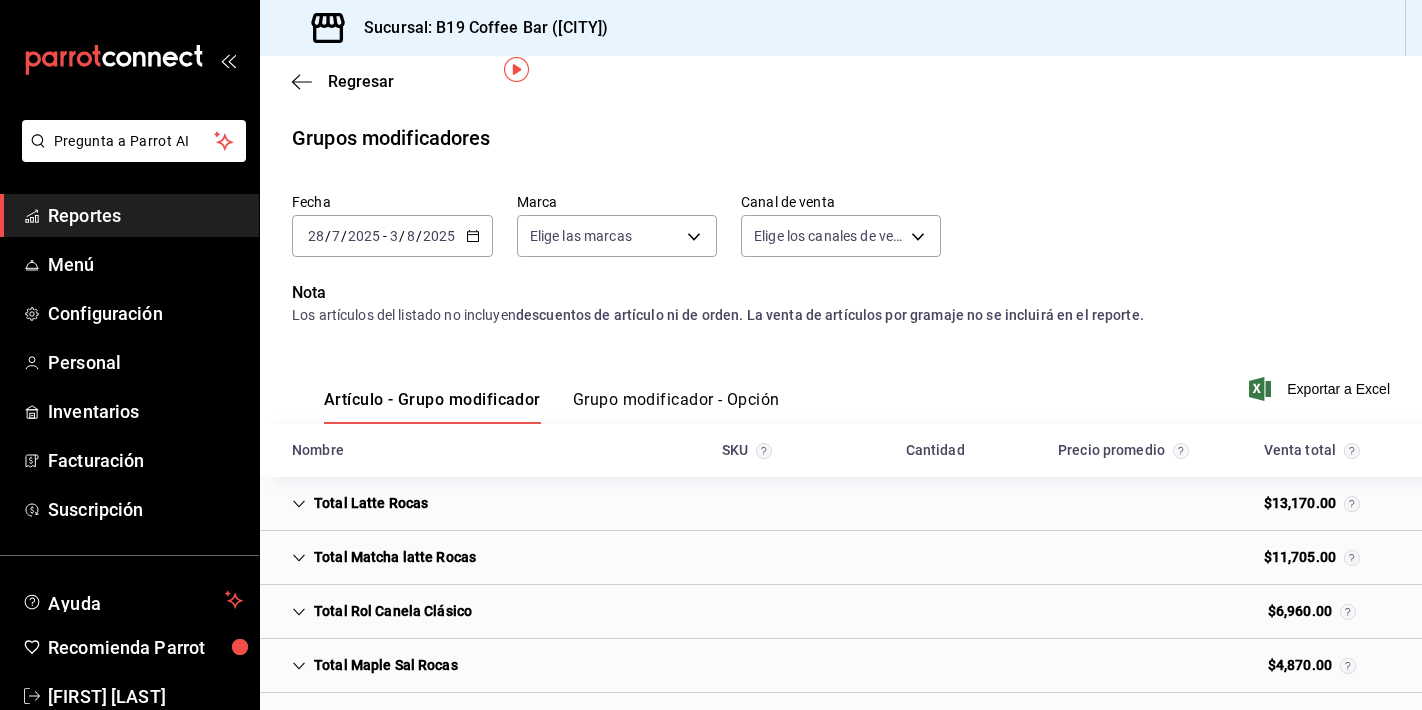 scroll, scrollTop: 0, scrollLeft: 0, axis: both 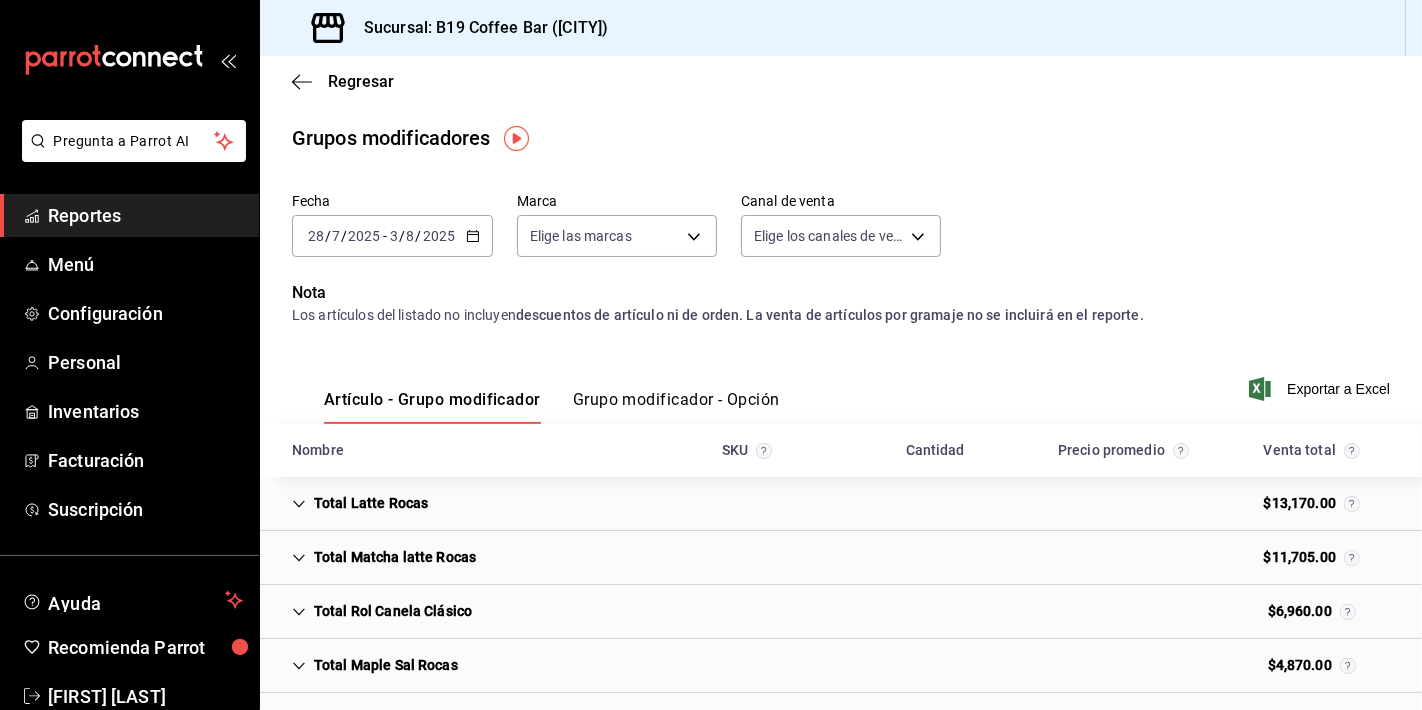 click on "Reportes" at bounding box center (145, 215) 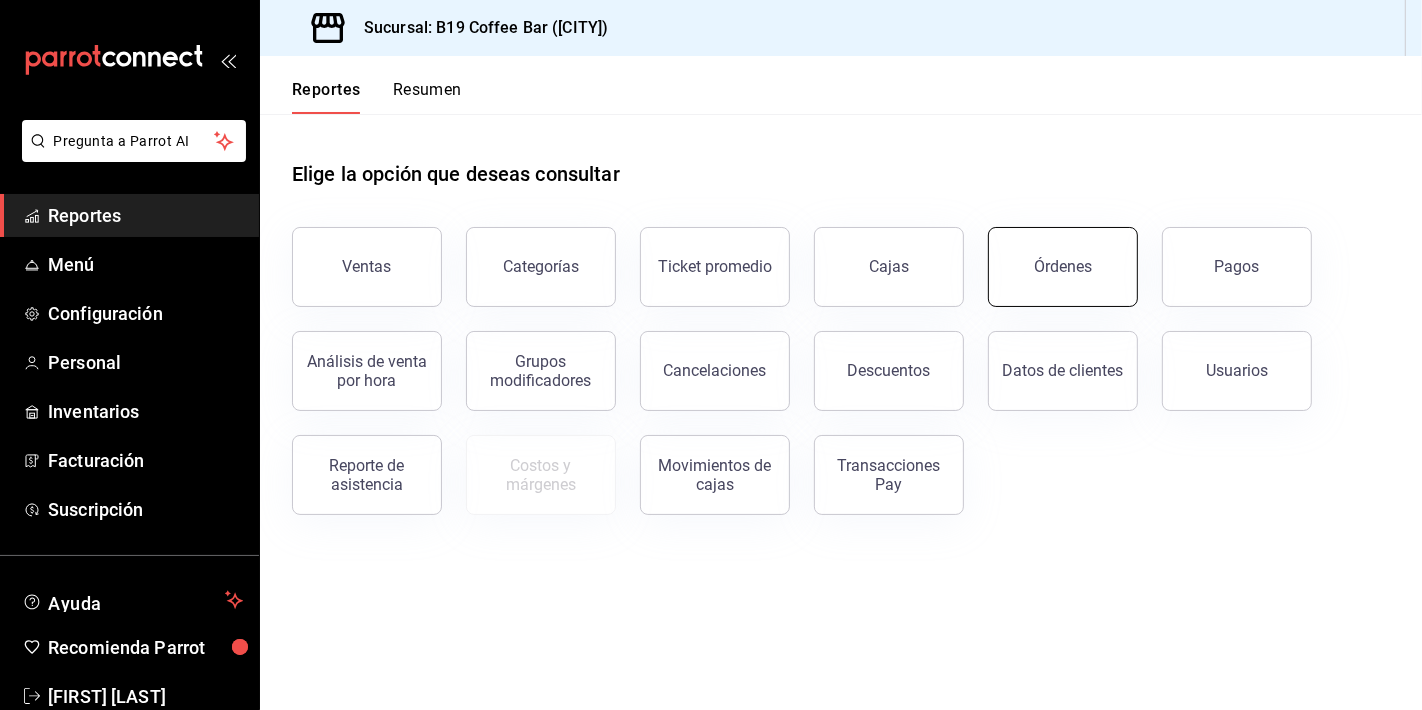 click on "Órdenes" at bounding box center [1063, 266] 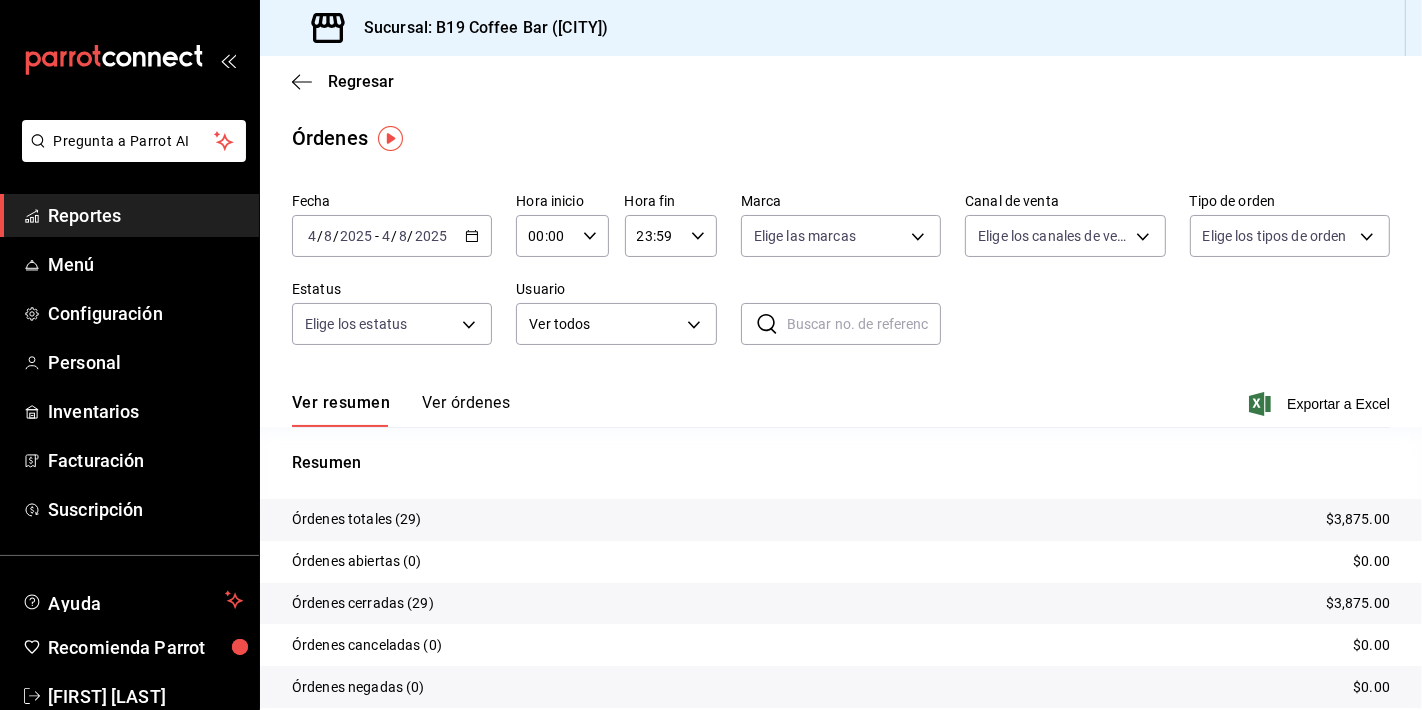 click on "Ver órdenes" at bounding box center (466, 410) 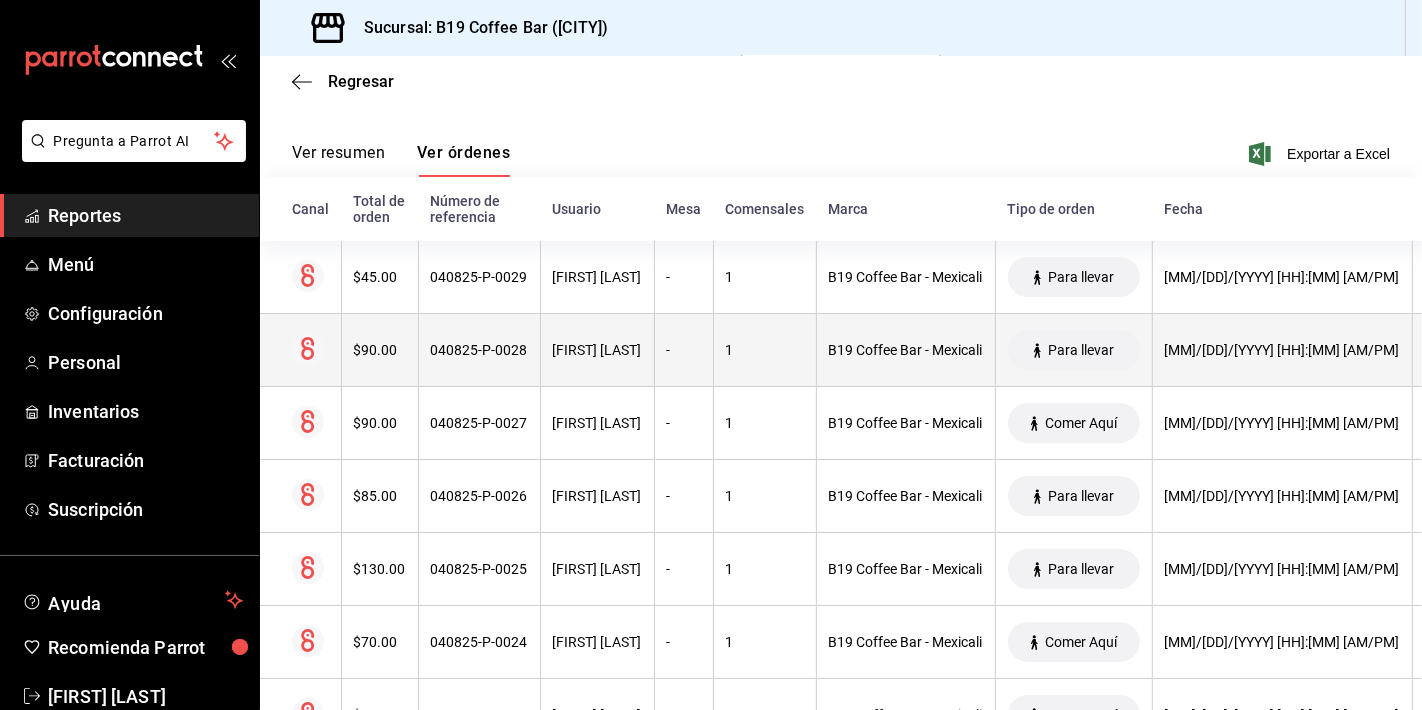 scroll, scrollTop: 259, scrollLeft: 0, axis: vertical 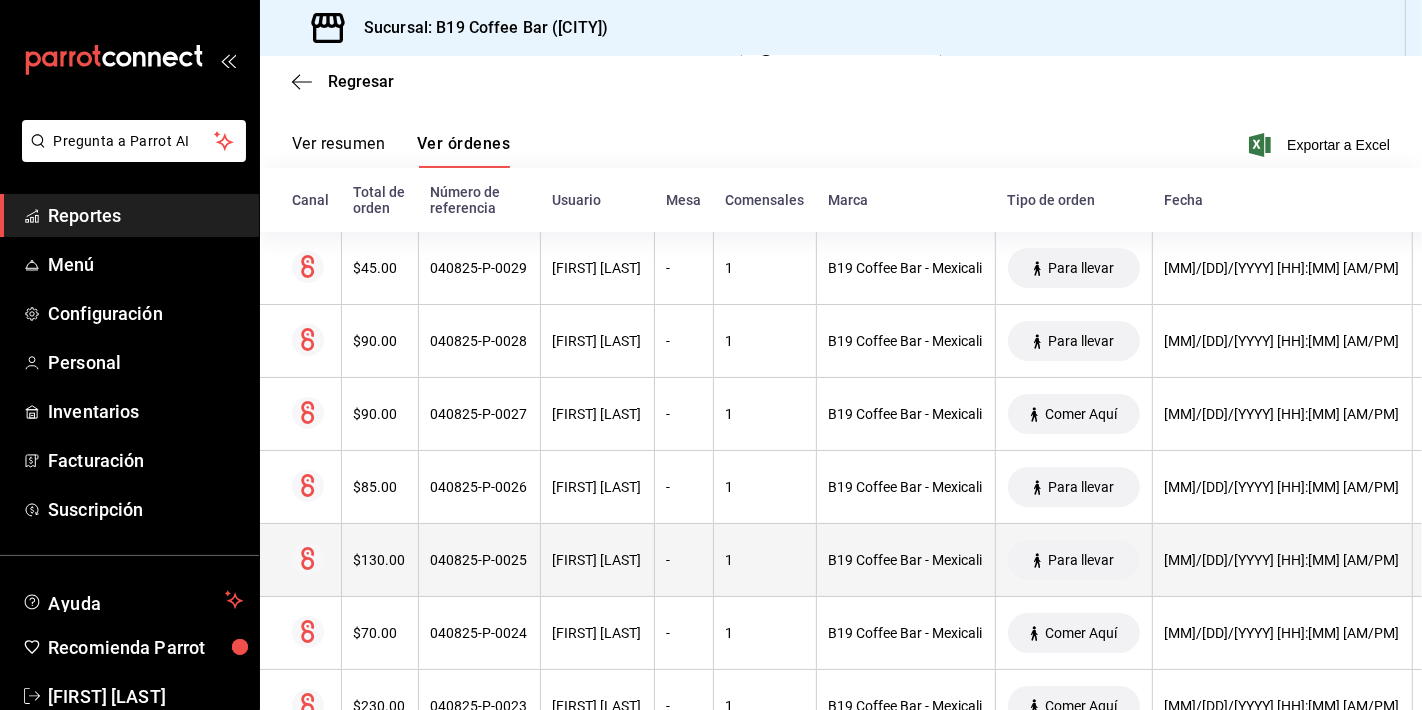 click on "1" at bounding box center (764, 560) 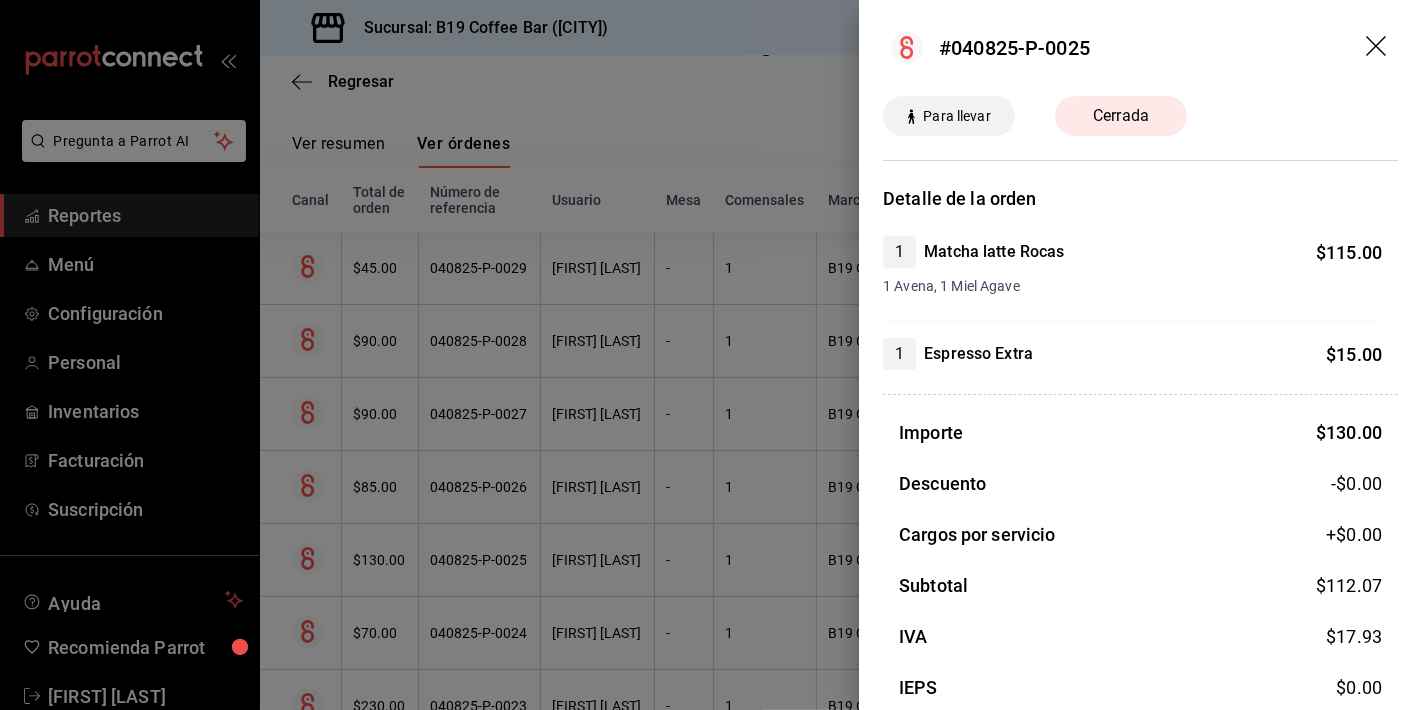click 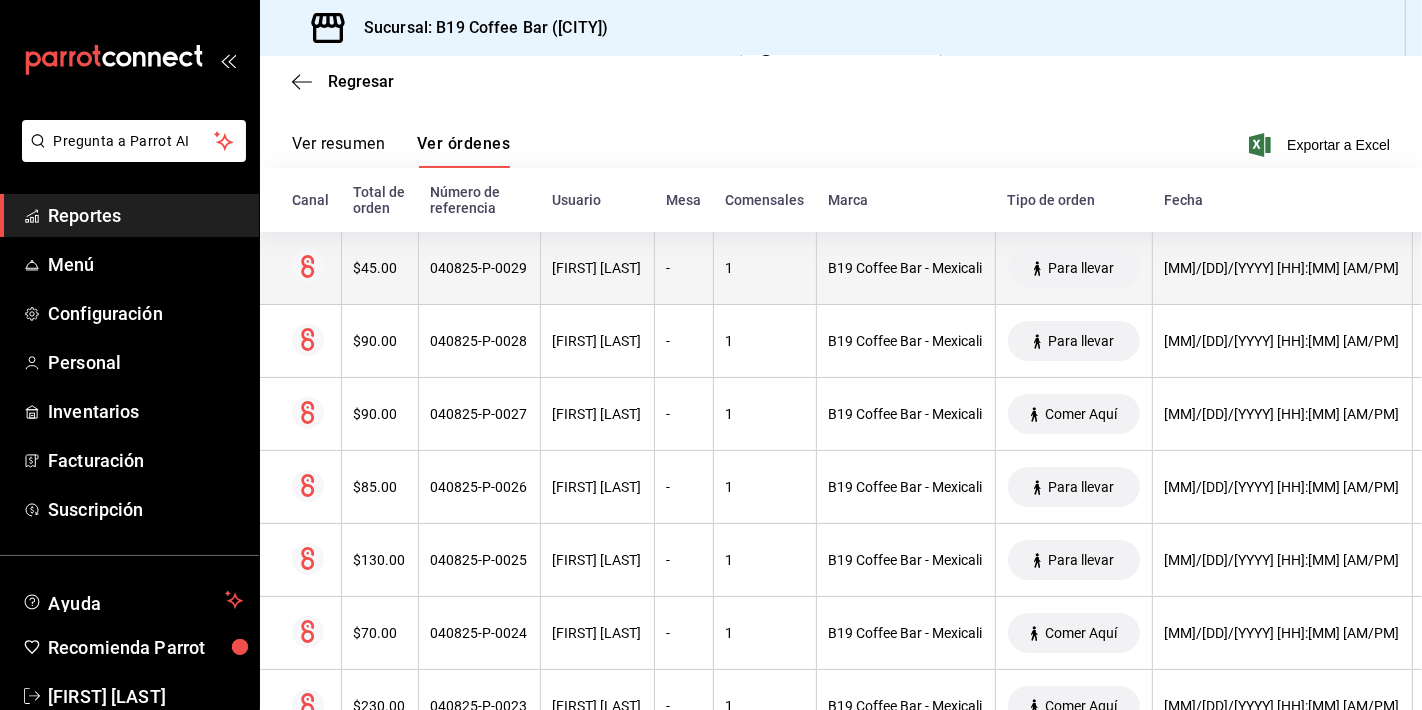 click on "[FIRST] [LAST]" at bounding box center (597, 268) 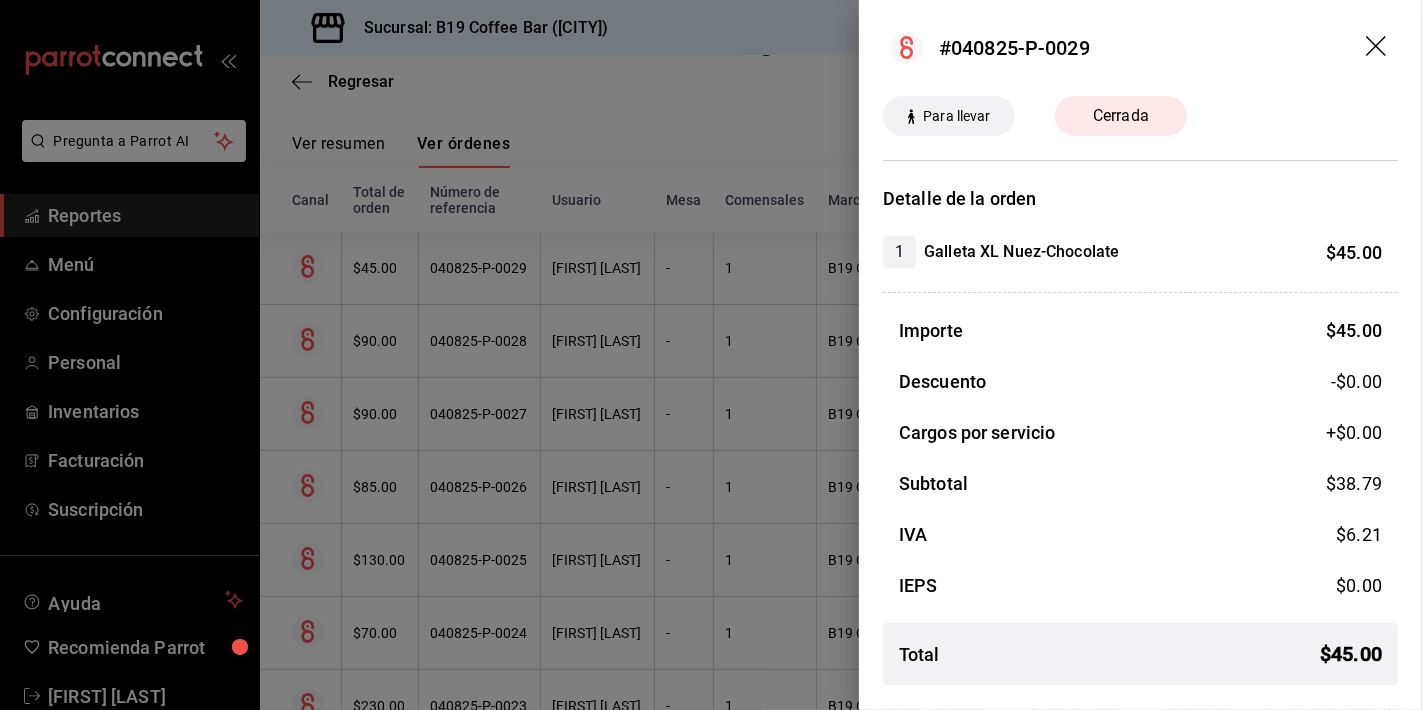 click 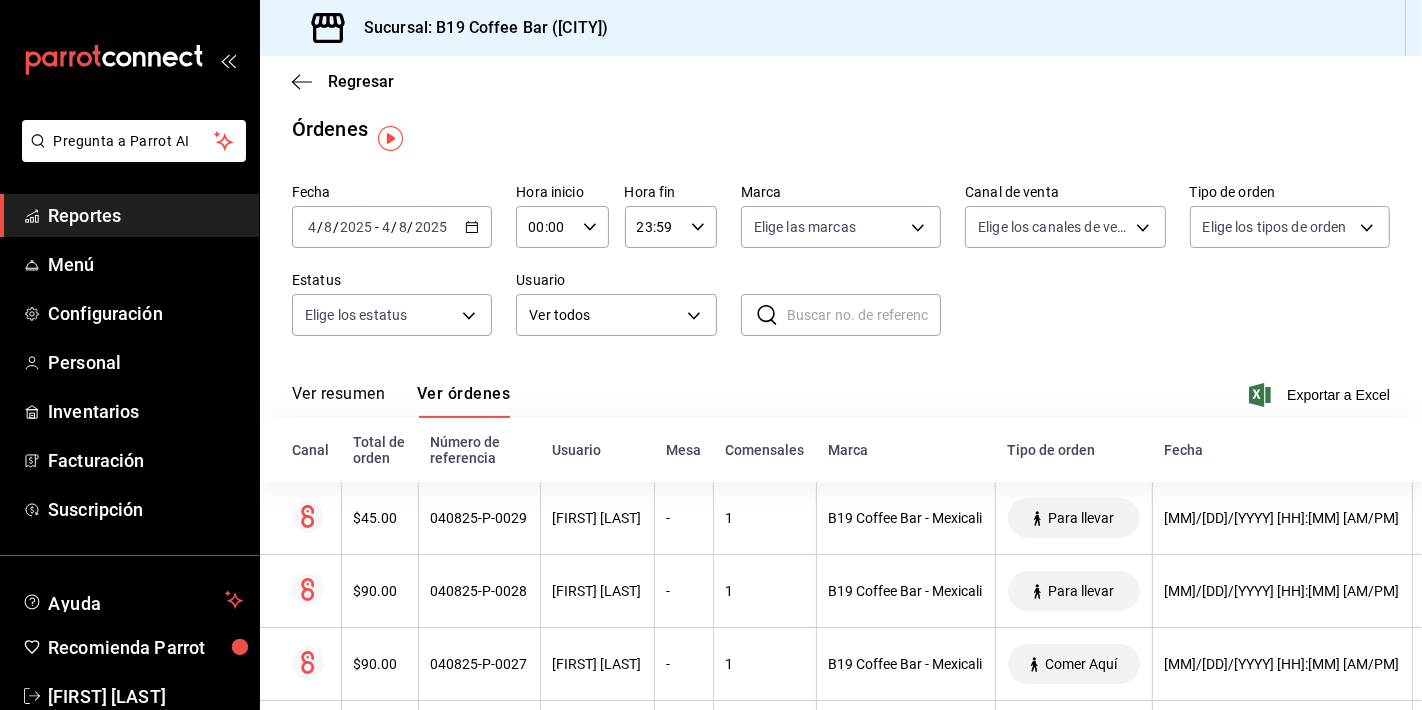 scroll, scrollTop: 0, scrollLeft: 0, axis: both 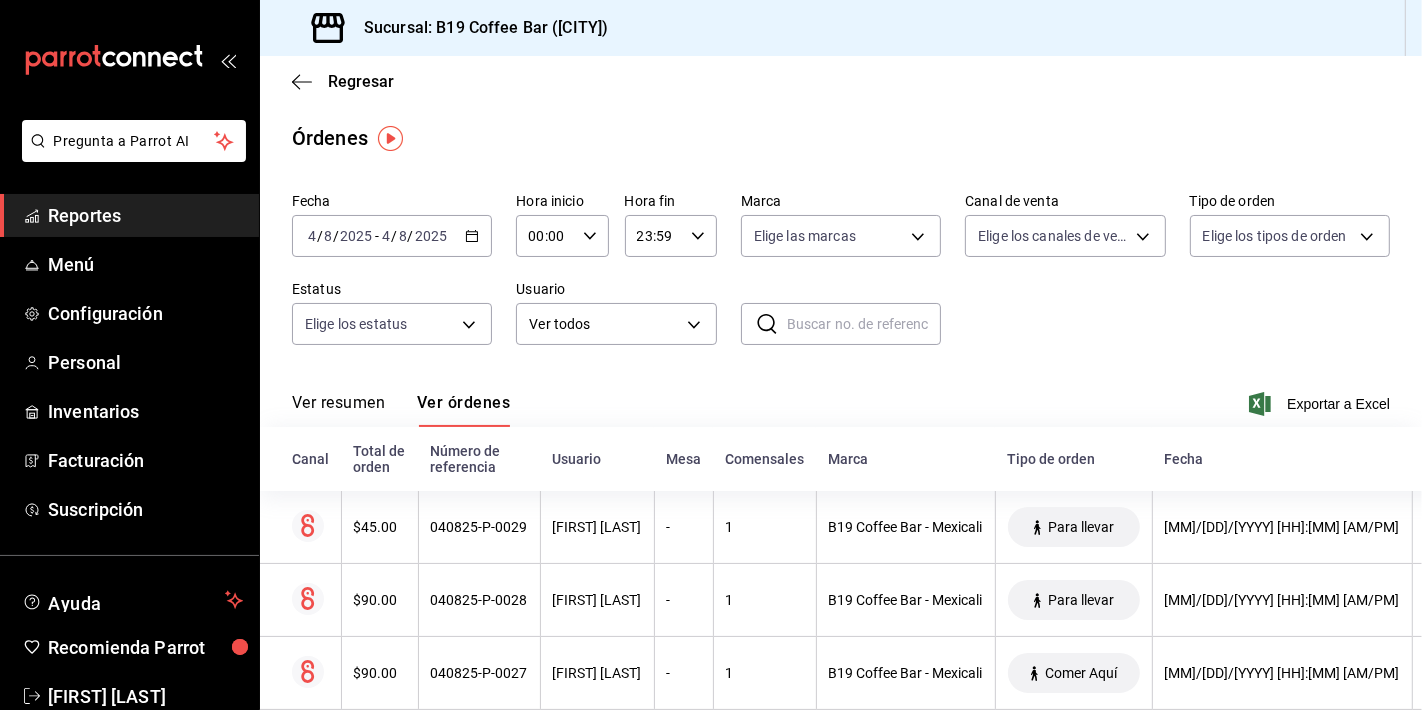 click on "Reportes" at bounding box center [145, 215] 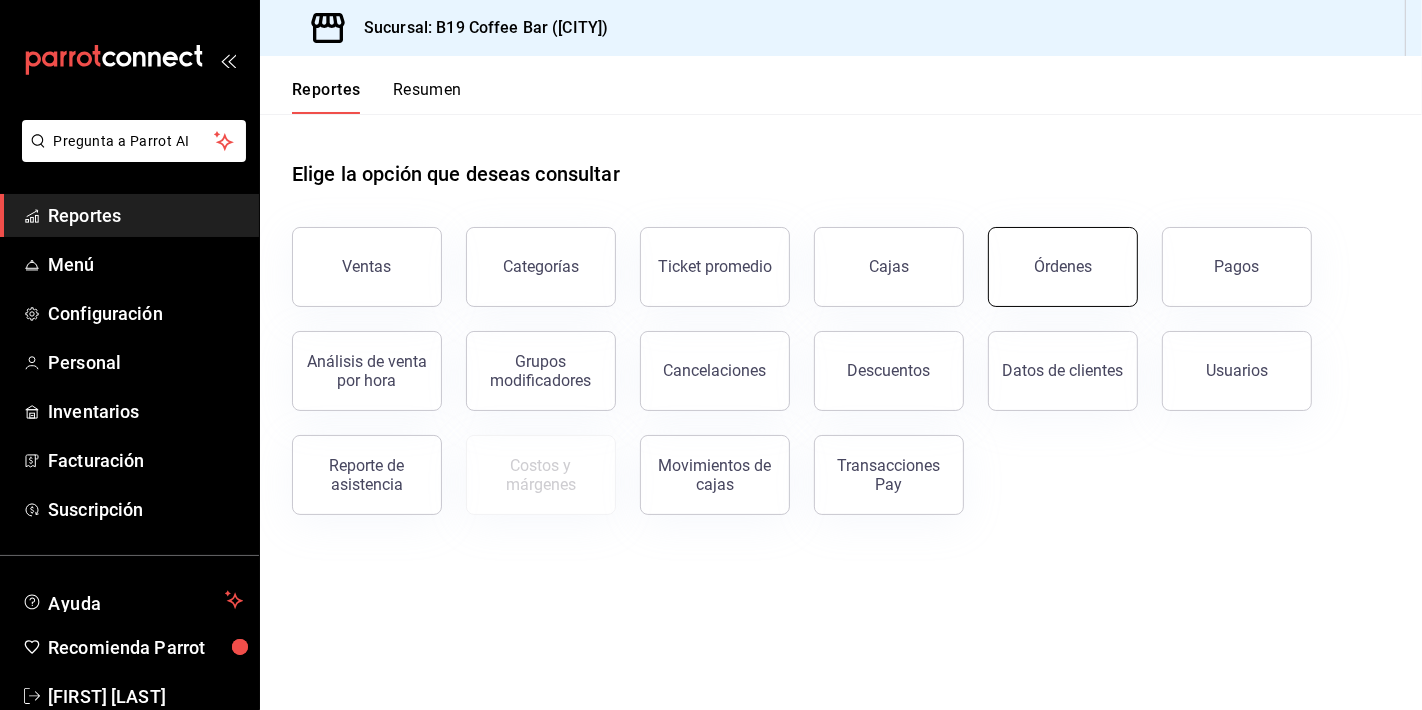click on "Órdenes" at bounding box center [1063, 267] 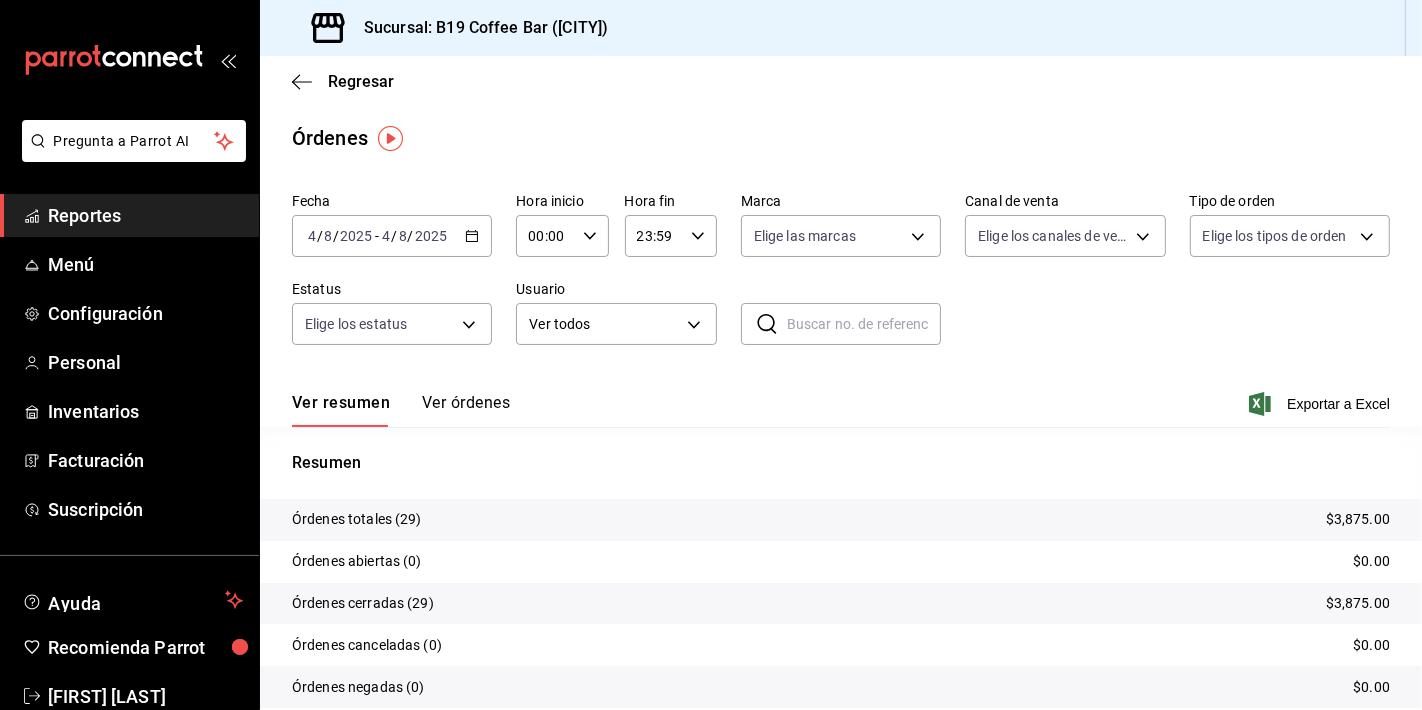 click on "Ver órdenes" at bounding box center [466, 410] 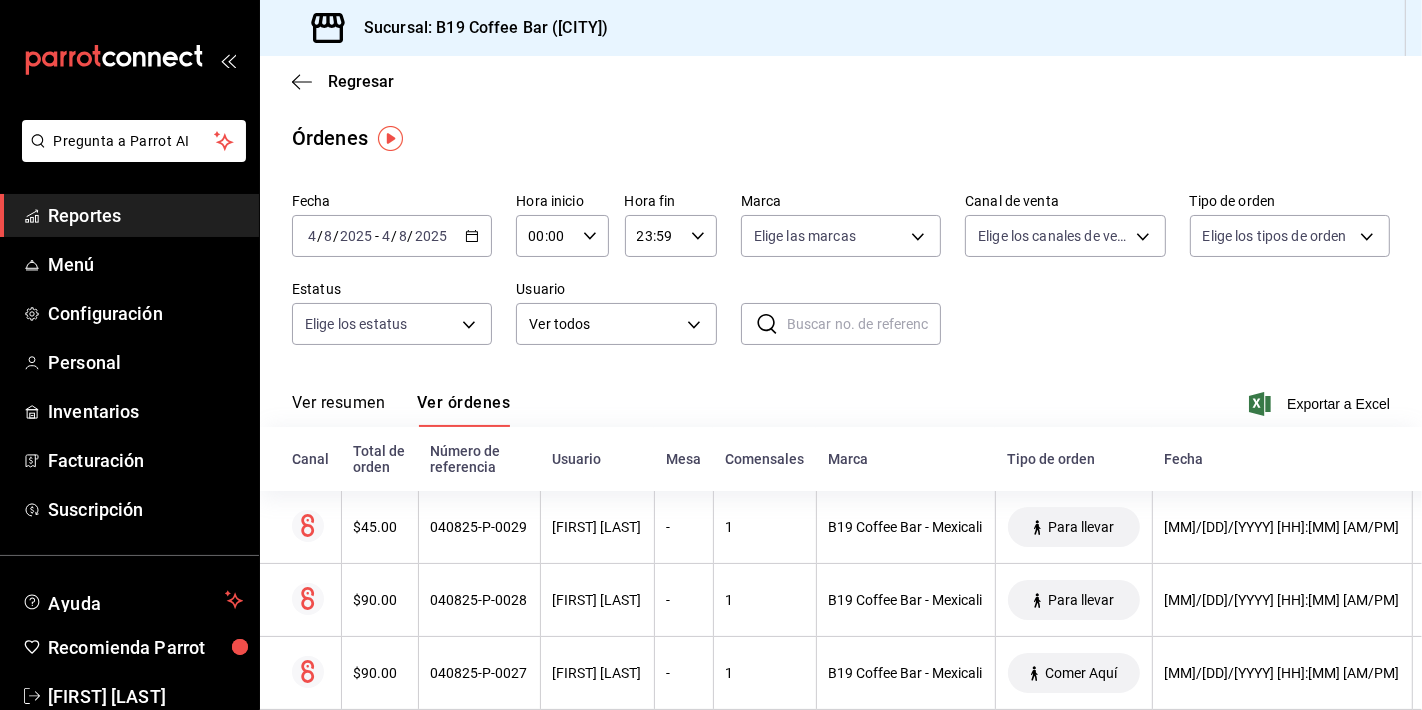 click on "Ver resumen" at bounding box center [338, 410] 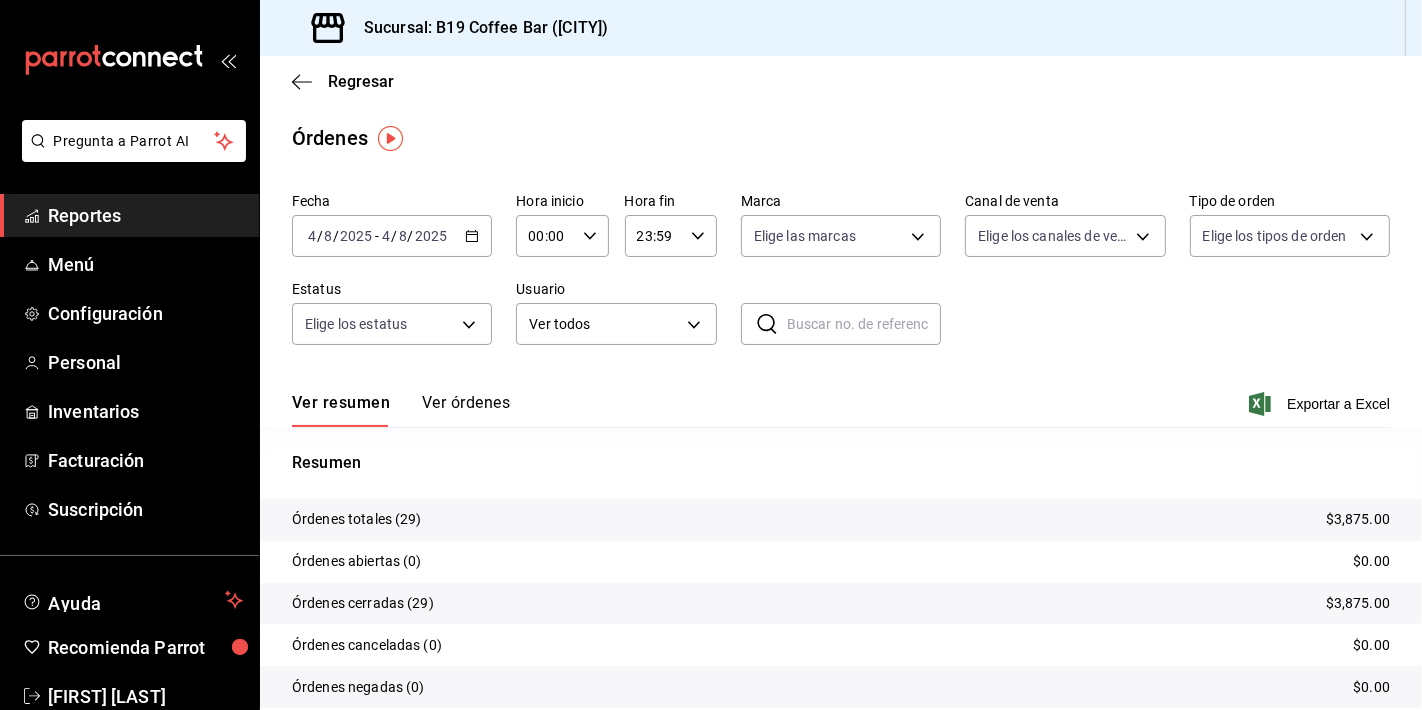 click on "Regresar" at bounding box center [841, 81] 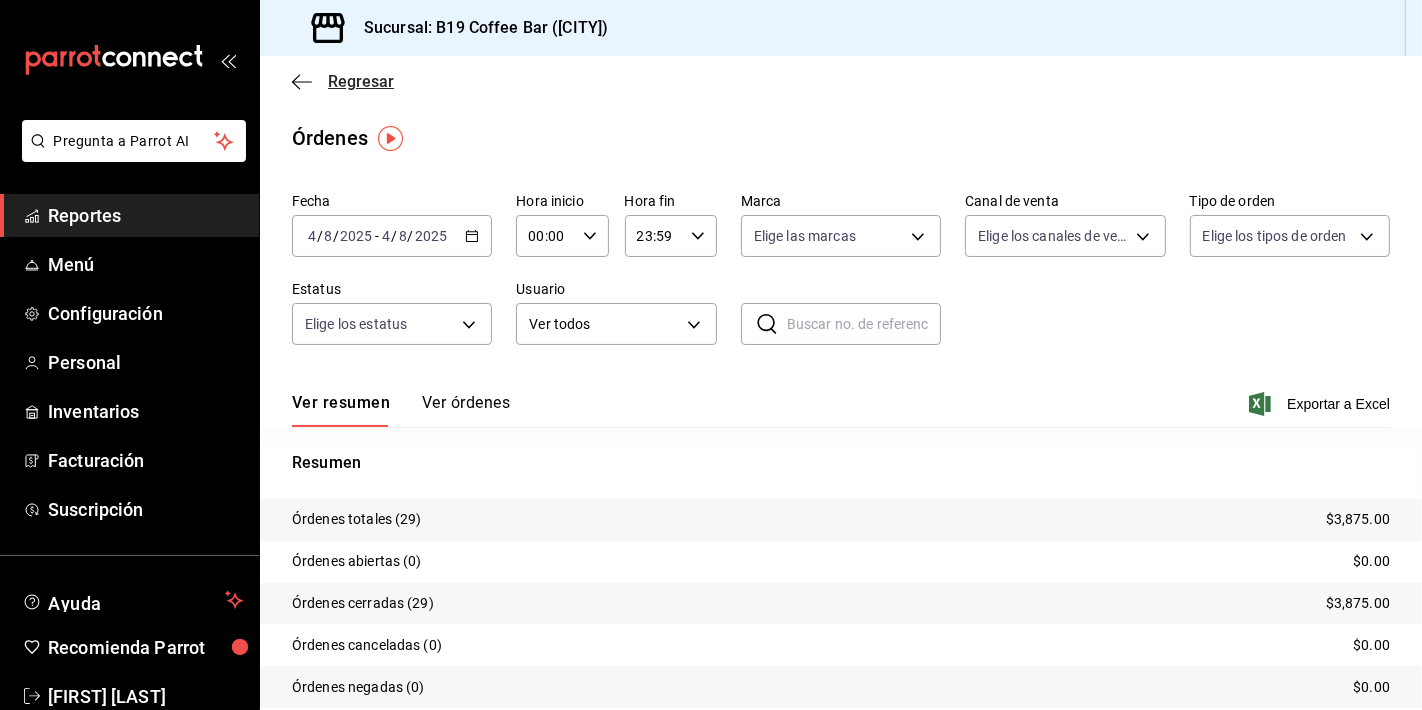 click 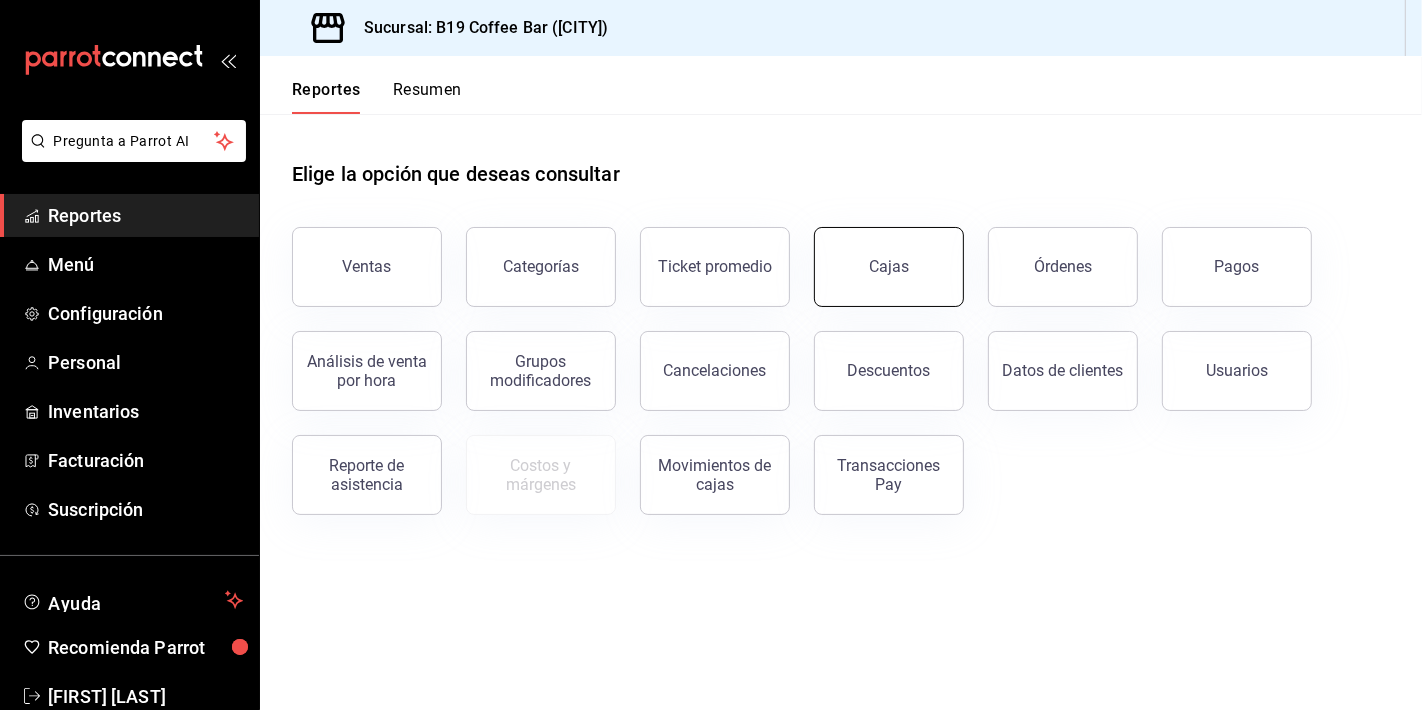 click on "Cajas" at bounding box center [889, 267] 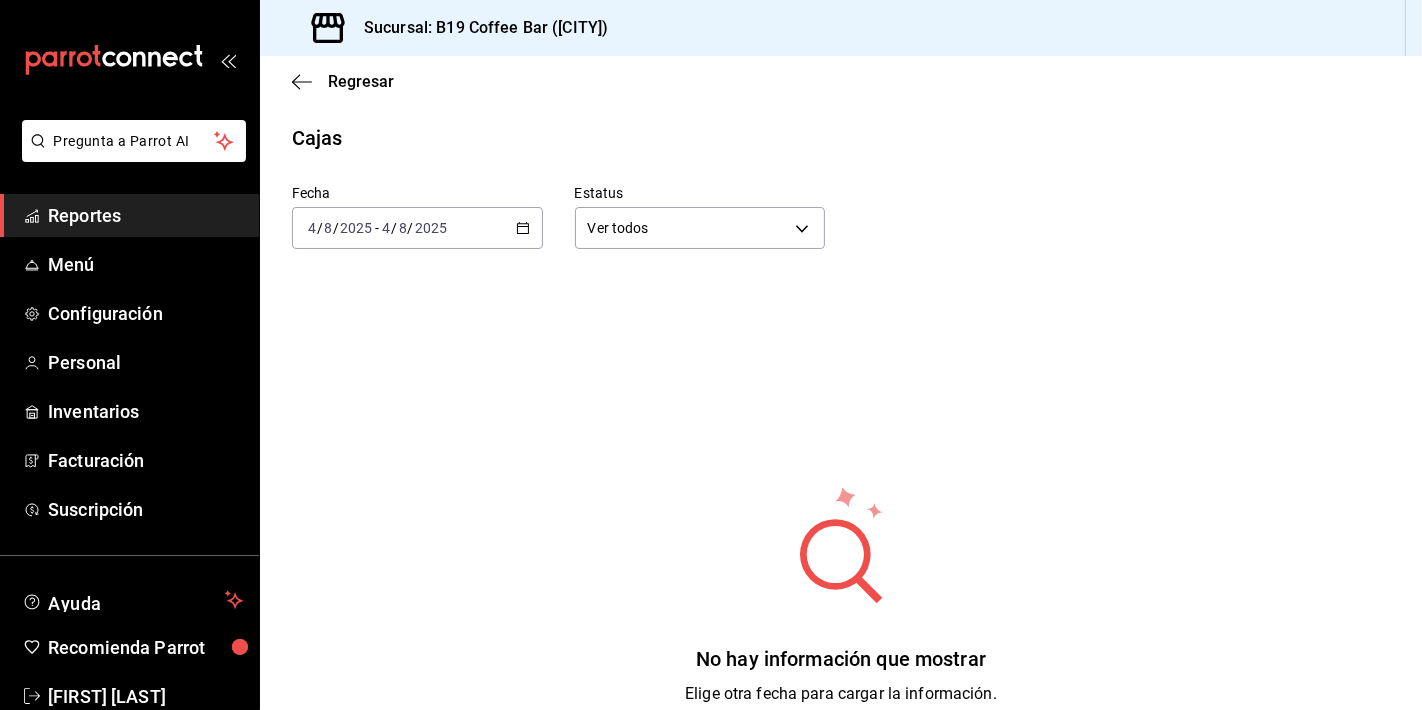 click on "2025-08-04 4 / 8 / 2025 - 2025-08-04 4 / 8 / 2025" at bounding box center [417, 228] 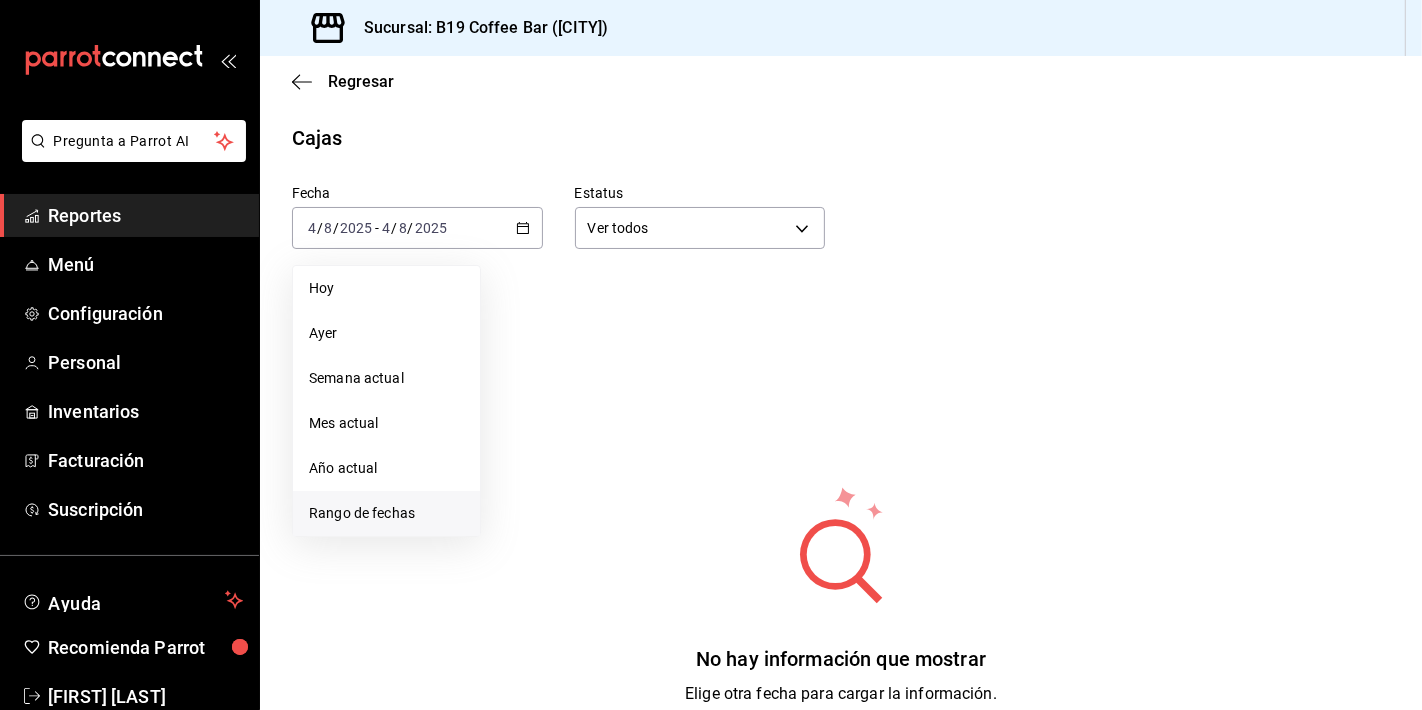 click on "Rango de fechas" at bounding box center (386, 513) 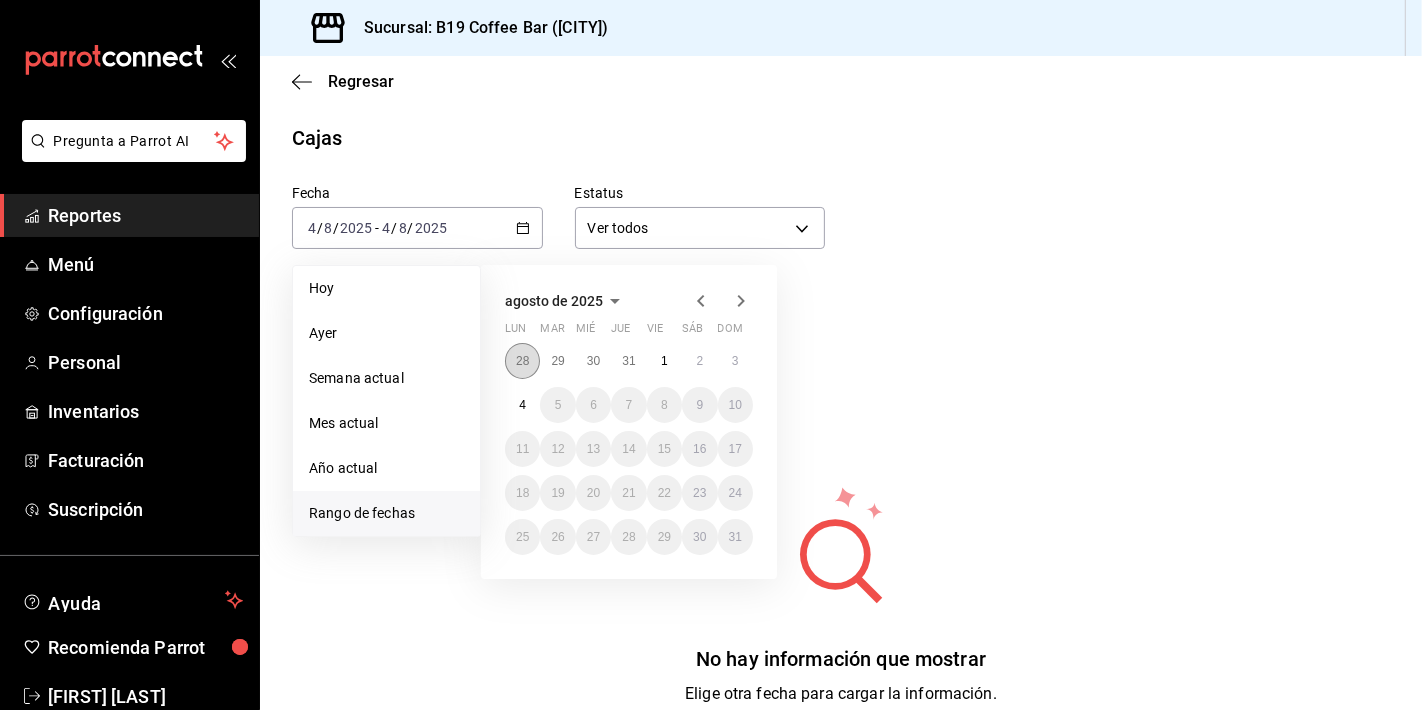 click on "28" at bounding box center (522, 361) 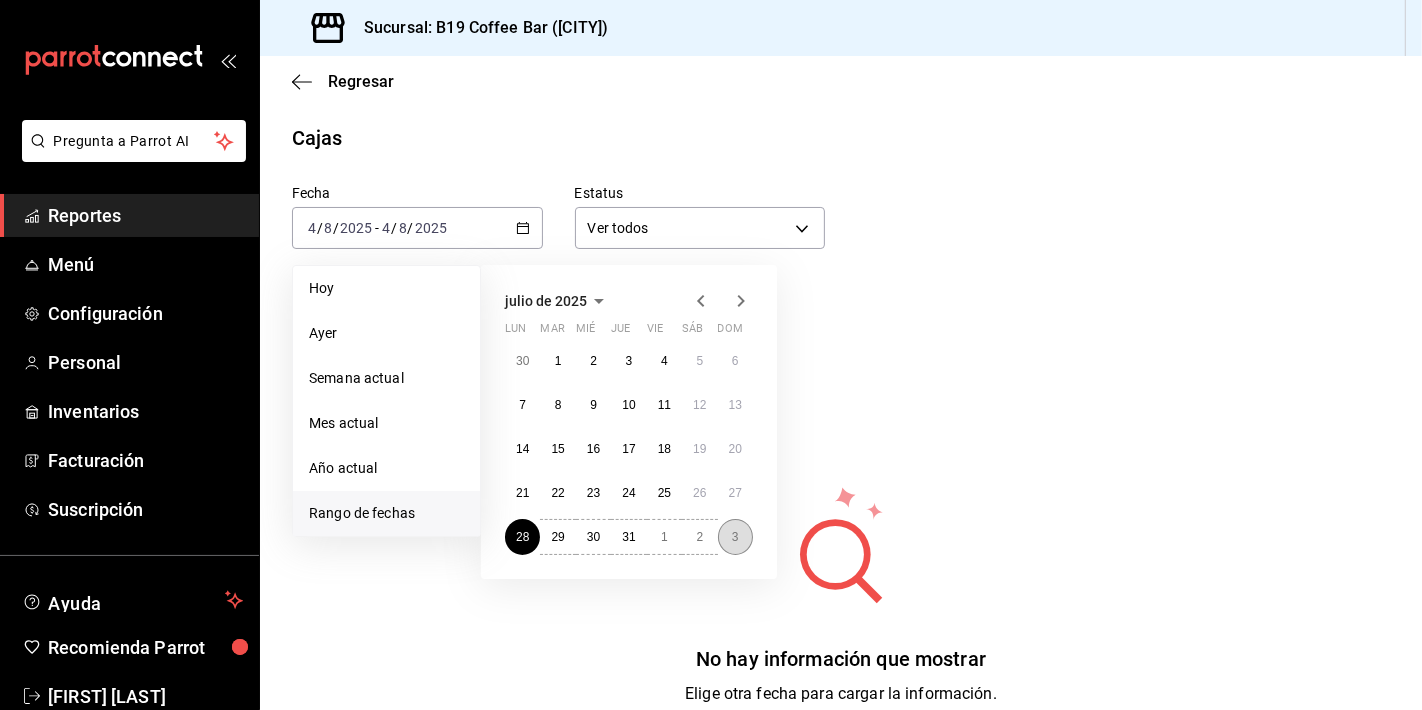 click on "3" at bounding box center [735, 537] 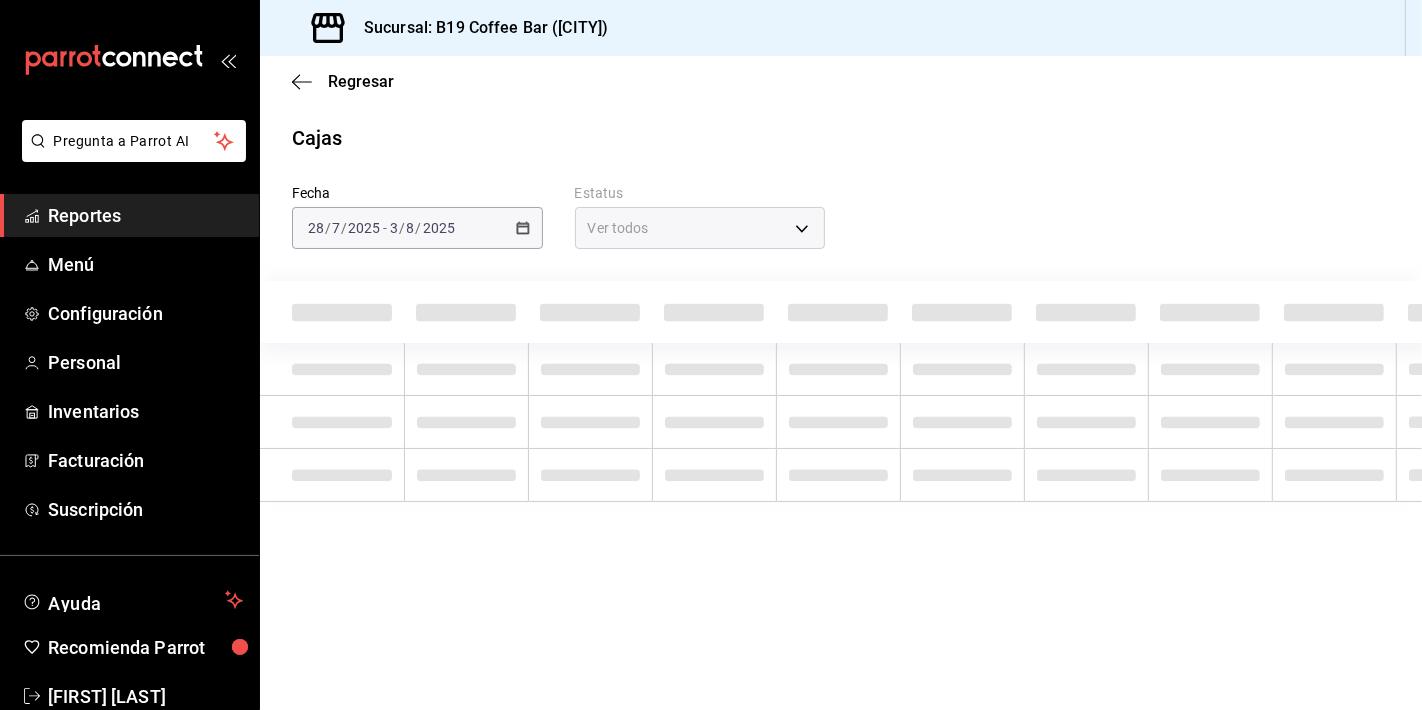 click on "Cajas" at bounding box center (841, 138) 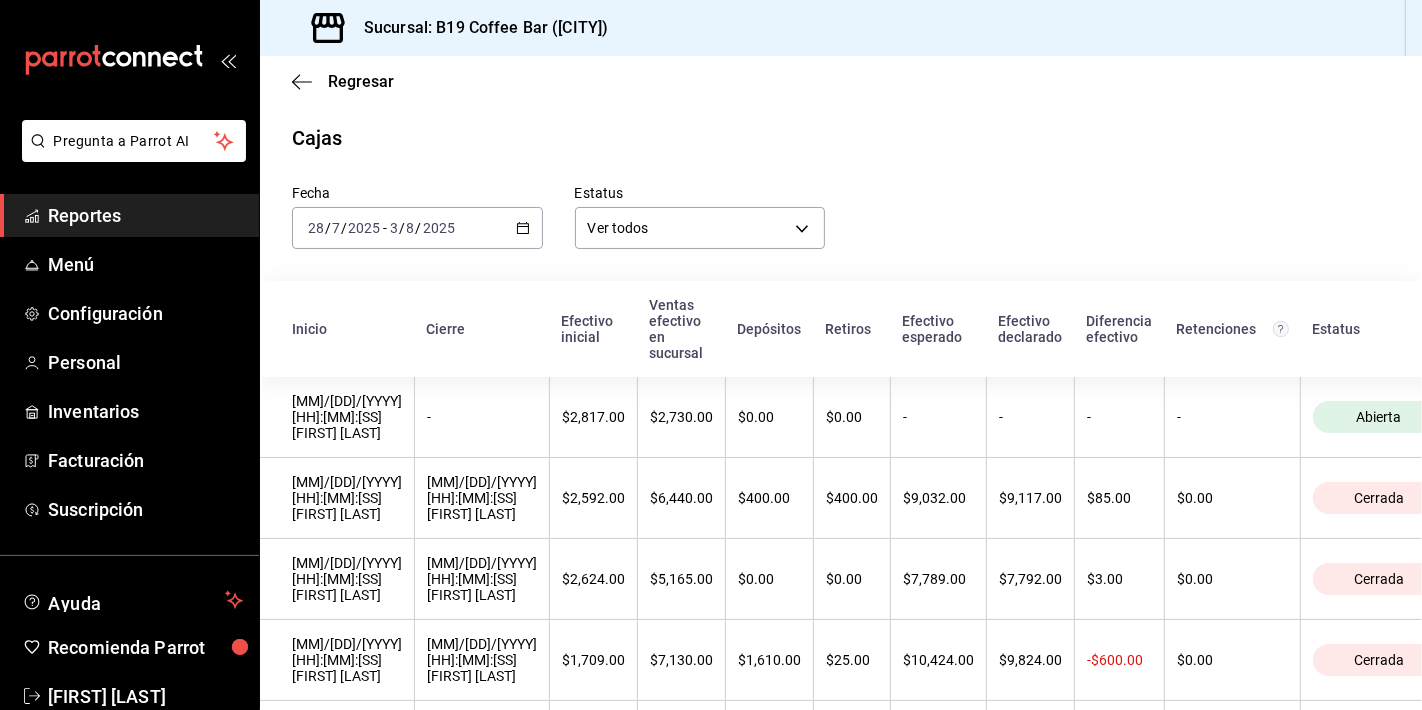 click on "2025-07-28 28 / 7 / 2025 - 2025-08-03 3 / 8 / 2025" at bounding box center [417, 228] 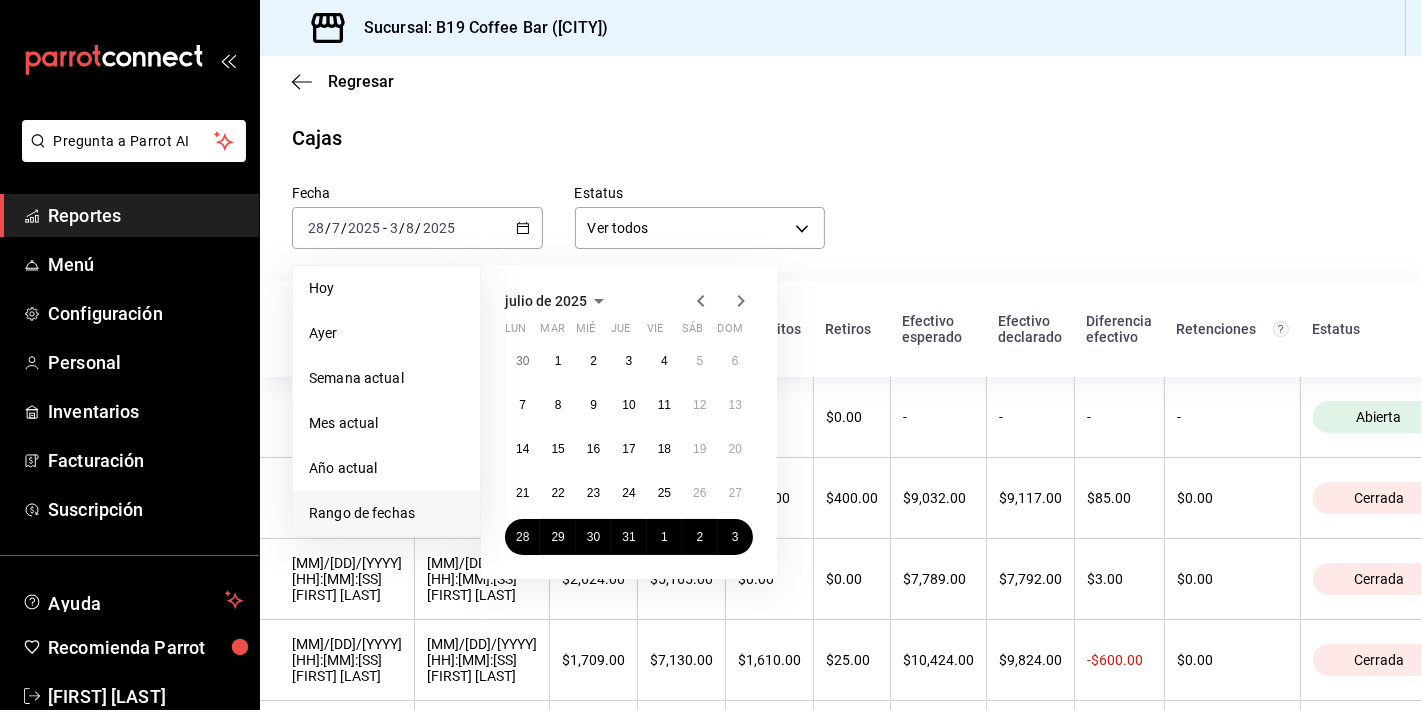 click on "Regresar Cajas Fecha 2025-07-28 28 / 7 / 2025 - 2025-08-03 3 / 8 / 2025 Hoy Ayer Semana actual Mes actual Año actual Rango de fechas julio de 2025 lun mar mié jue vie sáb dom 30 1 2 3 4 5 6 7 8 9 10 11 12 13 14 15 16 17 18 19 20 21 22 23 24 25 26 27 28 29 30 31 1 2 3 Estatus Ver todos ALL Inicio Cierre Efectivo inicial Ventas efectivo en sucursal Depósitos Retiros Efectivo esperado Efectivo declarado Diferencia efectivo Retenciones Estatus 03/08/2025
22:06:28
Iliana Castro - $2,817.00 $2,730.00 $0.00 $0.00 - - - - Abierta 02/08/2025
23:13:07
Brandon Maldonado 03/08/2025
21:54:06
Brandon Maldonado $2,592.00 $6,440.00 $400.00 $400.00 $9,032.00 $9,117.00 $85.00 $0.00 Cerrada 01/08/2025
23:14:30
Brenda Garcia 02/08/2025
23:08:12
Brandon Maldonado $2,624.00 $5,165.00 $0.00 $0.00 $7,789.00 $7,792.00 $3.00 $0.00 Cerrada 01/08/2025
00:38:53
Brenda Garcia 01/08/2025
23:06:59
Brandon Maldonado $1,709.00 $7,130.00 $1,610.00 $25.00 $10,424.00 $9,824.00 -$600.00 $0.00 Cerrada 30/07/2025
23:06:54
Brandon Maldonado" at bounding box center [841, 520] 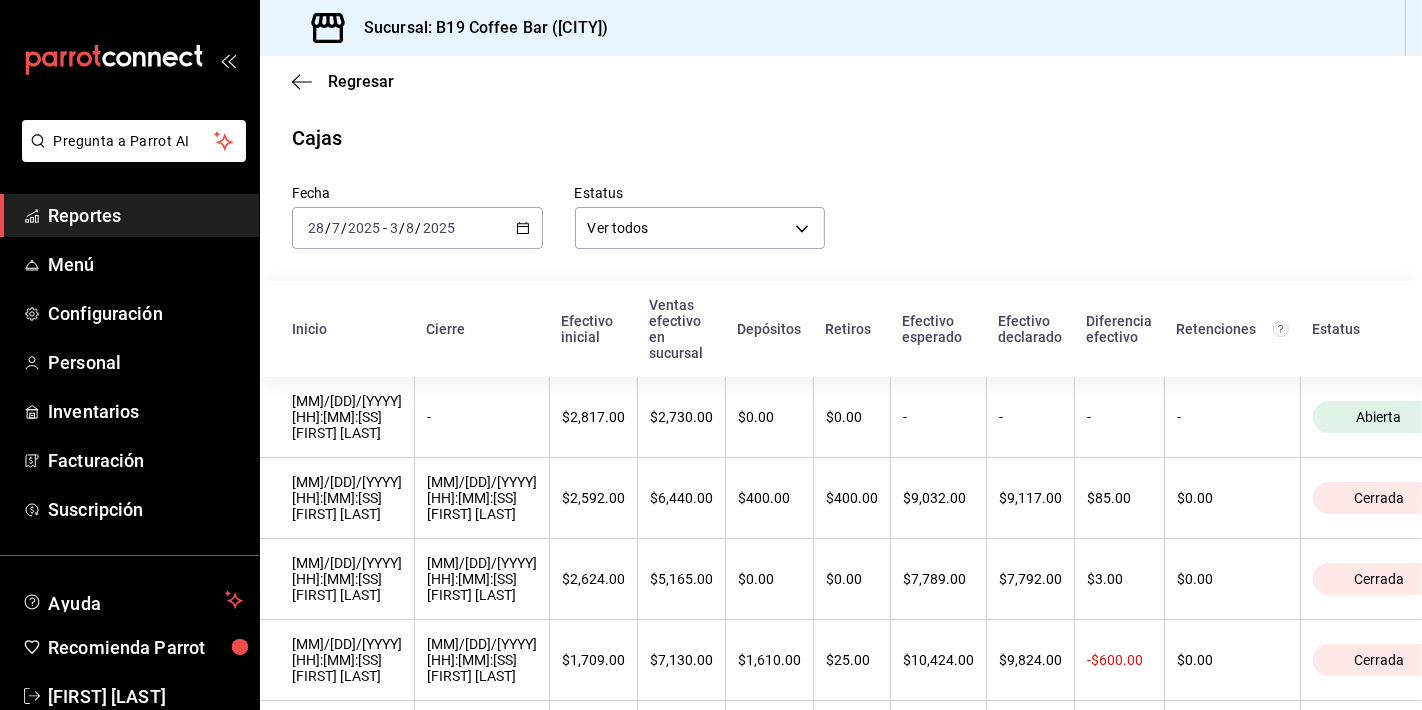 click on "Reportes" at bounding box center [145, 215] 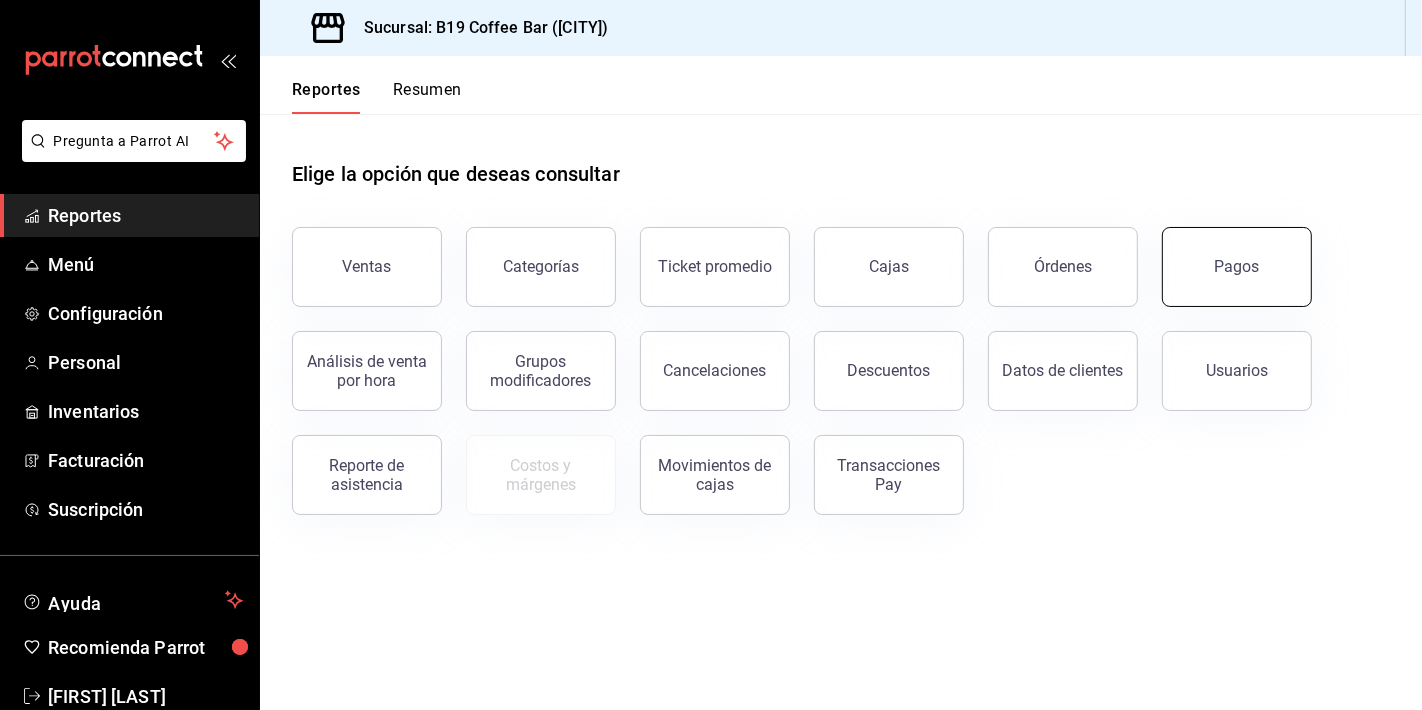 click on "Pagos" at bounding box center [1237, 267] 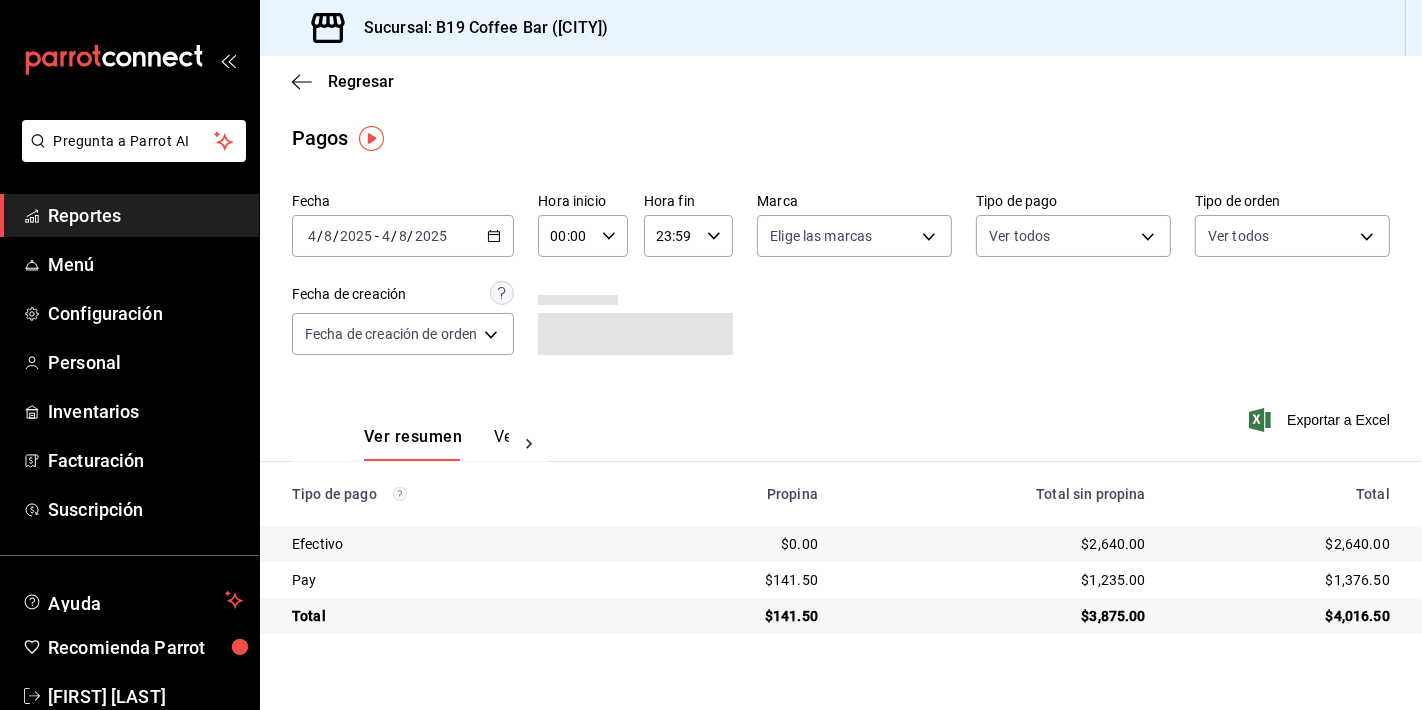 click 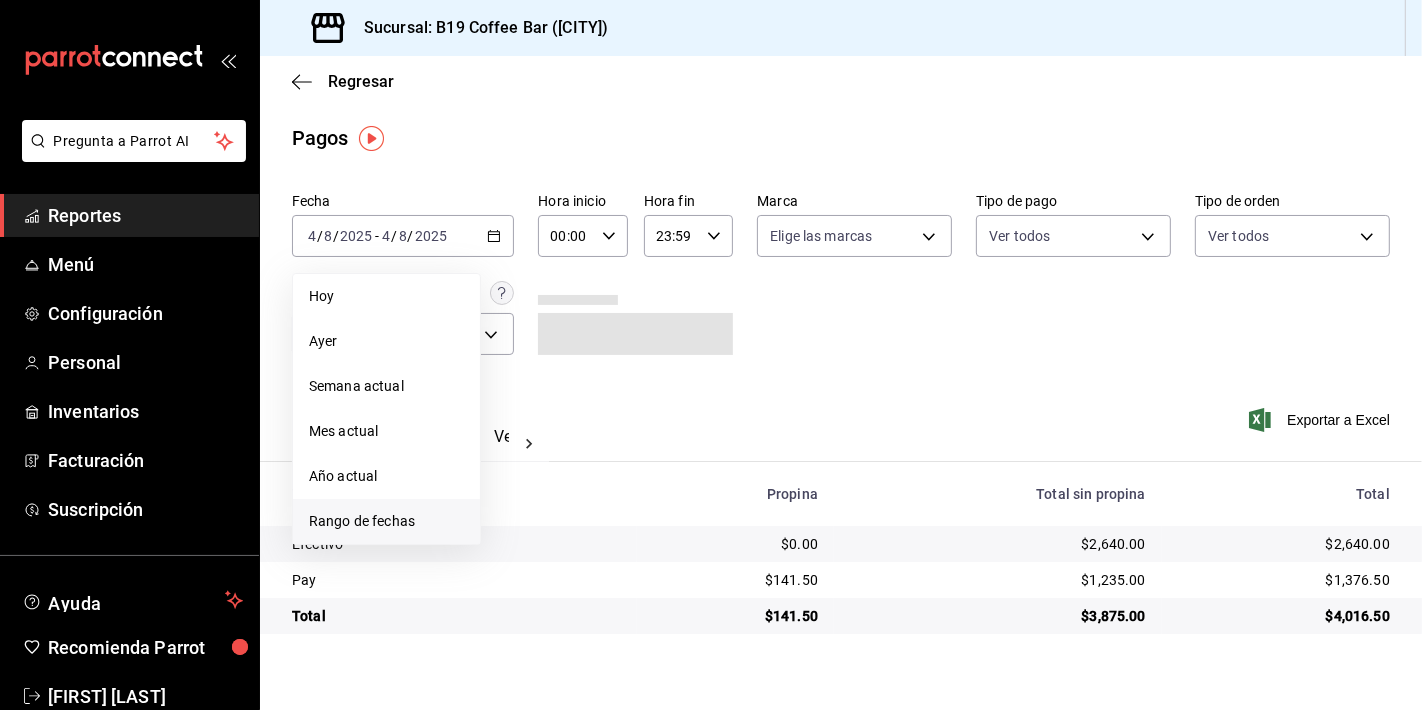 click on "Rango de fechas" at bounding box center (386, 521) 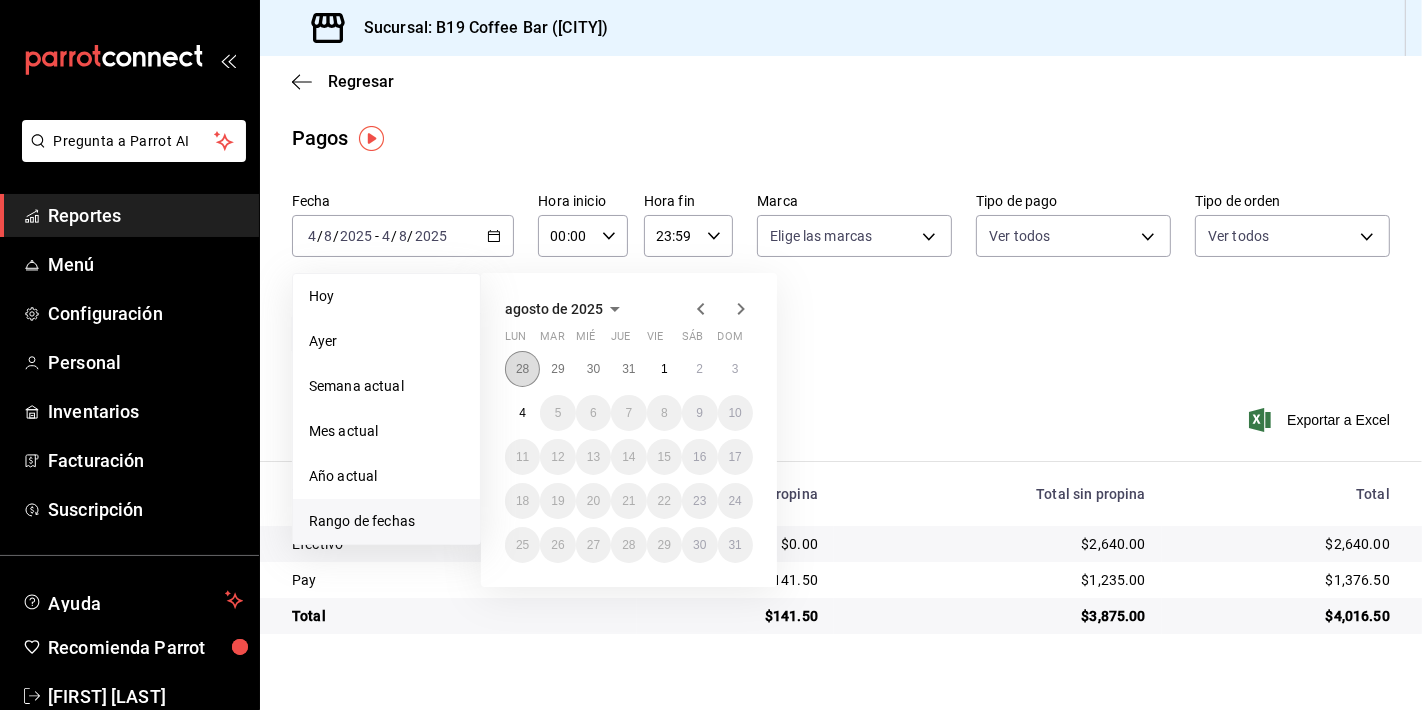 click on "28" at bounding box center (522, 369) 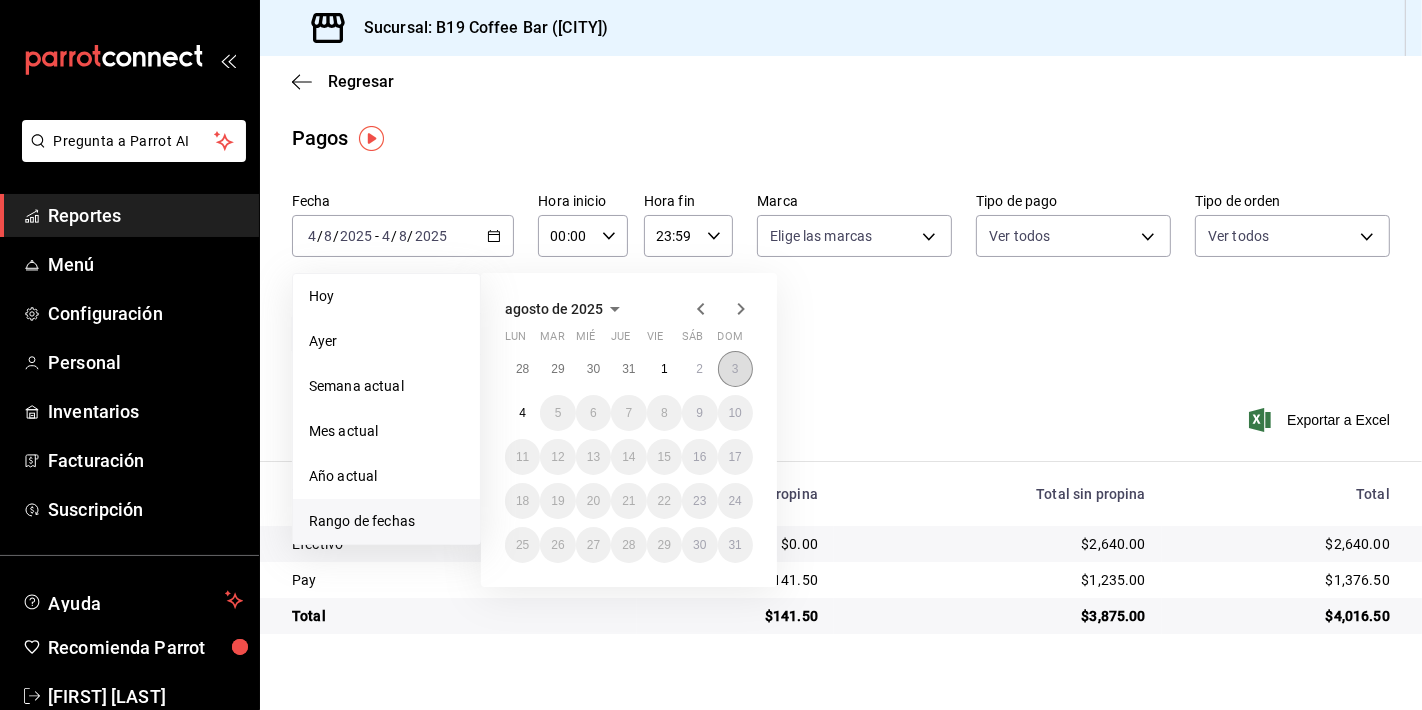 click on "3" at bounding box center (735, 369) 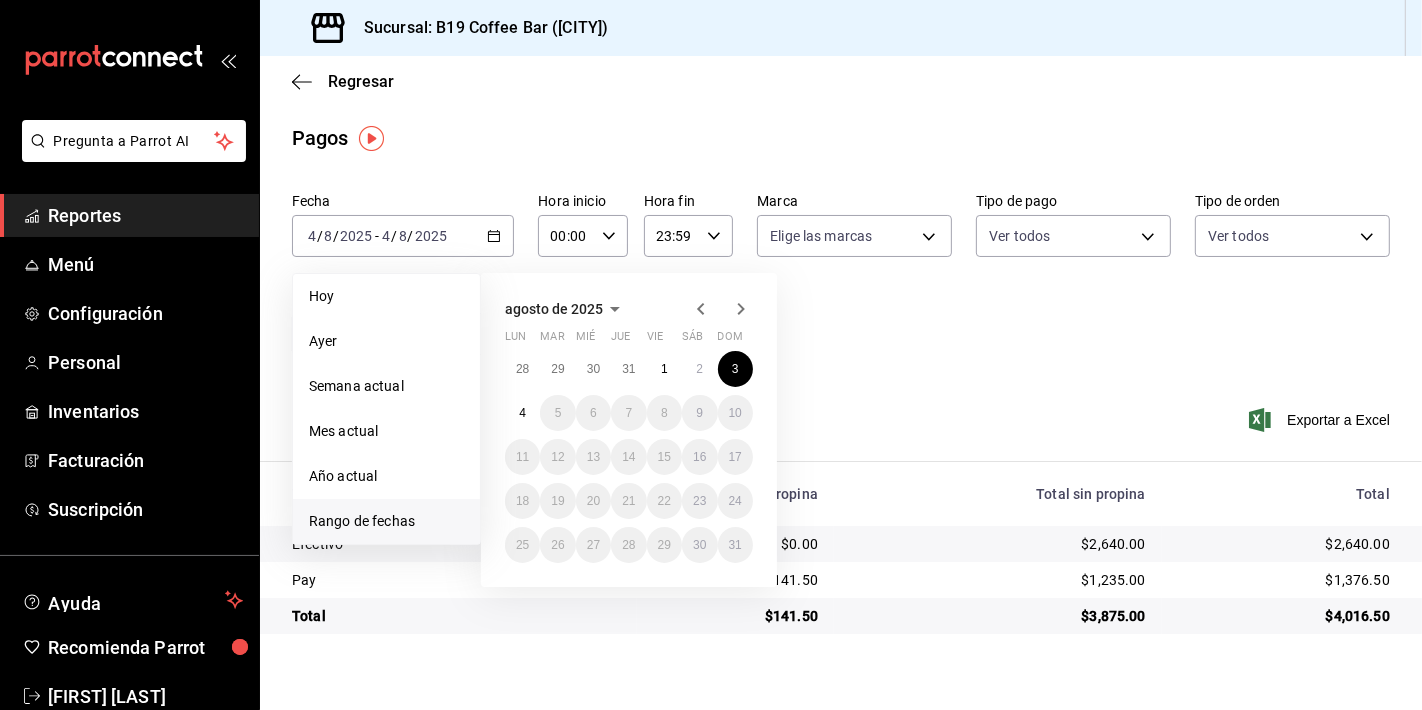 click on "agosto de 2025 lun mar mié jue vie sáb dom 28 29 30 31 1 2 3 4 5 6 7 8 9 10 11 12 13 14 15 16 17 18 19 20 21 22 23 24 25 26 27 28 29 30 31" at bounding box center (656, 422) 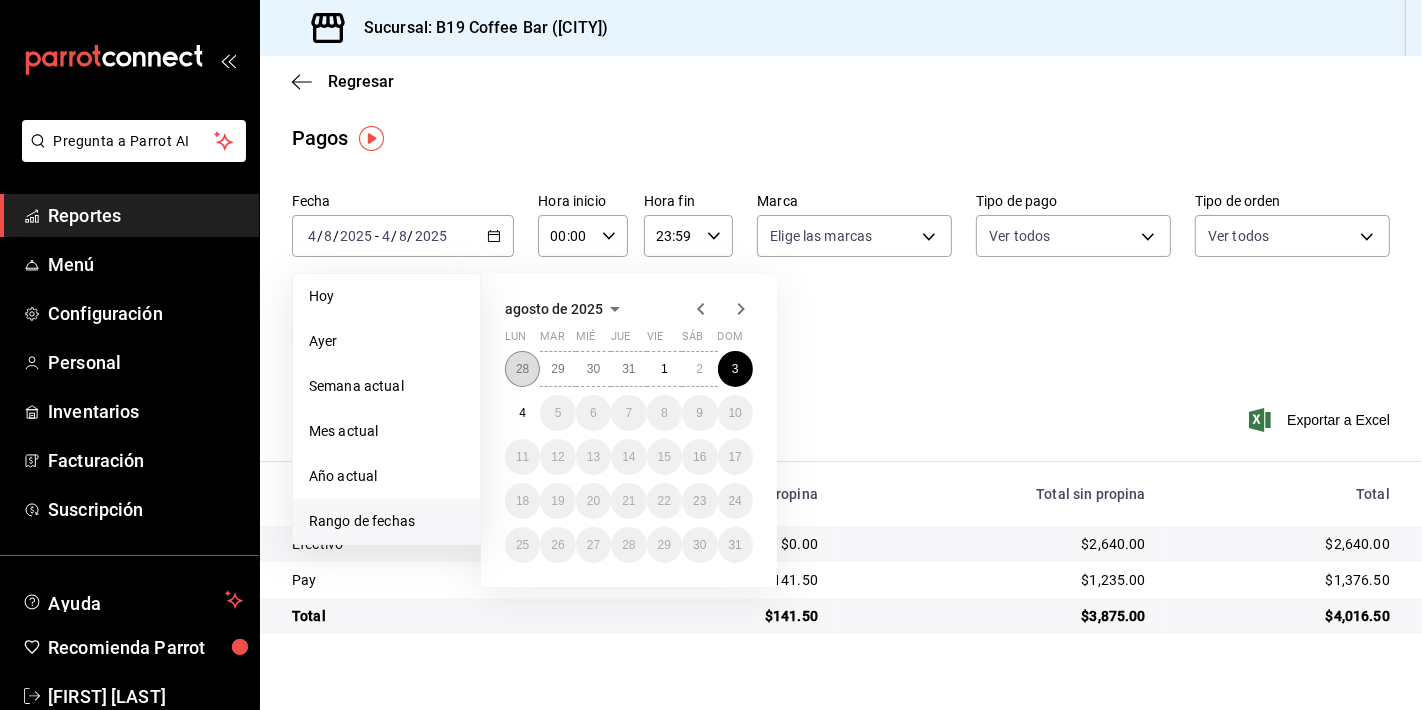 click on "28" at bounding box center (522, 369) 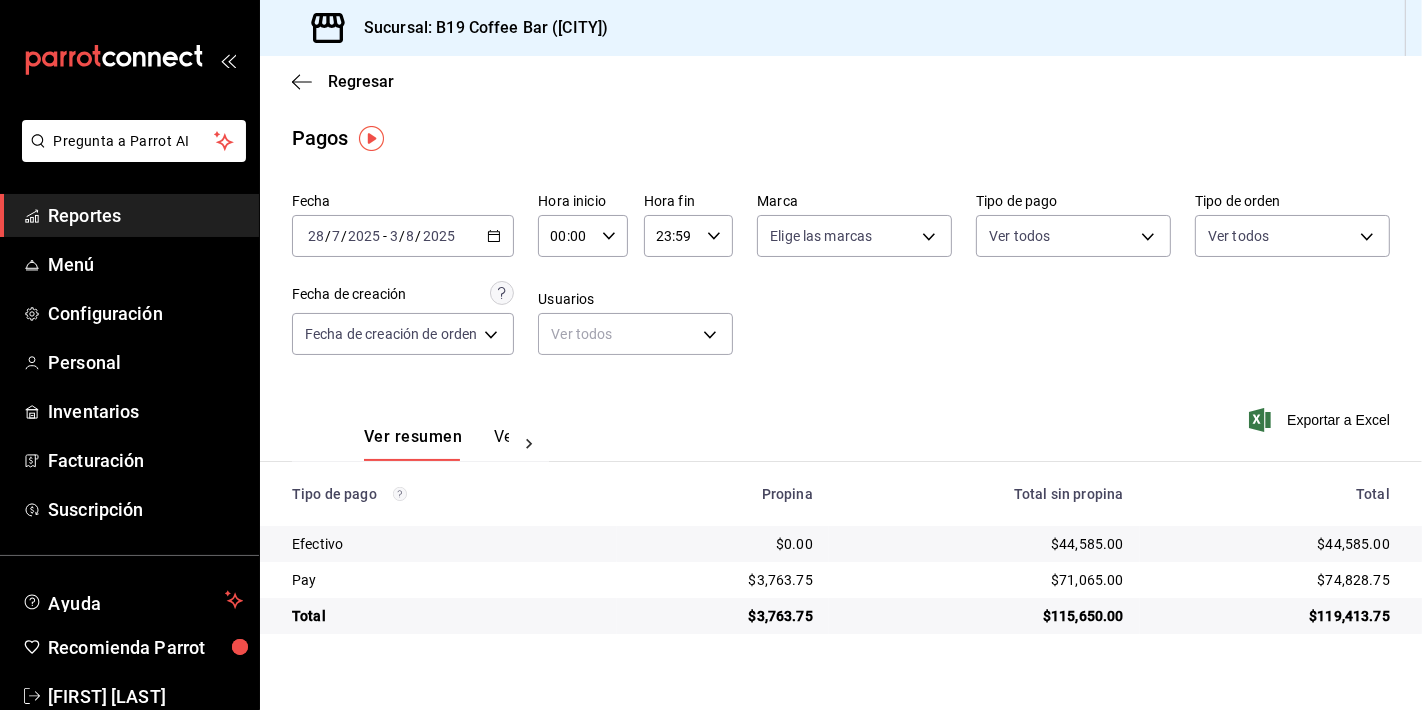click on "Fecha 2025-07-28 28 / 7 / 2025 - 2025-08-03 3 / 8 / 2025 Hora inicio 00:00 Hora inicio Hora fin 23:59 Hora fin Marca Elige las marcas Tipo de pago Ver todos Tipo de orden Ver todos Fecha de creación   Fecha de creación de orden ORDER Usuarios Ver todos null" at bounding box center [841, 282] 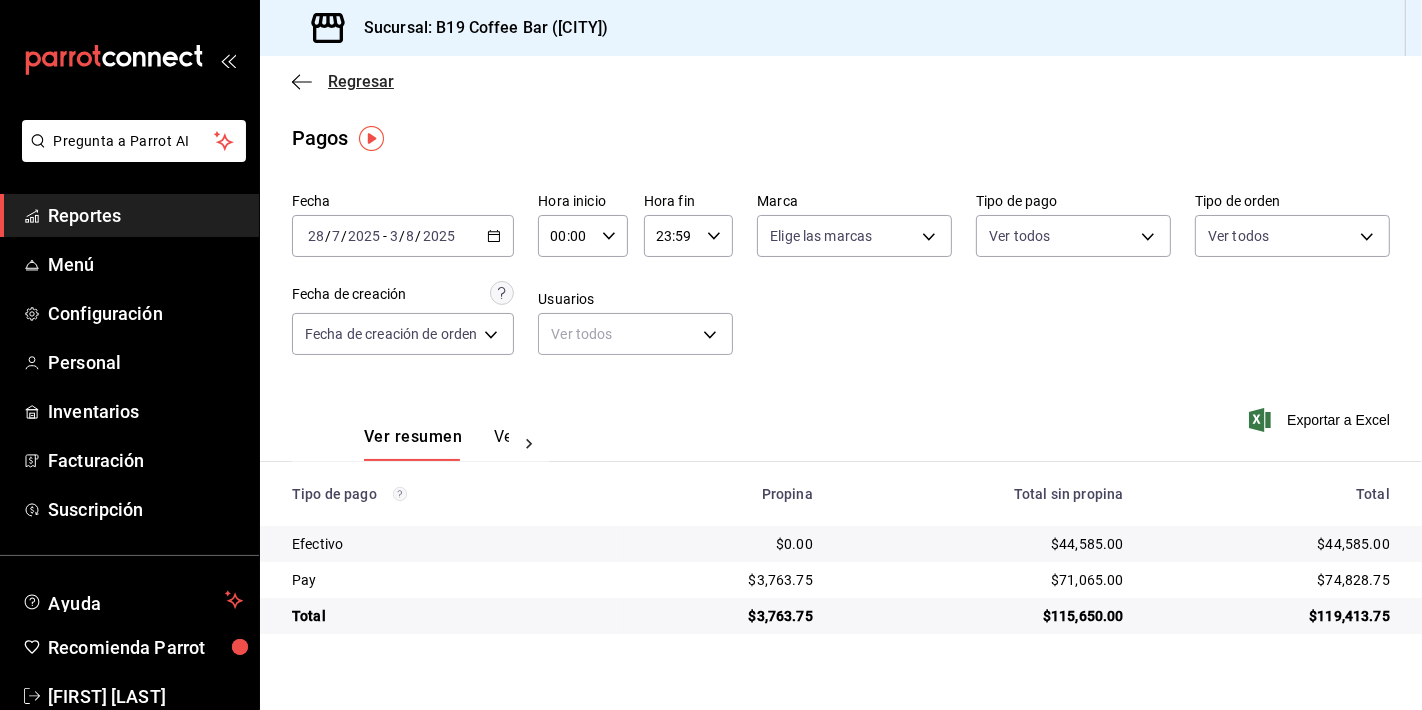 click 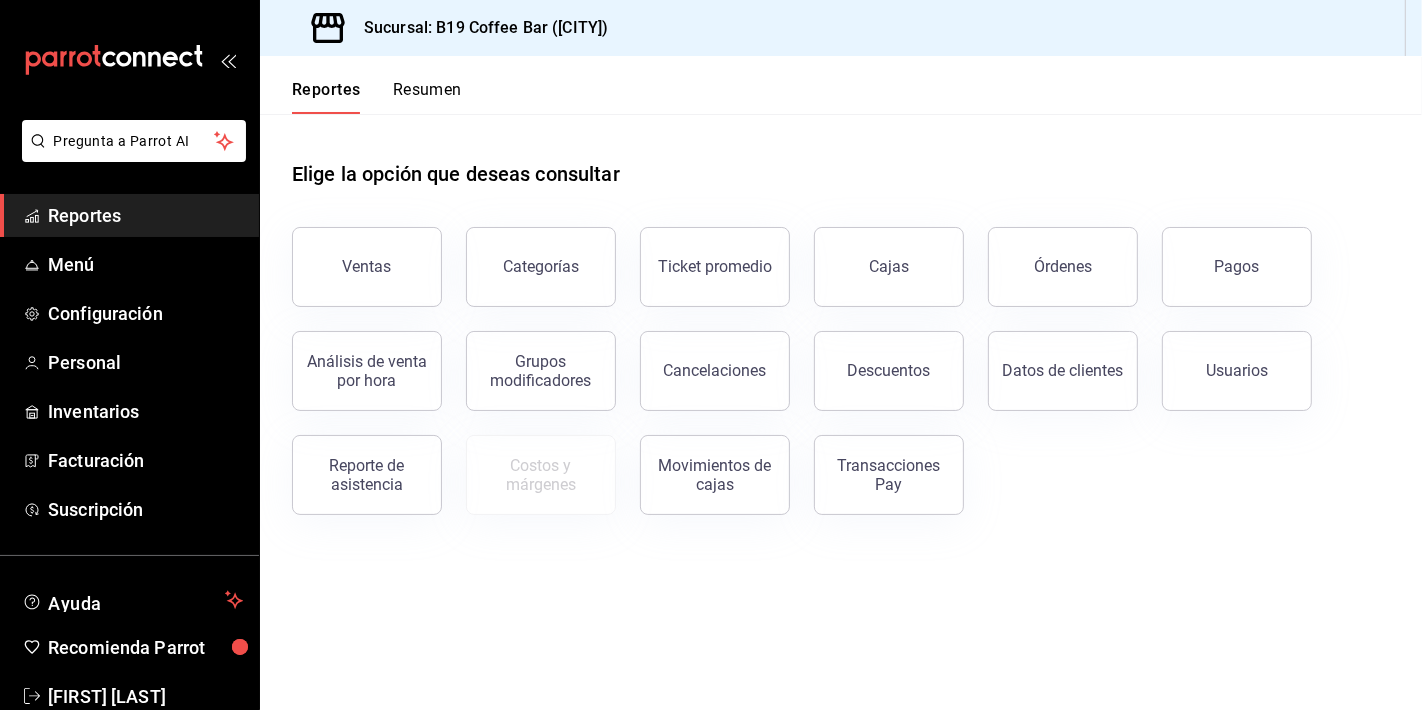 click on "Cancelaciones" at bounding box center (715, 371) 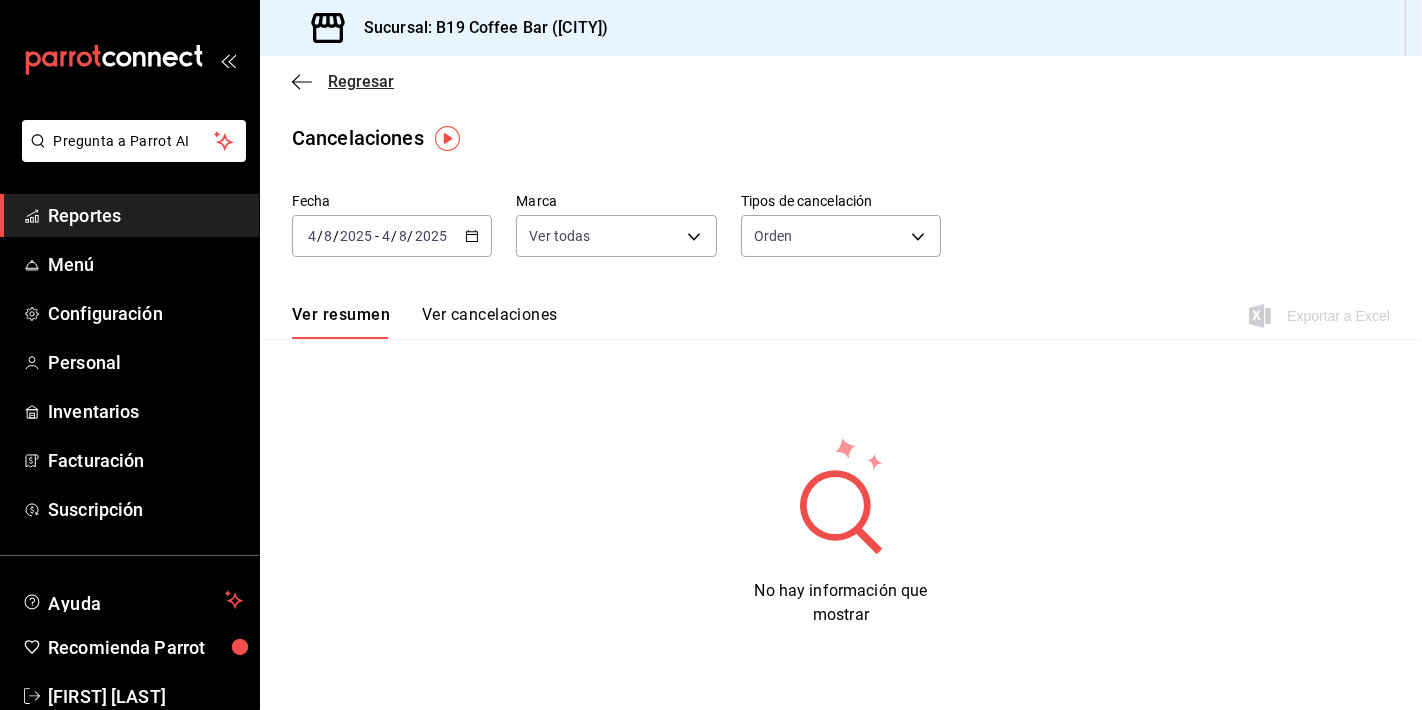 click 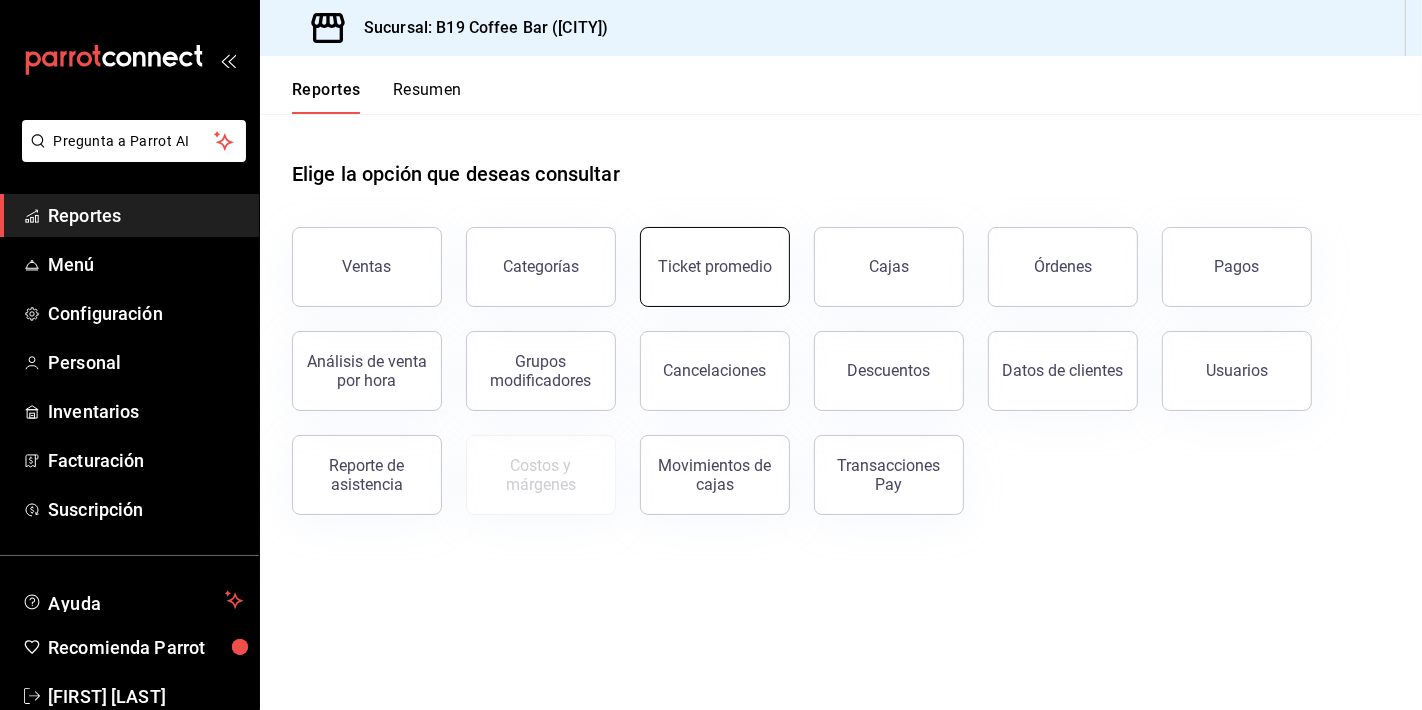 click on "Ticket promedio" at bounding box center (715, 267) 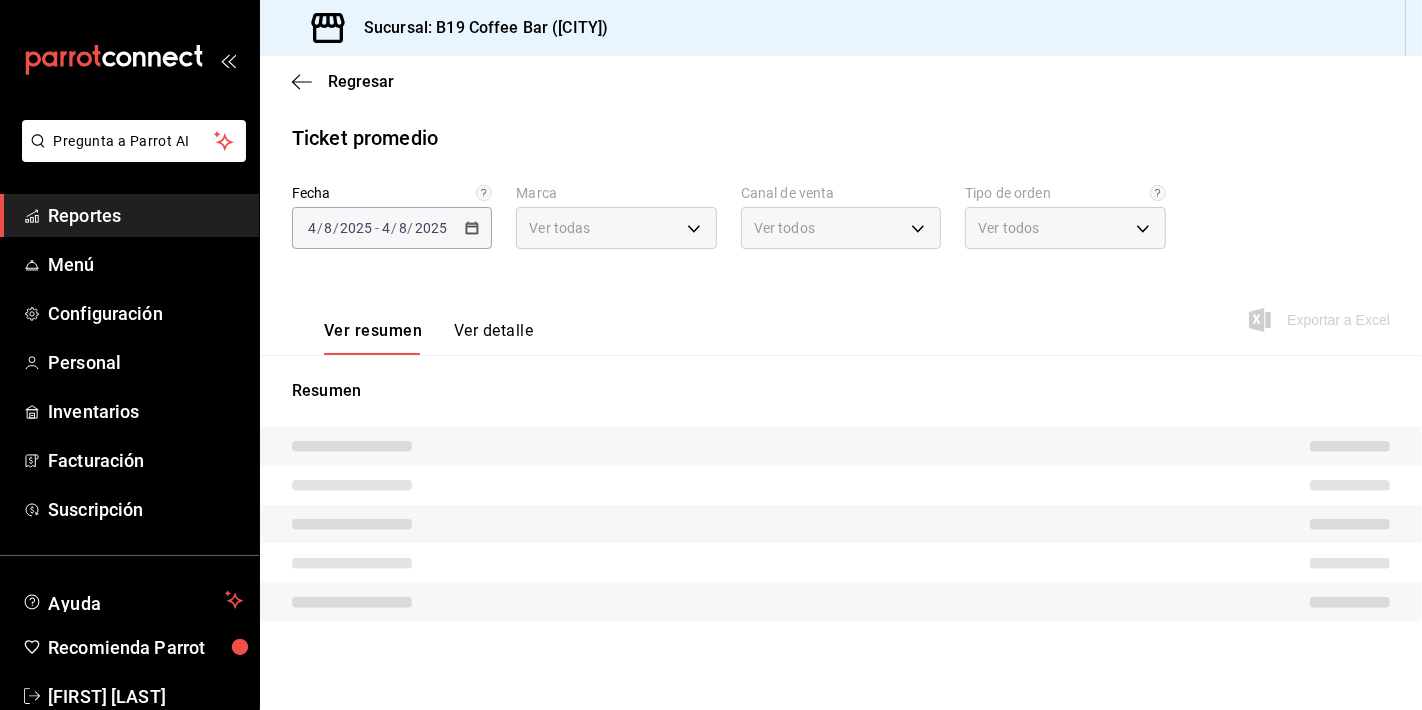 type on "60a04dc3-d0cc-4560-9062-d9b9c41cb37d" 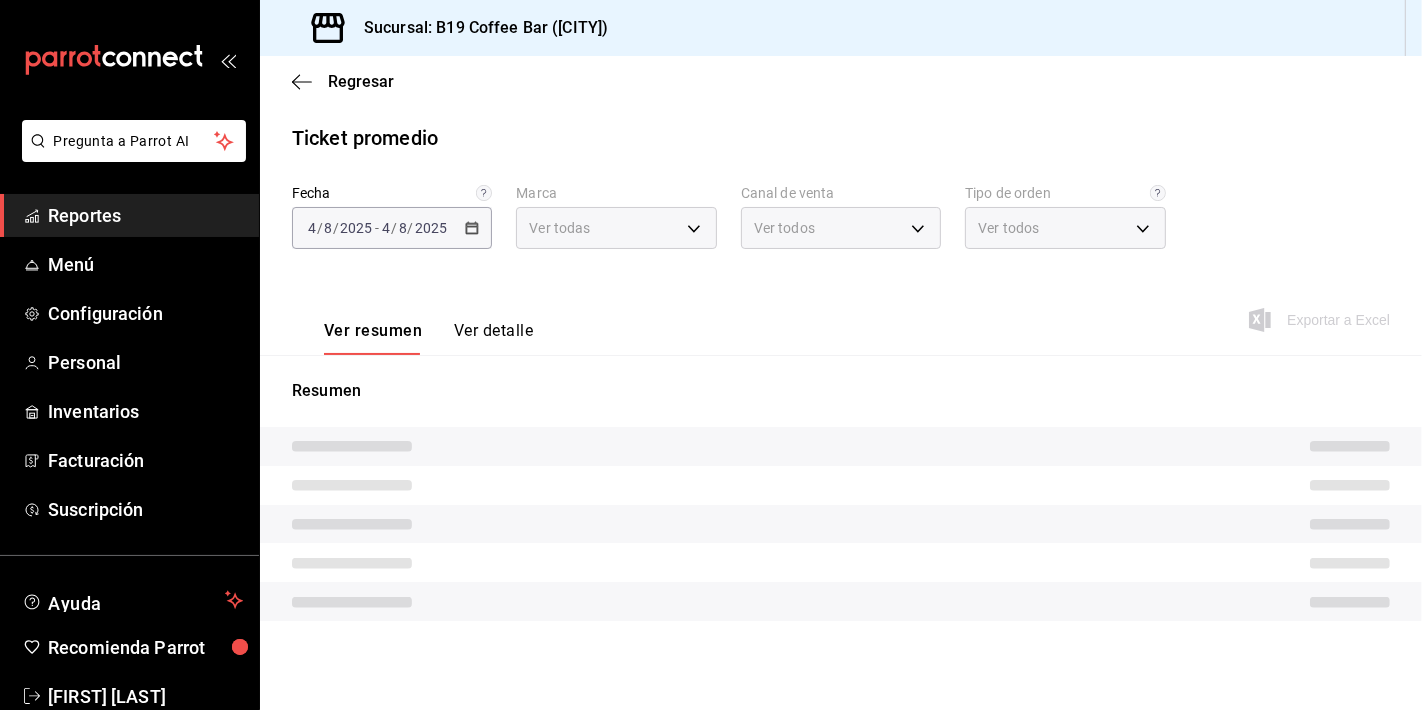 type on "PARROT,UBER_EATS,RAPPI,DIDI_FOOD,ONLINE" 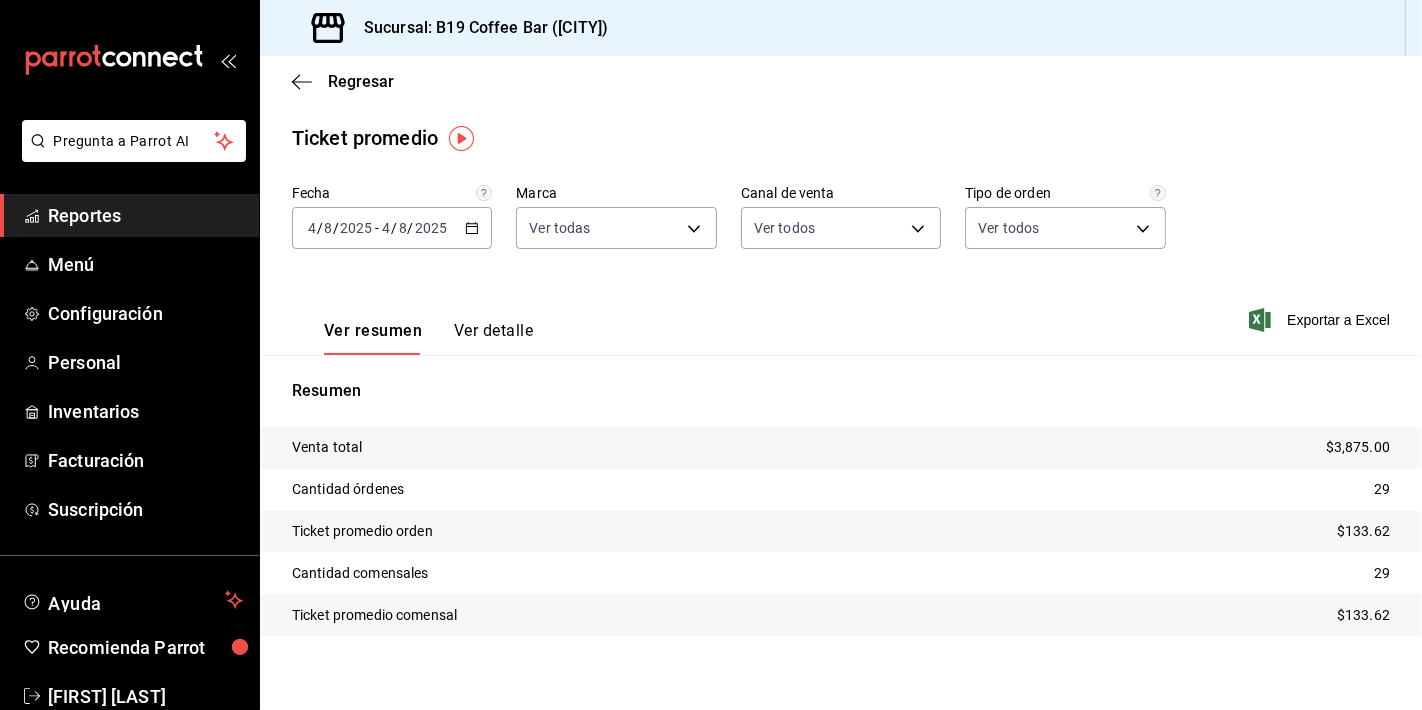 click on "2025-08-04 4 / 8 / 2025 - 2025-08-04 4 / 8 / 2025" at bounding box center (392, 228) 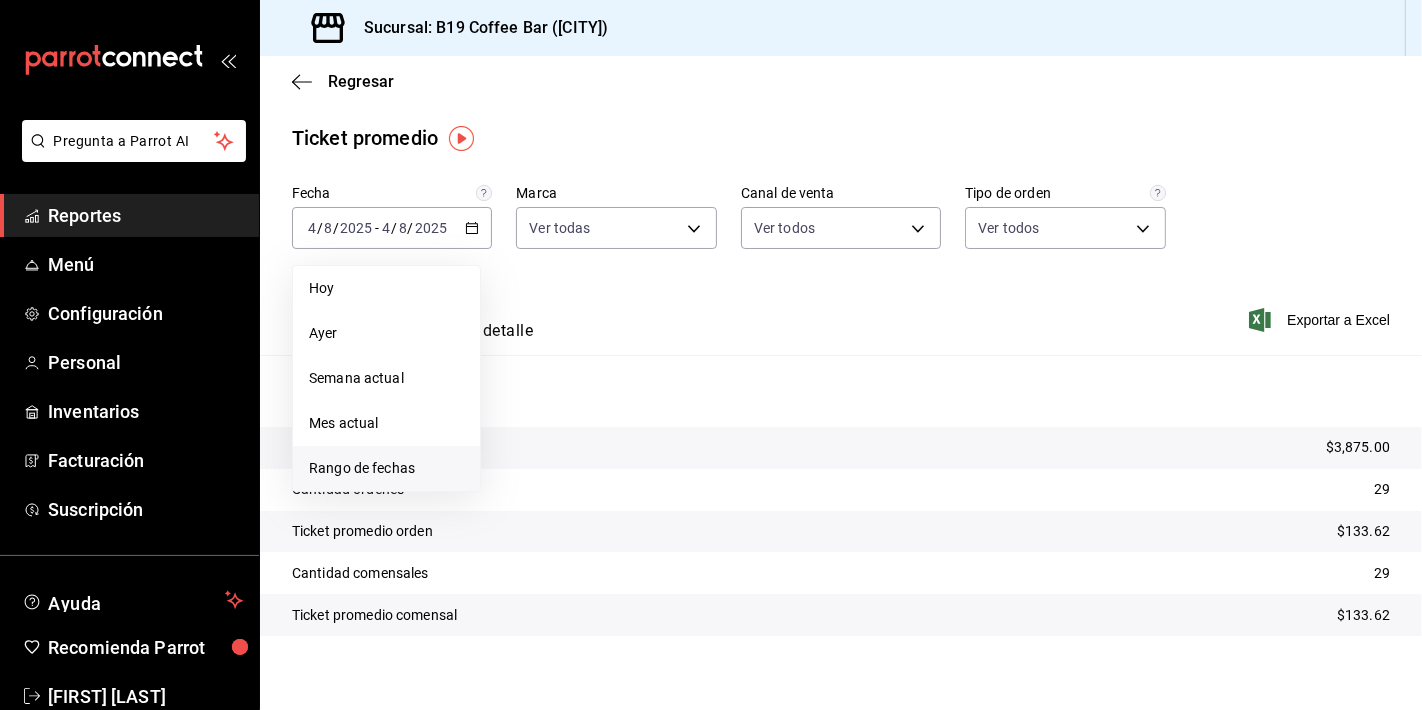 click on "Rango de fechas" at bounding box center (386, 468) 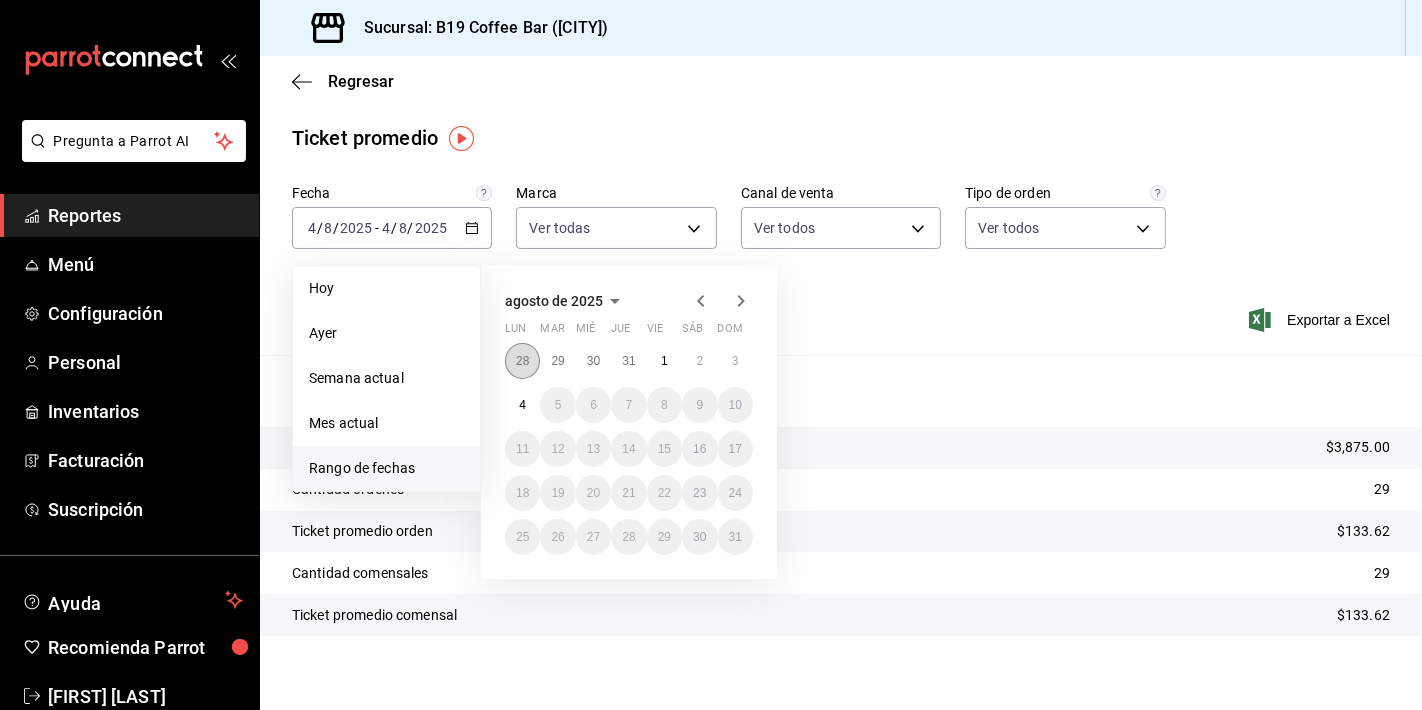 click on "28" at bounding box center [522, 361] 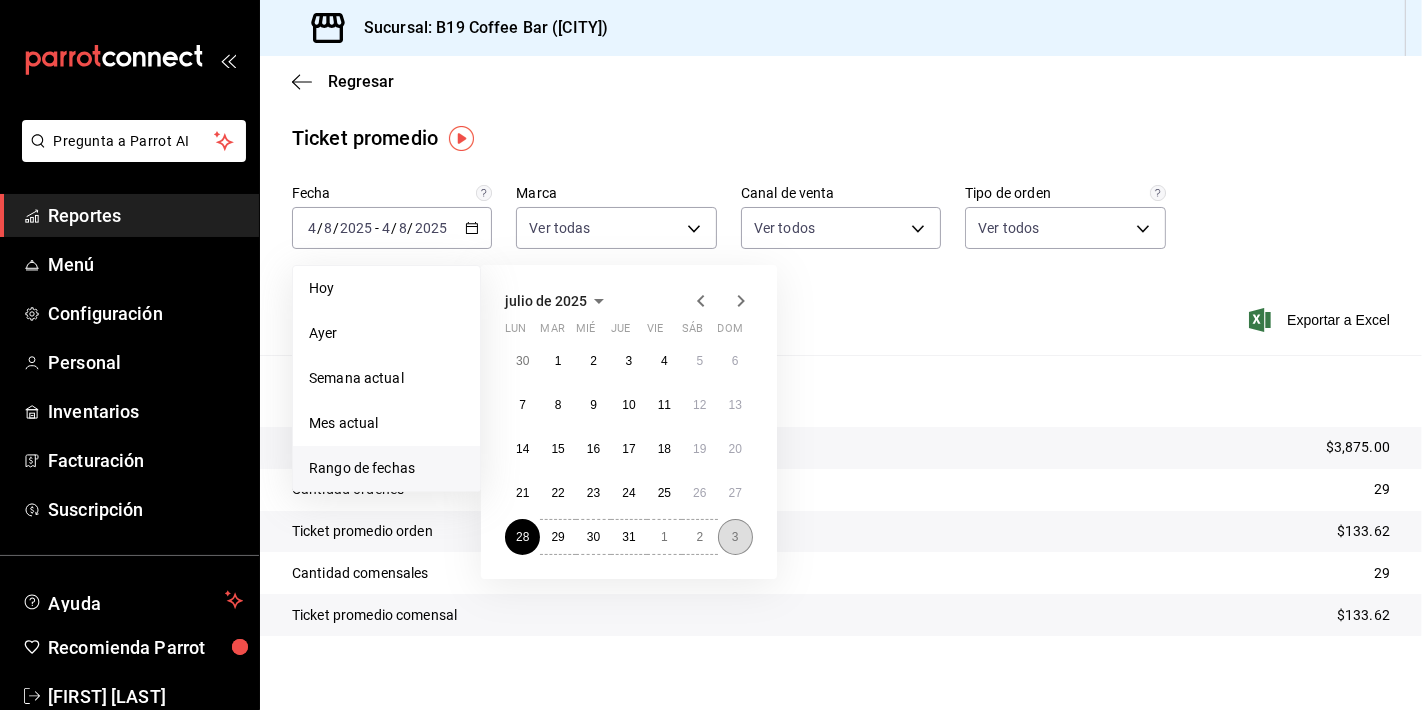 click on "3" at bounding box center [735, 537] 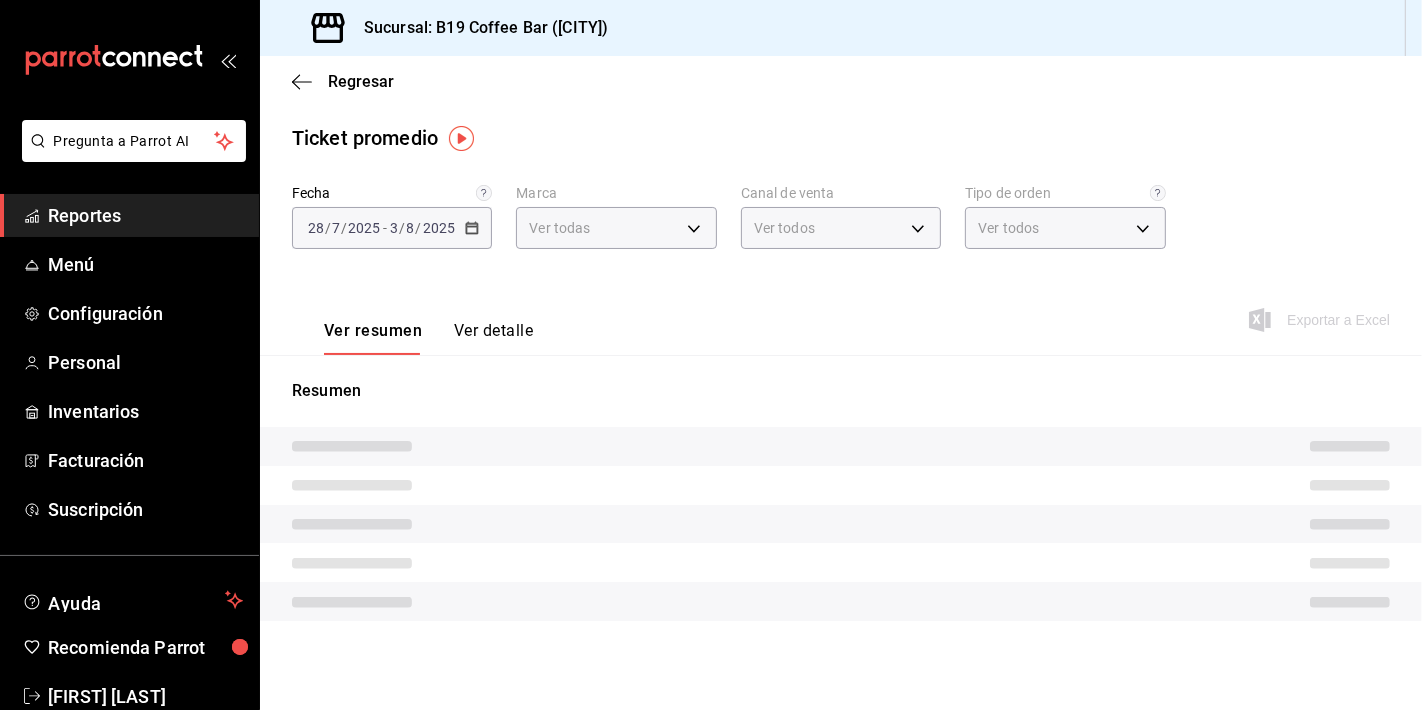 click on "Ver resumen Ver detalle Exportar a Excel" at bounding box center [841, 314] 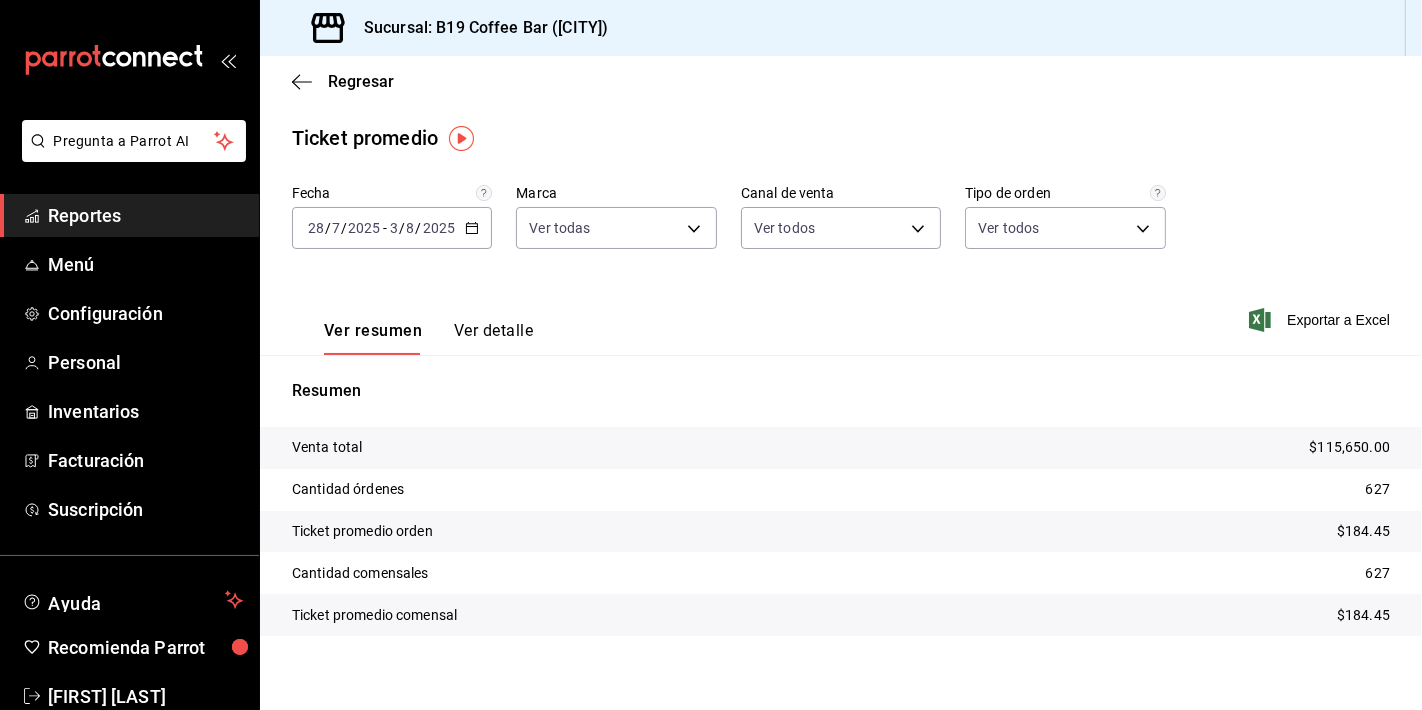 click on "Ver resumen Ver detalle" at bounding box center [412, 326] 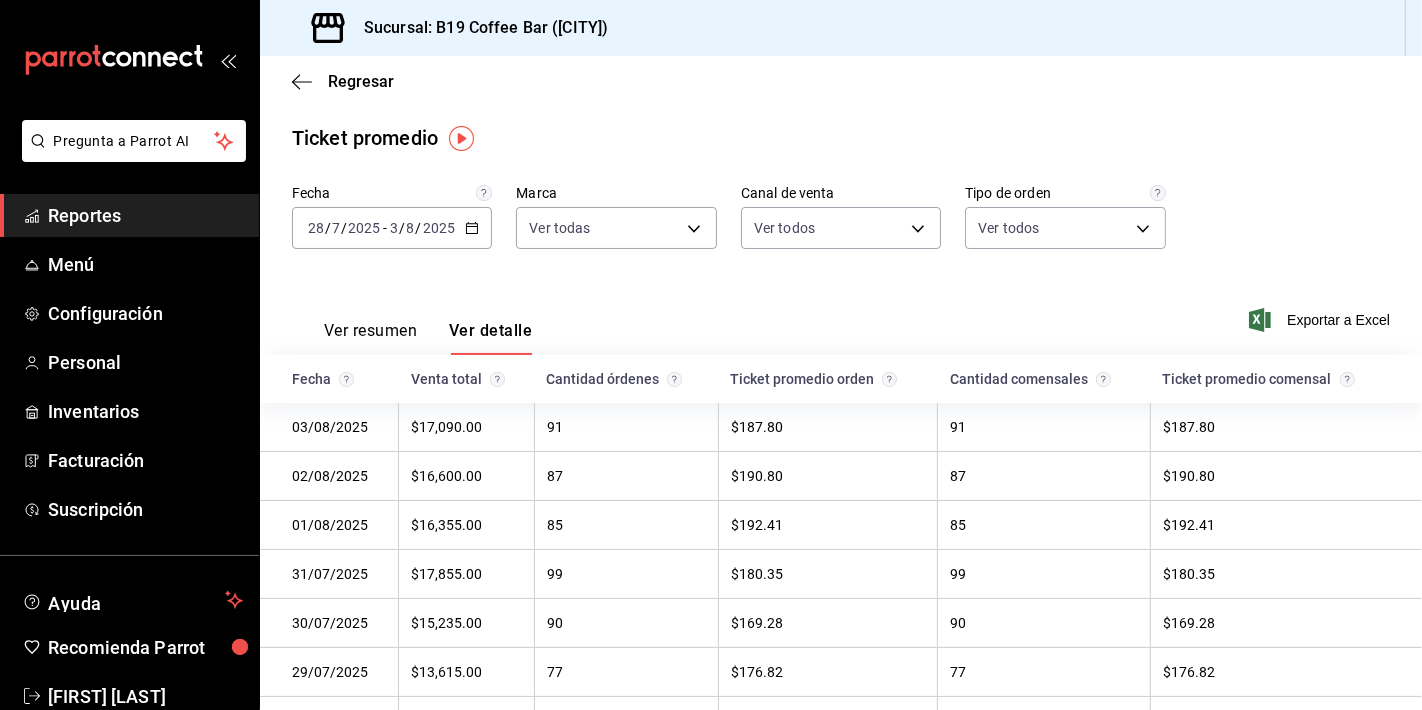 click 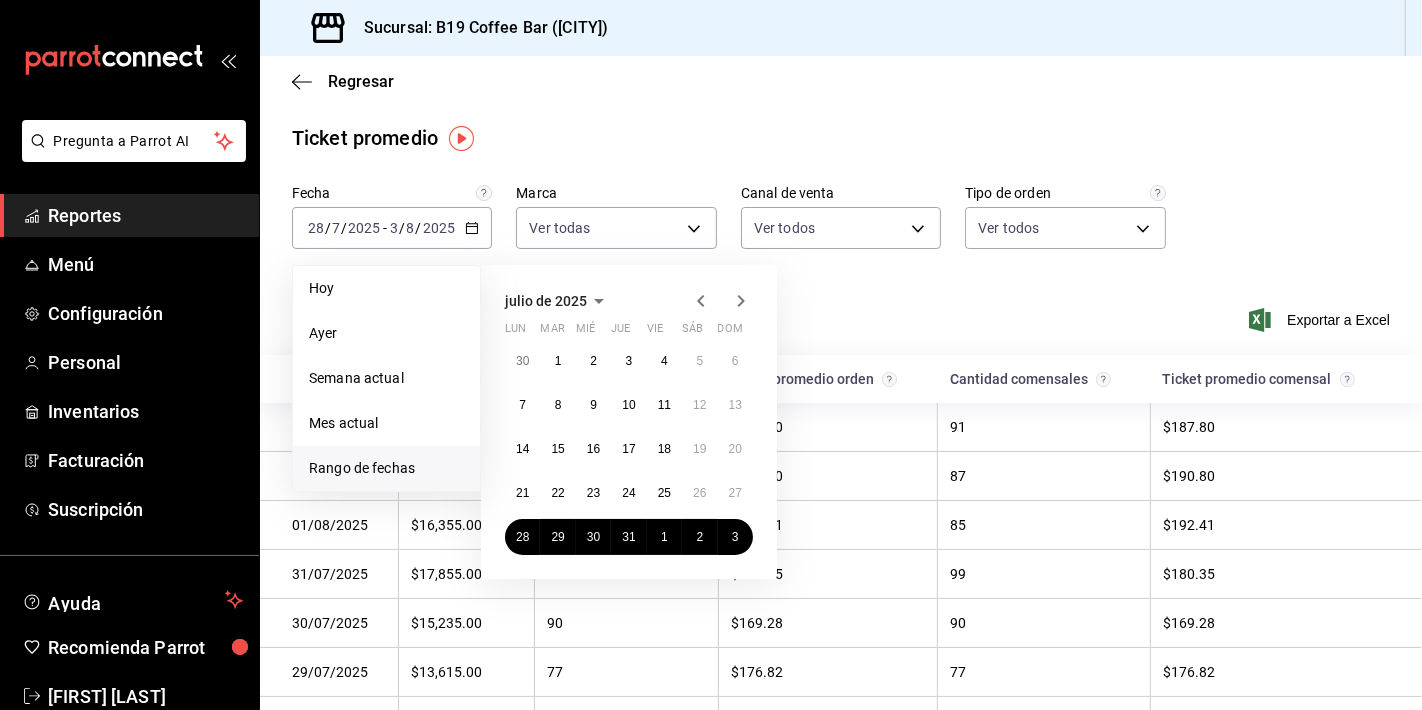 drag, startPoint x: 603, startPoint y: 153, endPoint x: 523, endPoint y: 181, distance: 84.758484 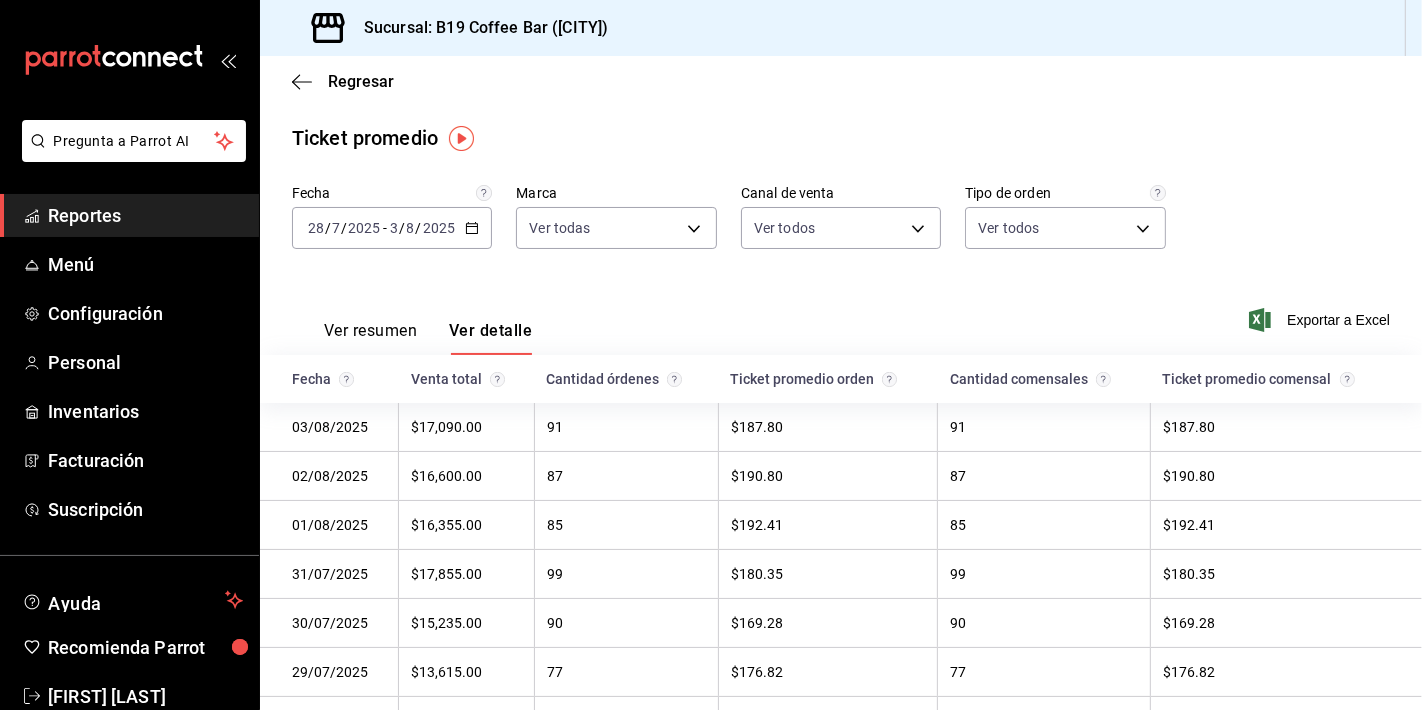 click on "Regresar" at bounding box center (841, 81) 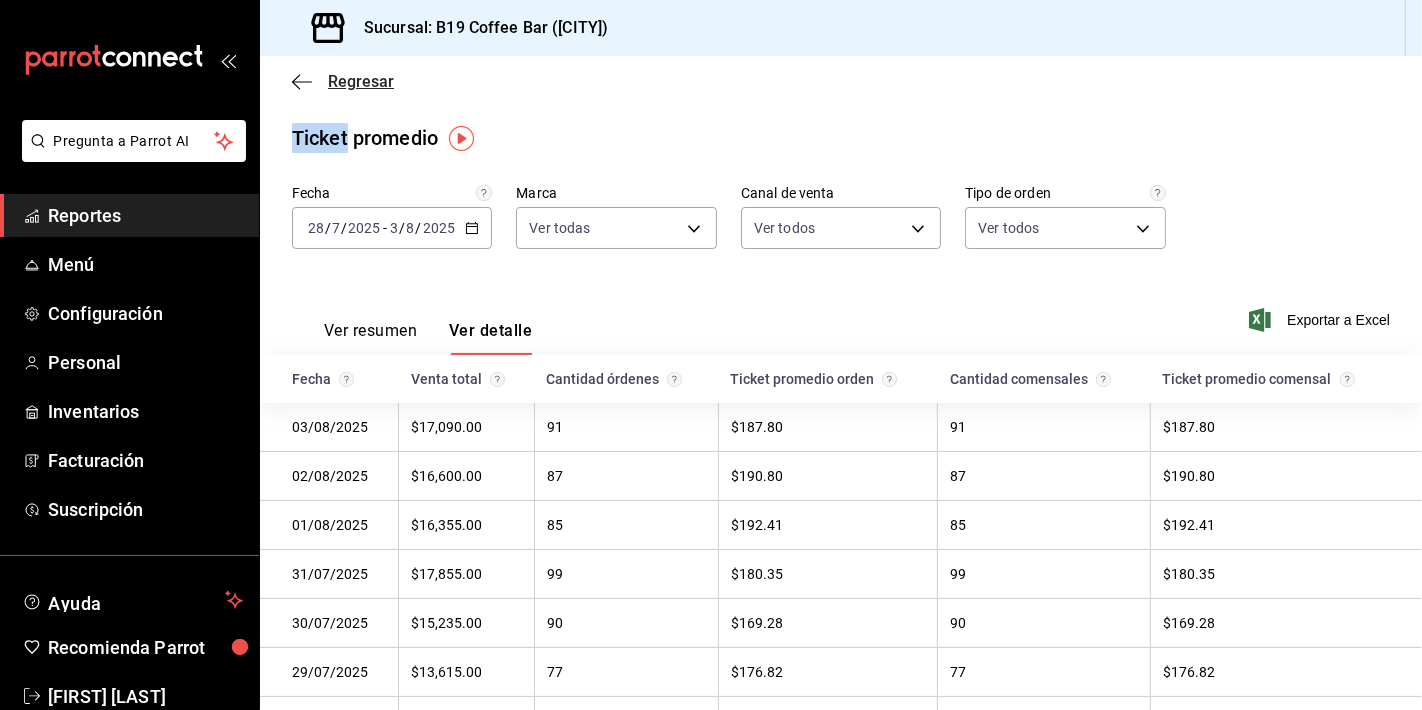 click on "Regresar" at bounding box center [841, 81] 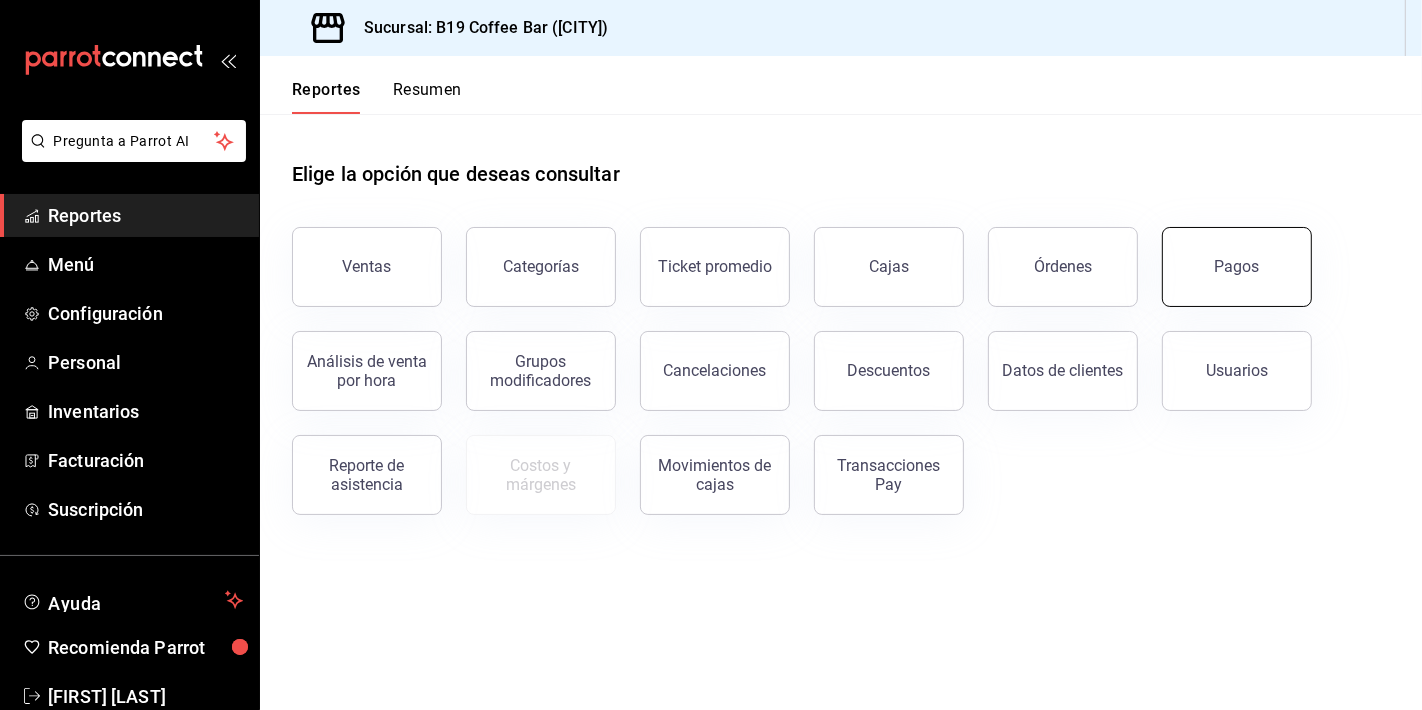 click on "Pagos" at bounding box center (1237, 267) 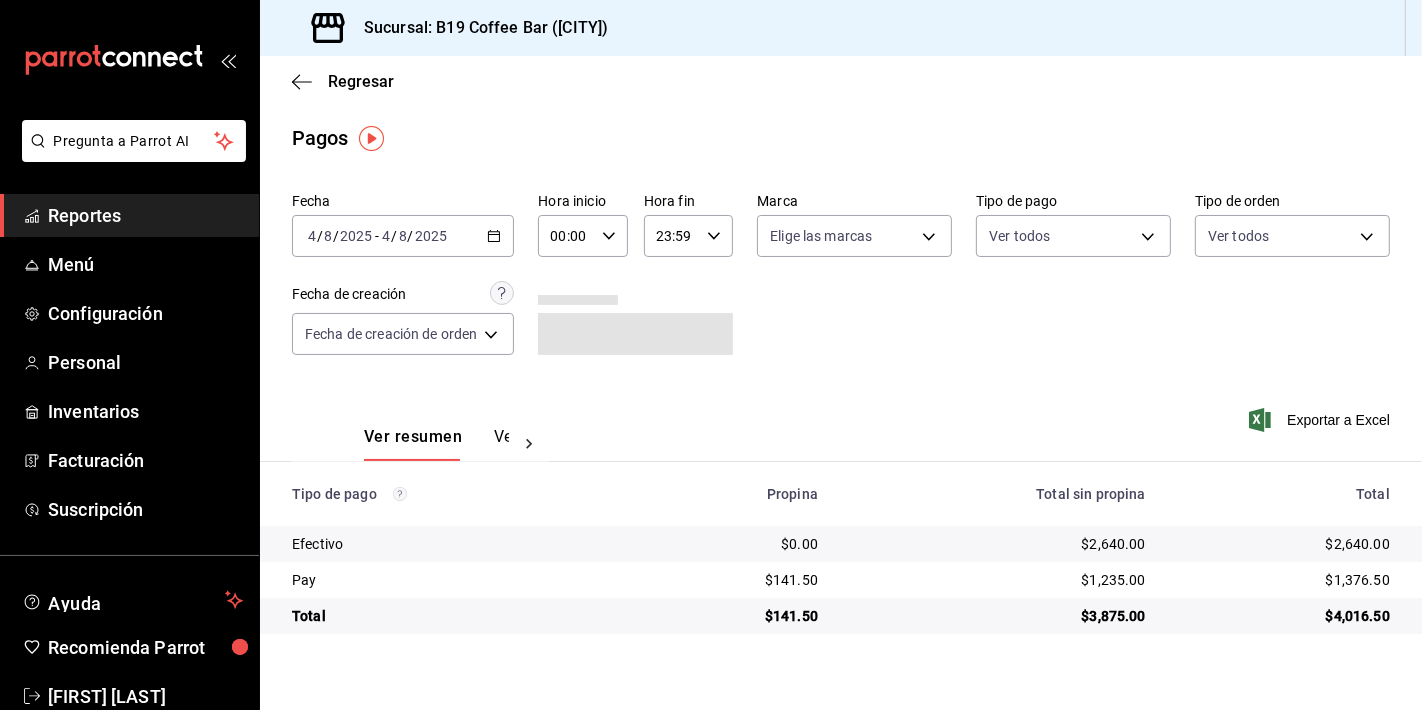 click 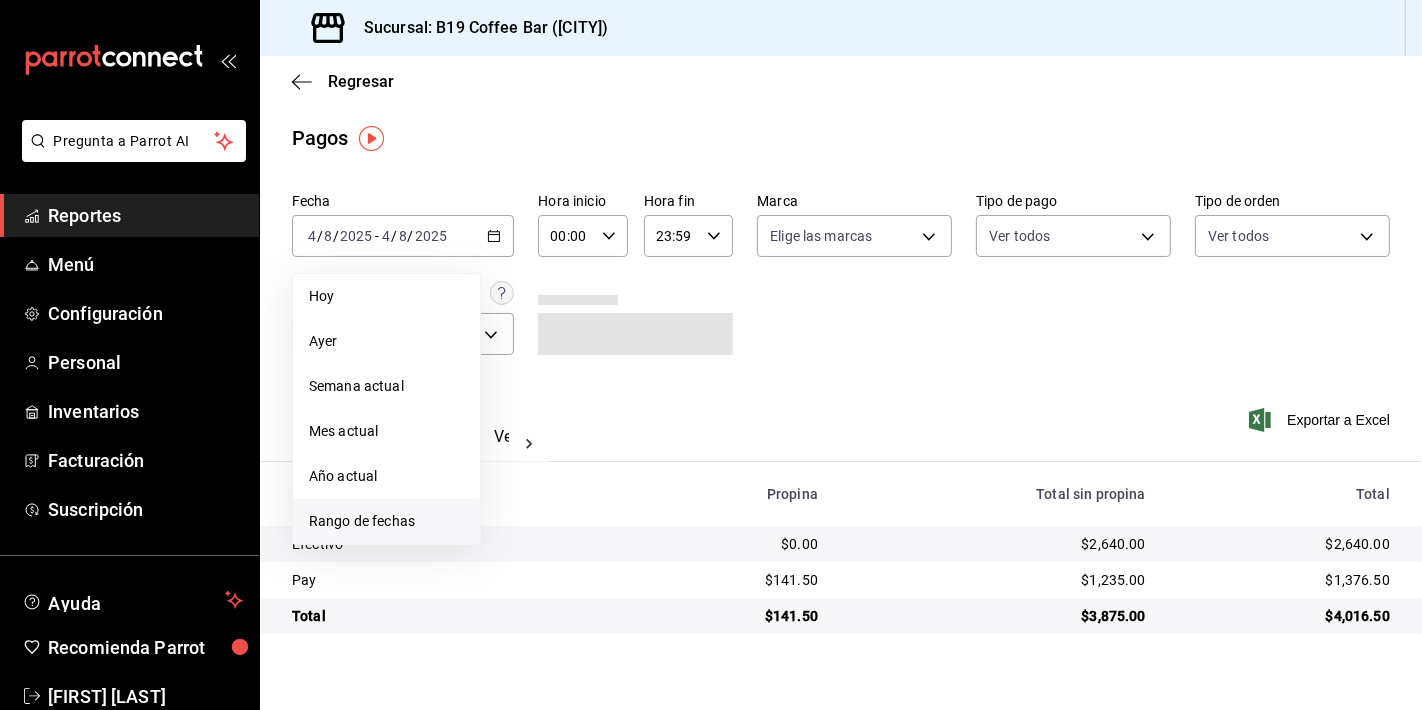 click on "Rango de fechas" at bounding box center (386, 521) 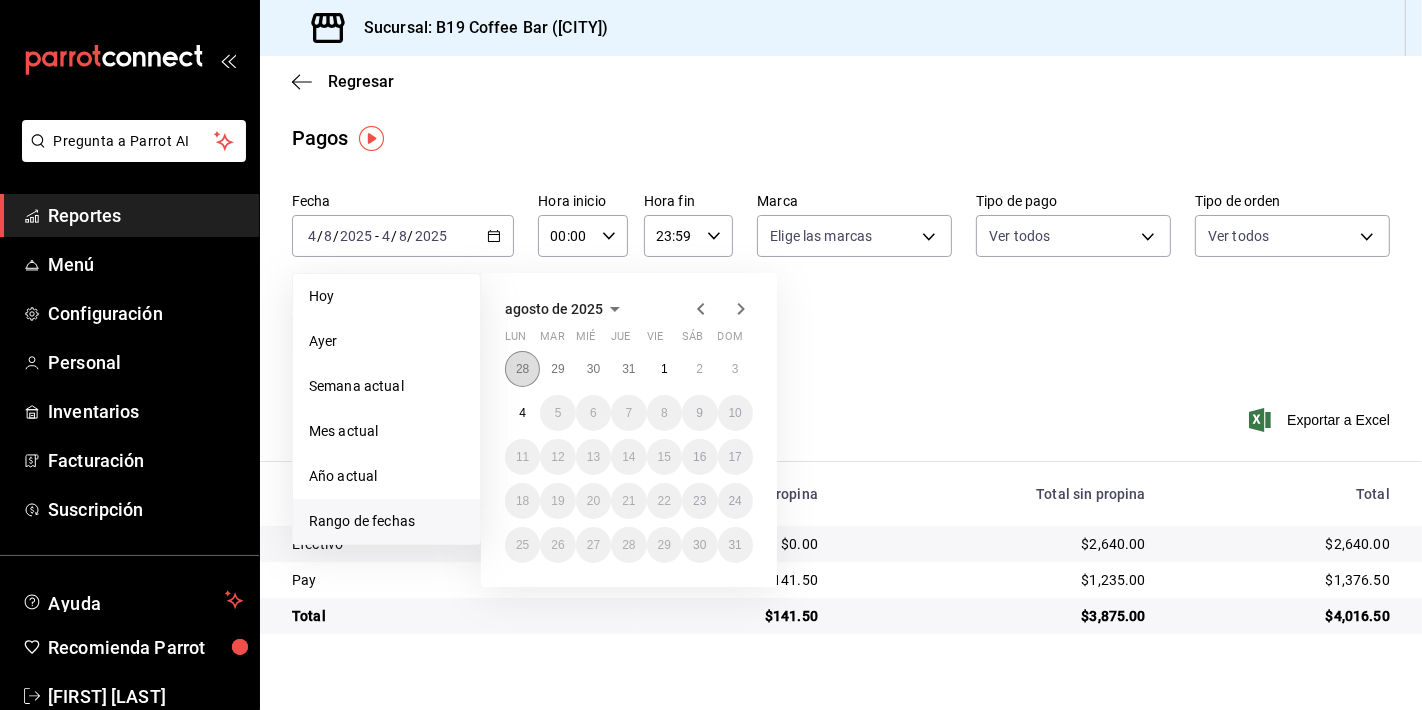 click on "28" at bounding box center [522, 369] 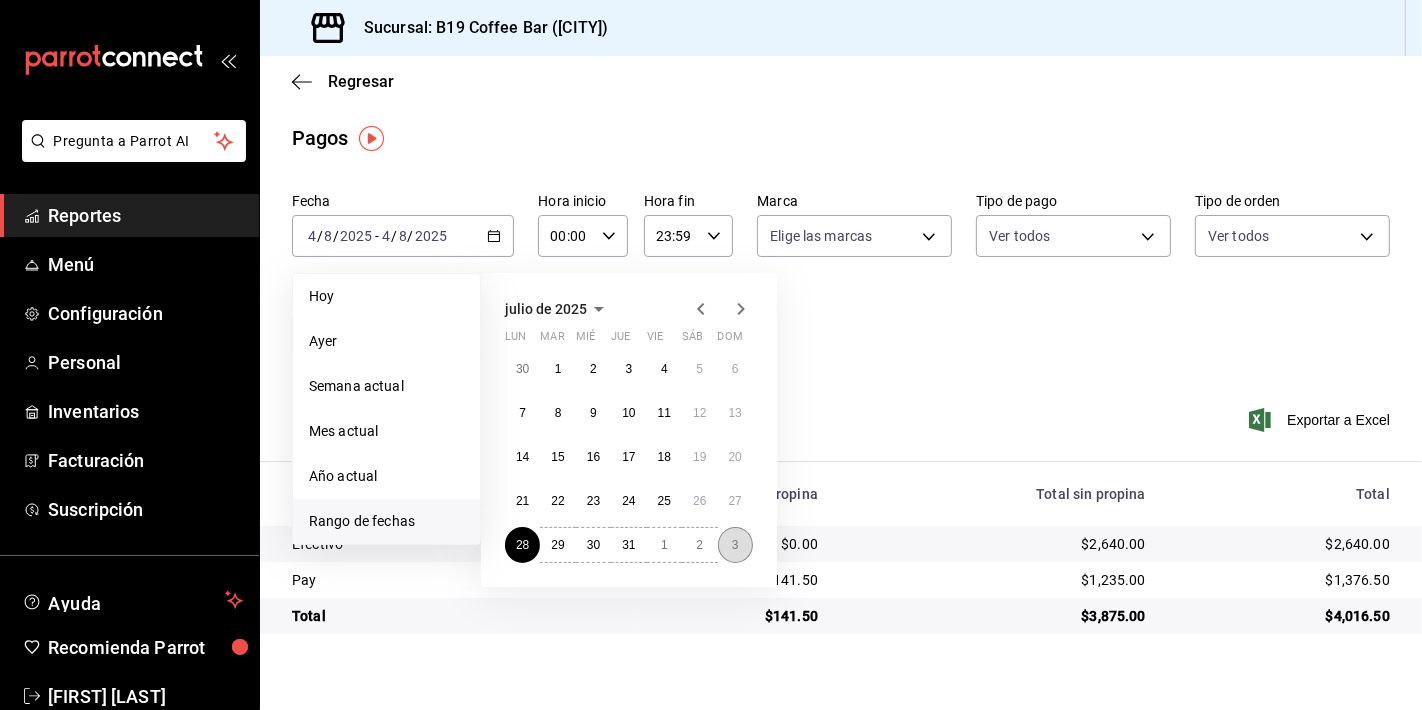 click on "3" at bounding box center (735, 545) 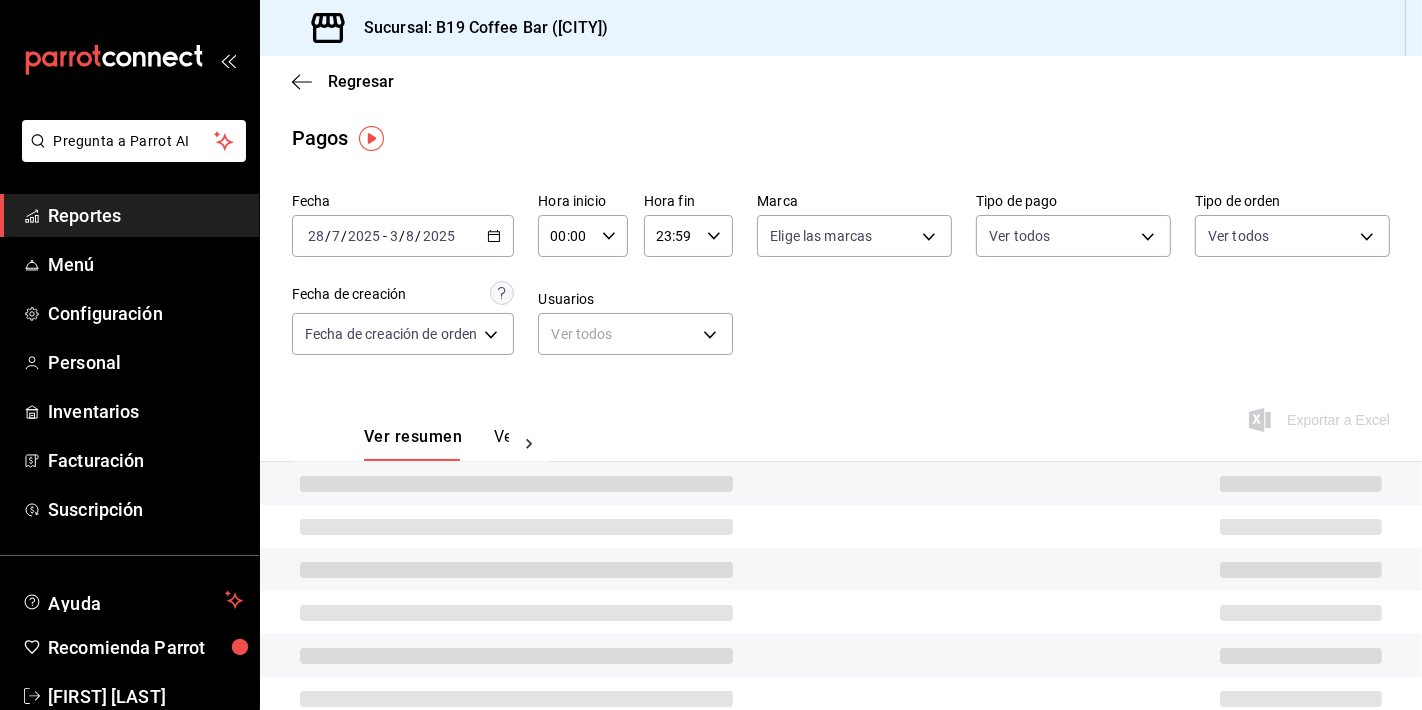 click on "Fecha 2025-07-28 28 / 7 / 2025 - 2025-08-03 3 / 8 / 2025 Hora inicio 00:00 Hora inicio Hora fin 23:59 Hora fin Marca Elige las marcas Tipo de pago Ver todos Tipo de orden Ver todos Fecha de creación   Fecha de creación de orden ORDER Usuarios Ver todos null" at bounding box center (841, 282) 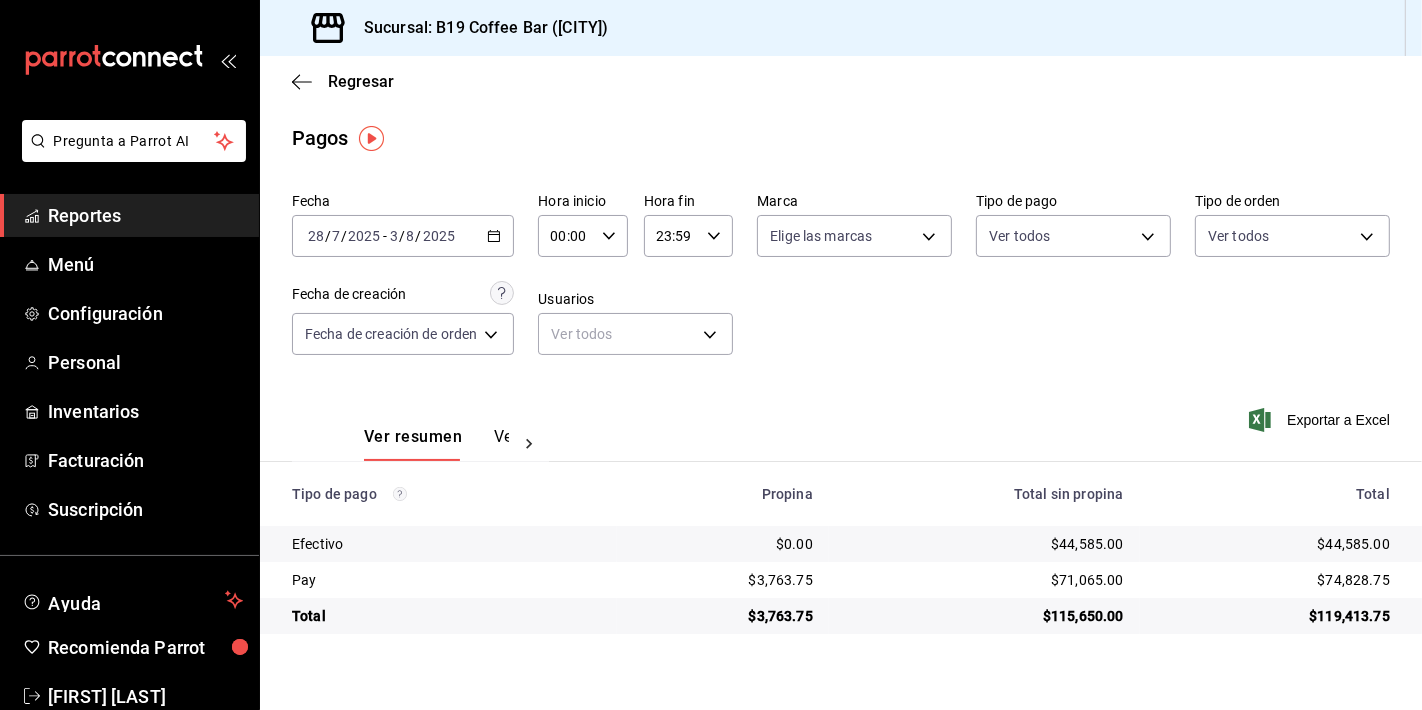 drag, startPoint x: 779, startPoint y: 136, endPoint x: 801, endPoint y: 101, distance: 41.340054 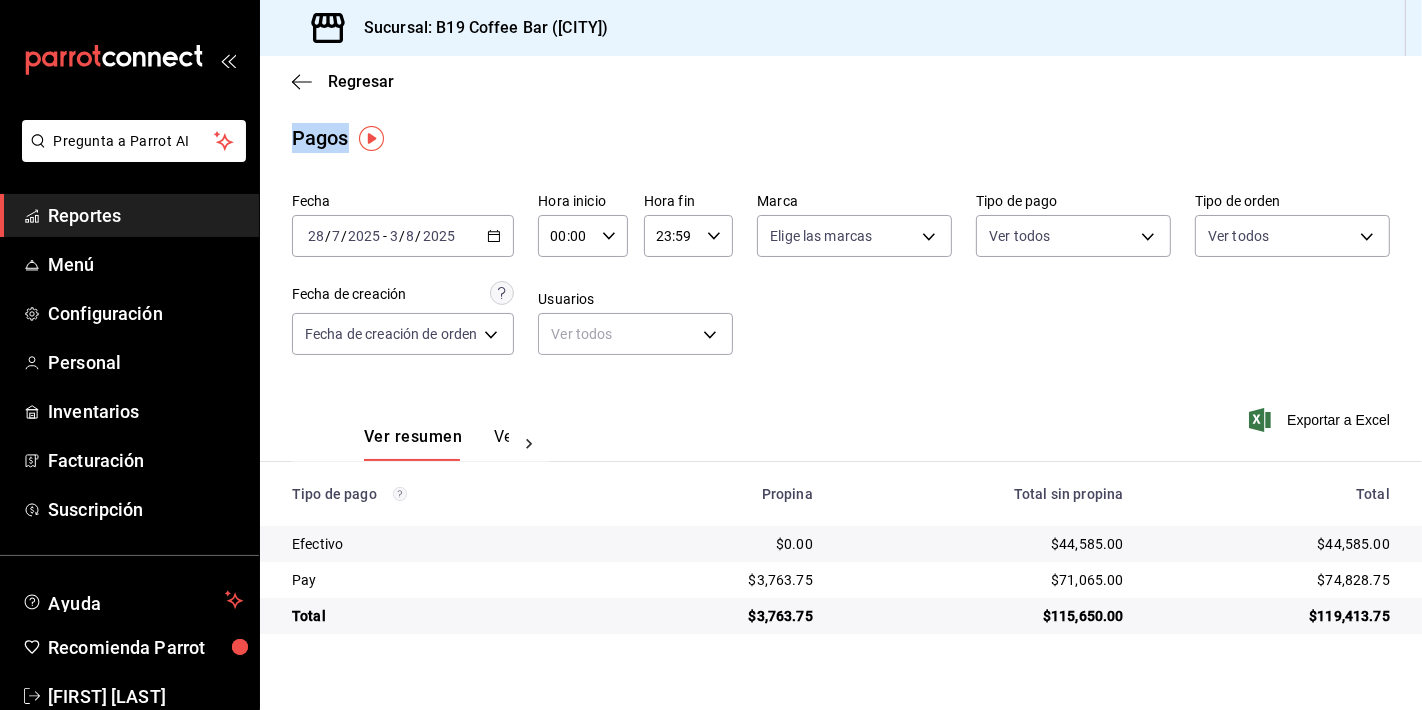 click on "Regresar" at bounding box center [841, 81] 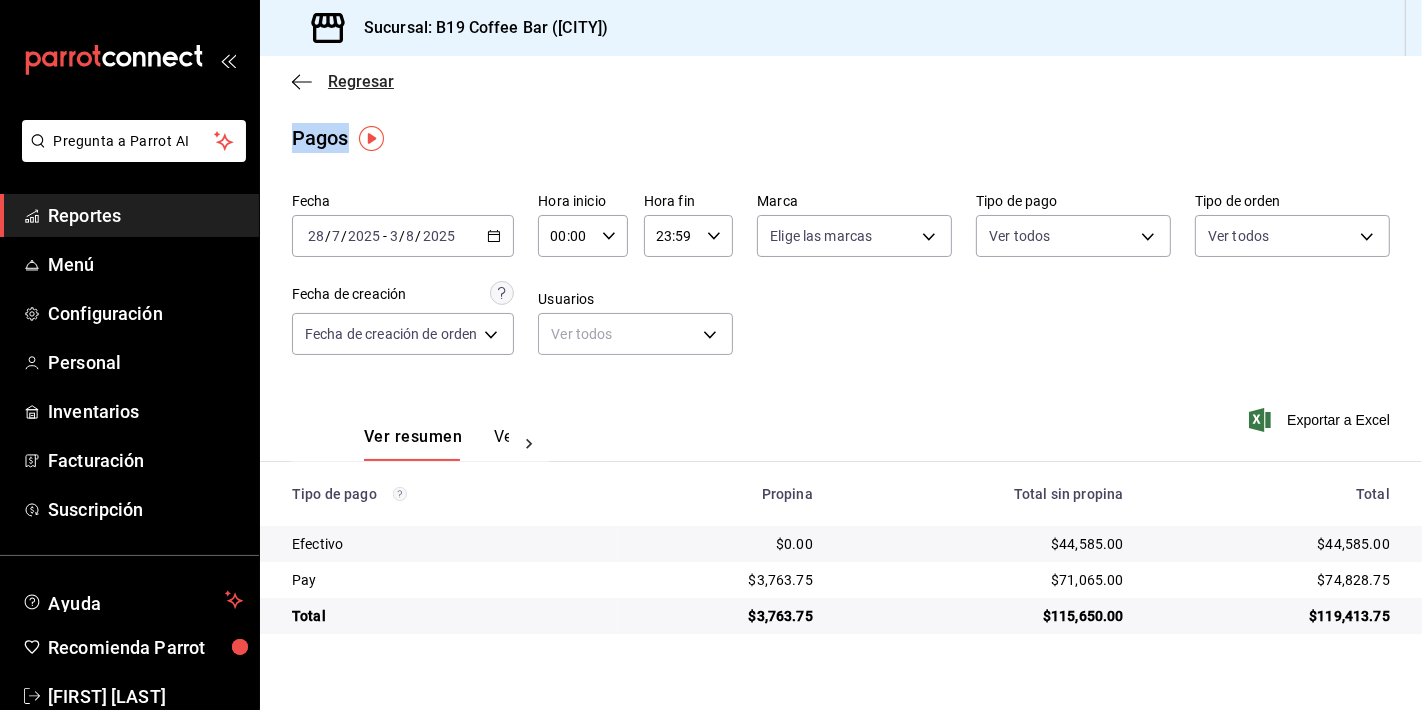 click 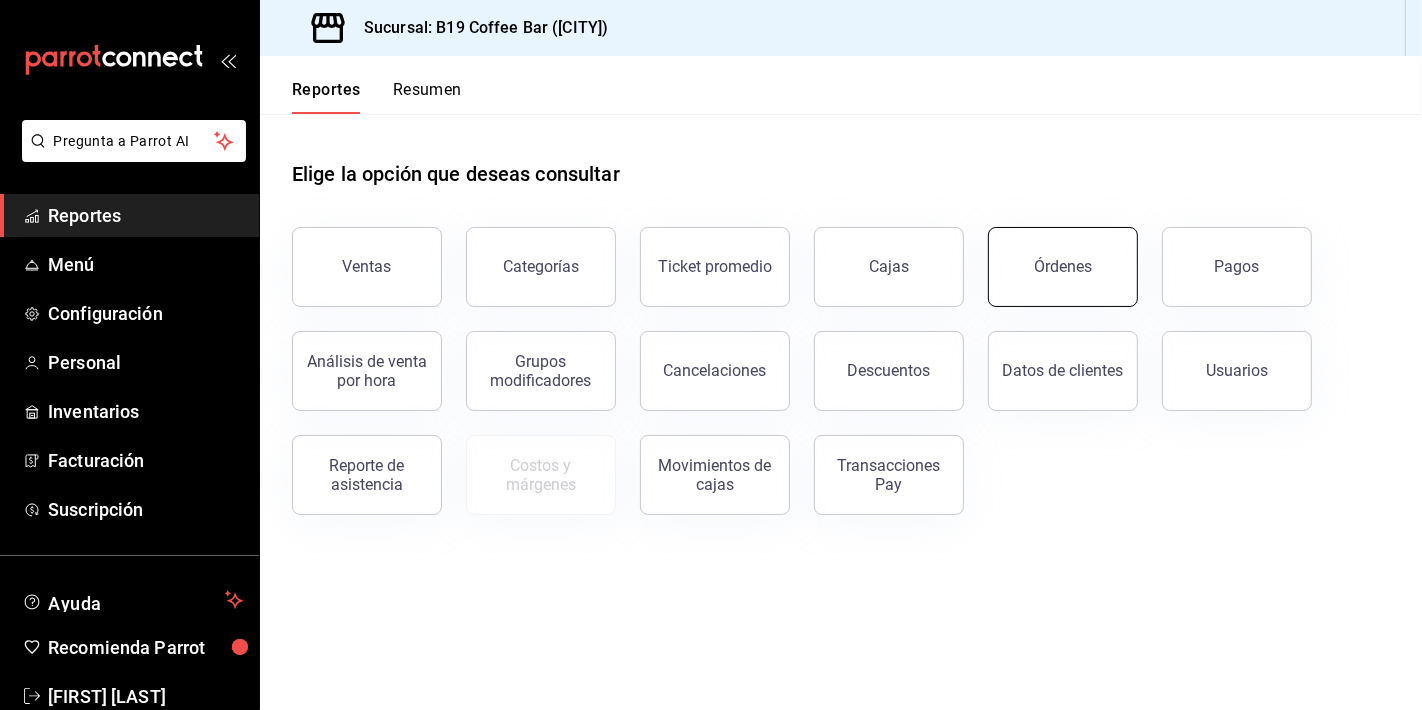click on "Órdenes" at bounding box center (1063, 267) 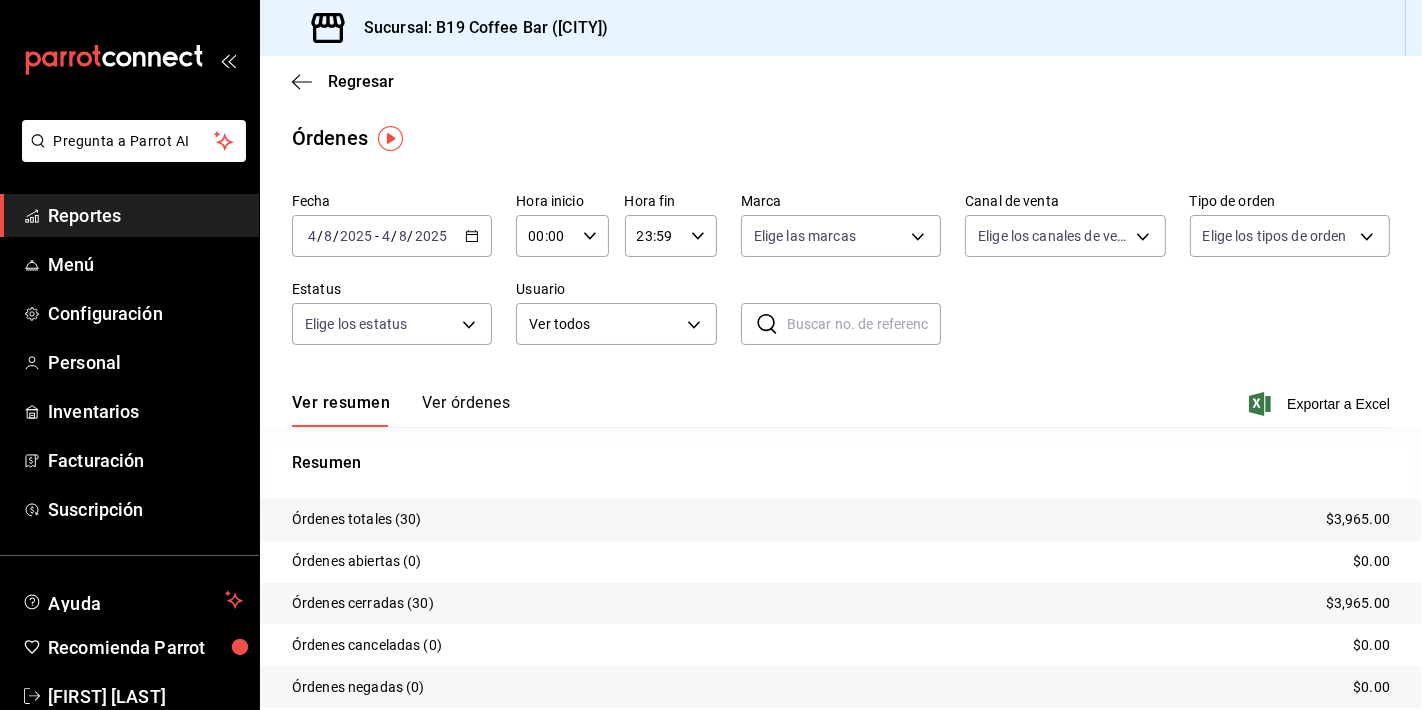 click on "Ver órdenes" at bounding box center [466, 410] 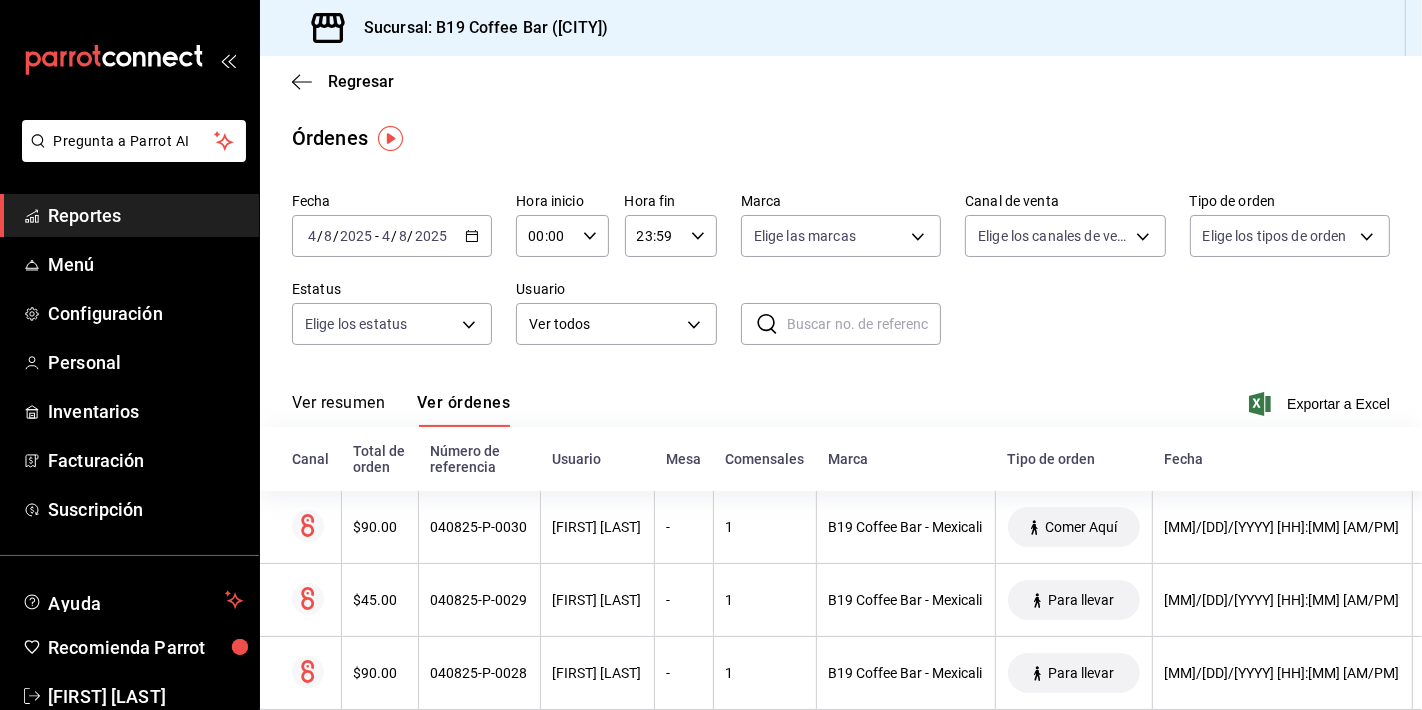 click on "Ver resumen Ver órdenes Exportar a Excel" at bounding box center (841, 398) 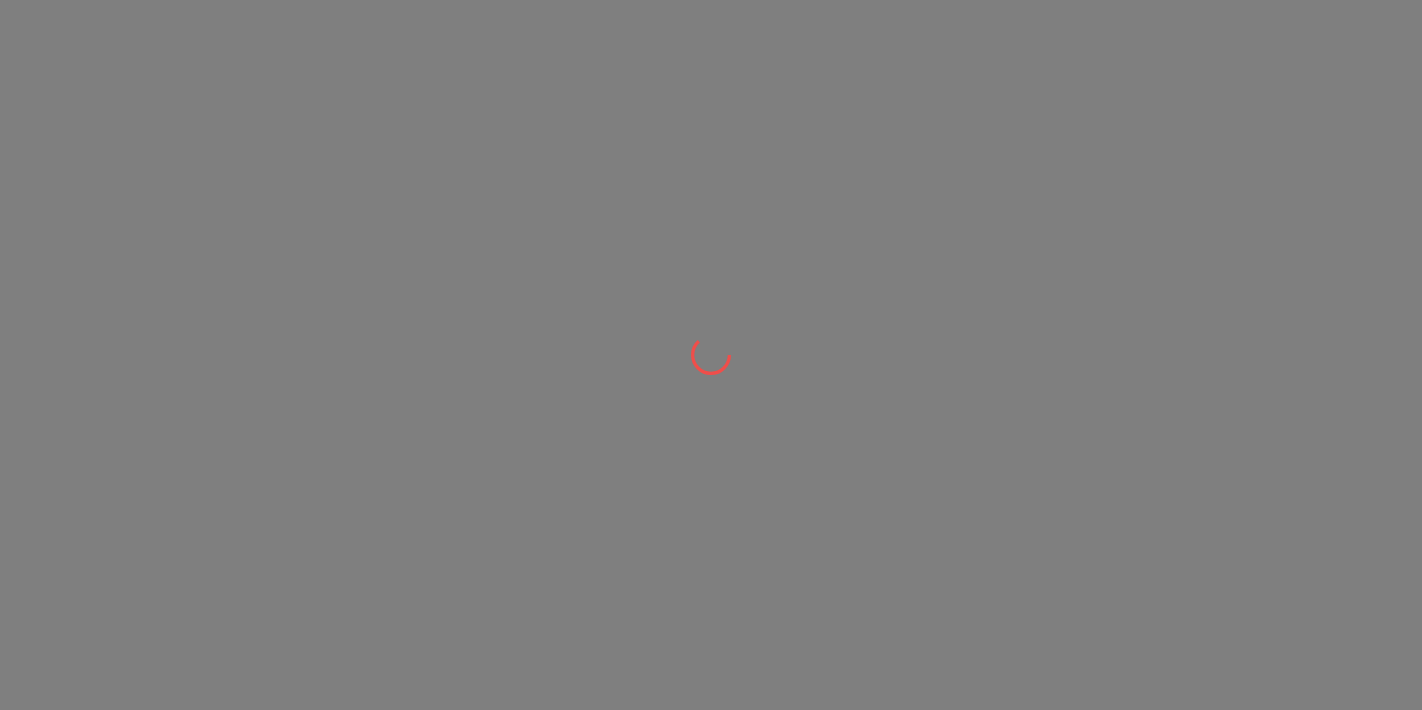 scroll, scrollTop: 0, scrollLeft: 0, axis: both 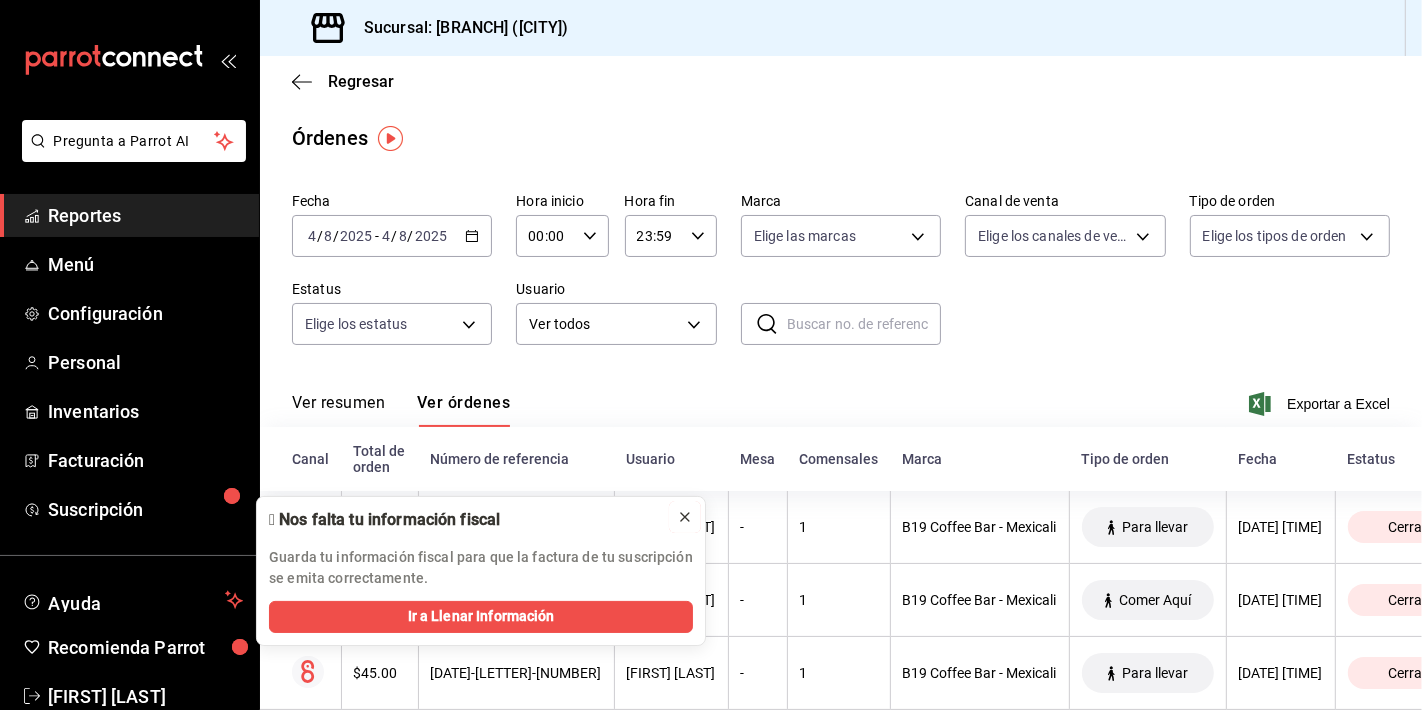 click 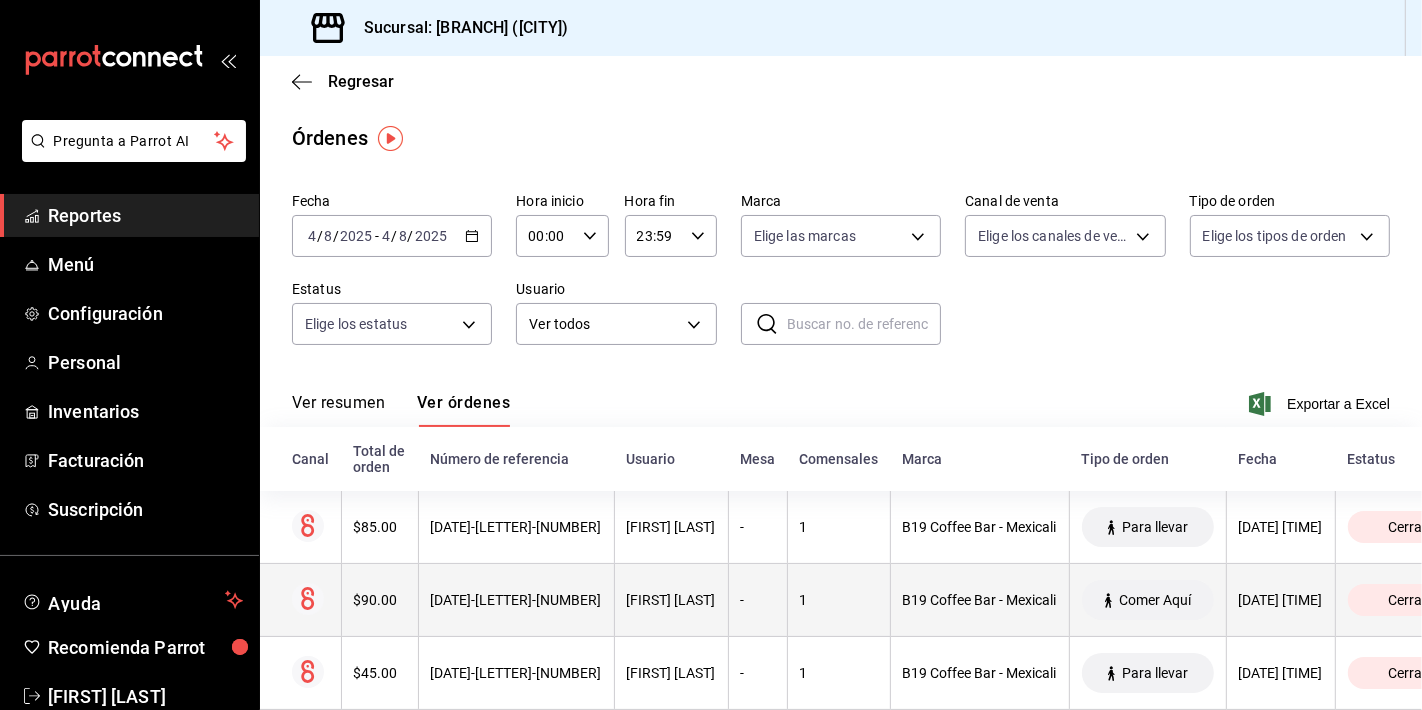 scroll, scrollTop: 259, scrollLeft: 0, axis: vertical 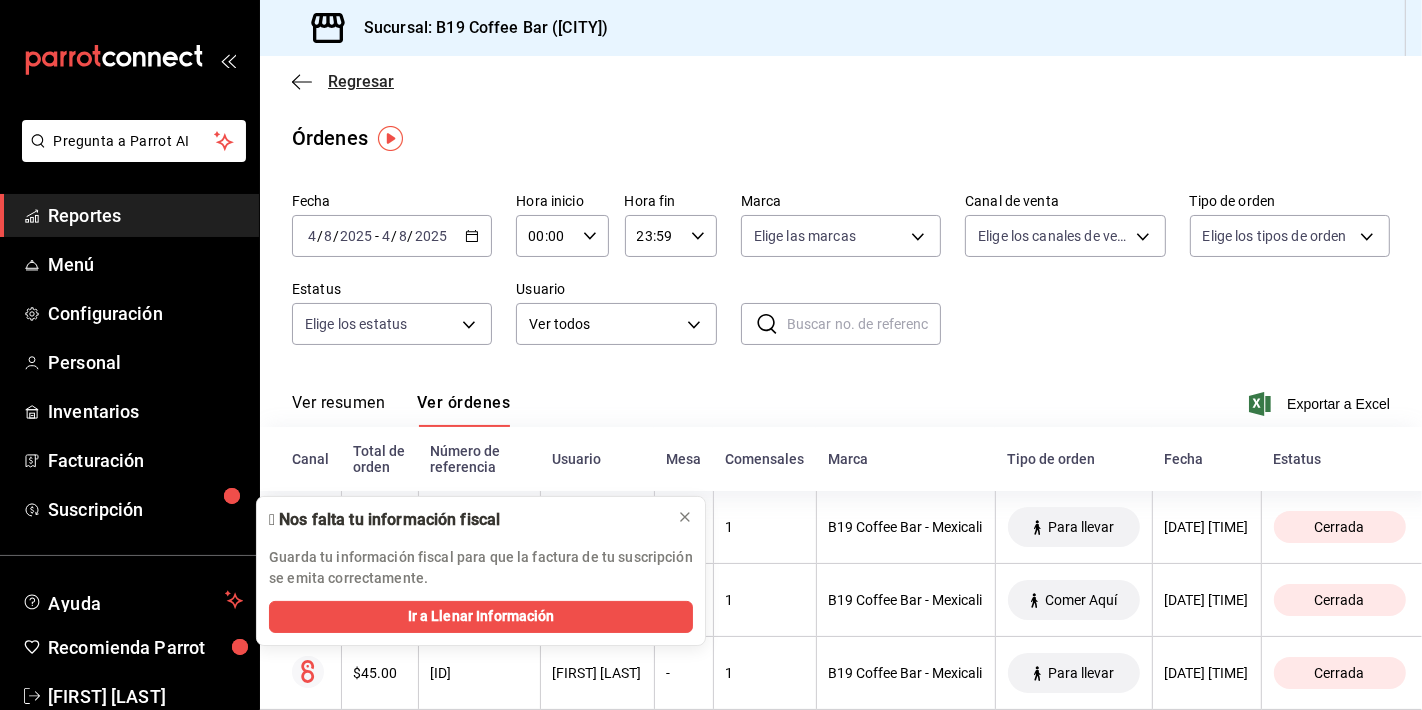 click on "Regresar" at bounding box center [343, 81] 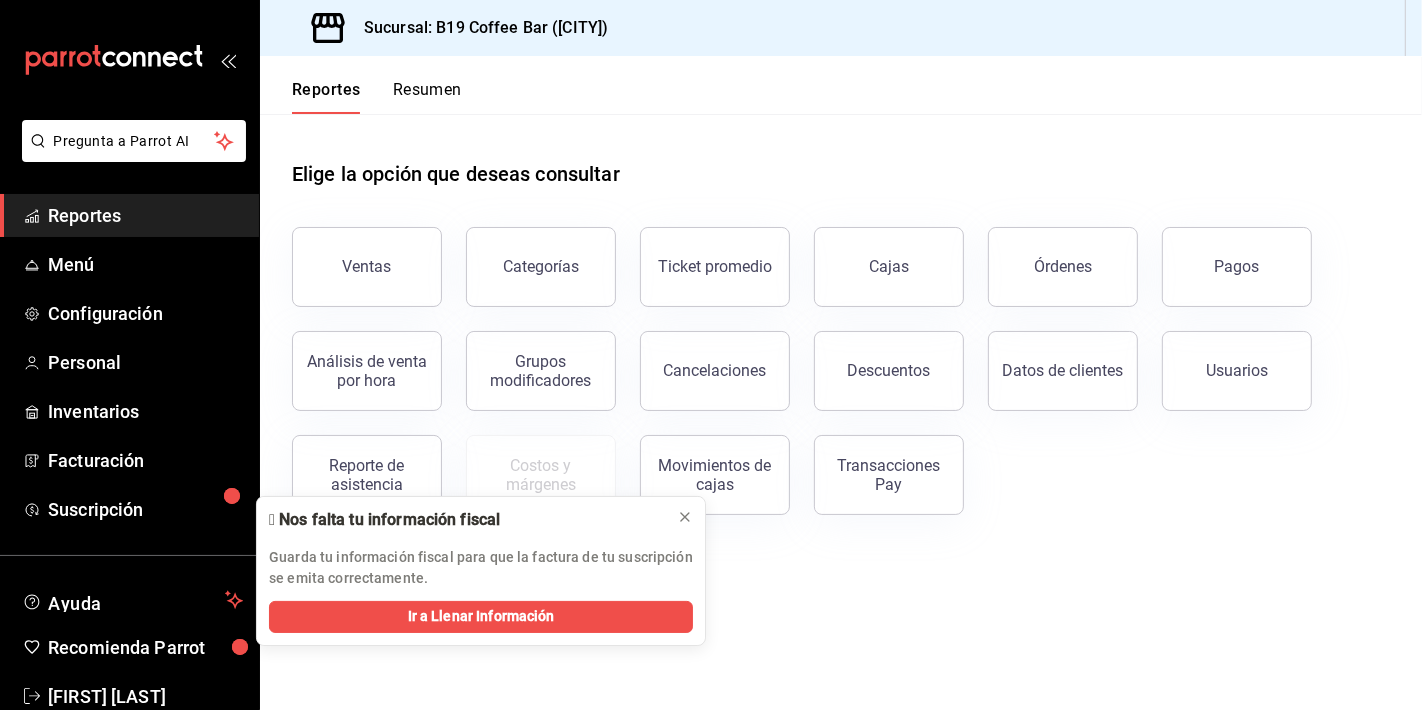 click on "Pagos" at bounding box center (1237, 267) 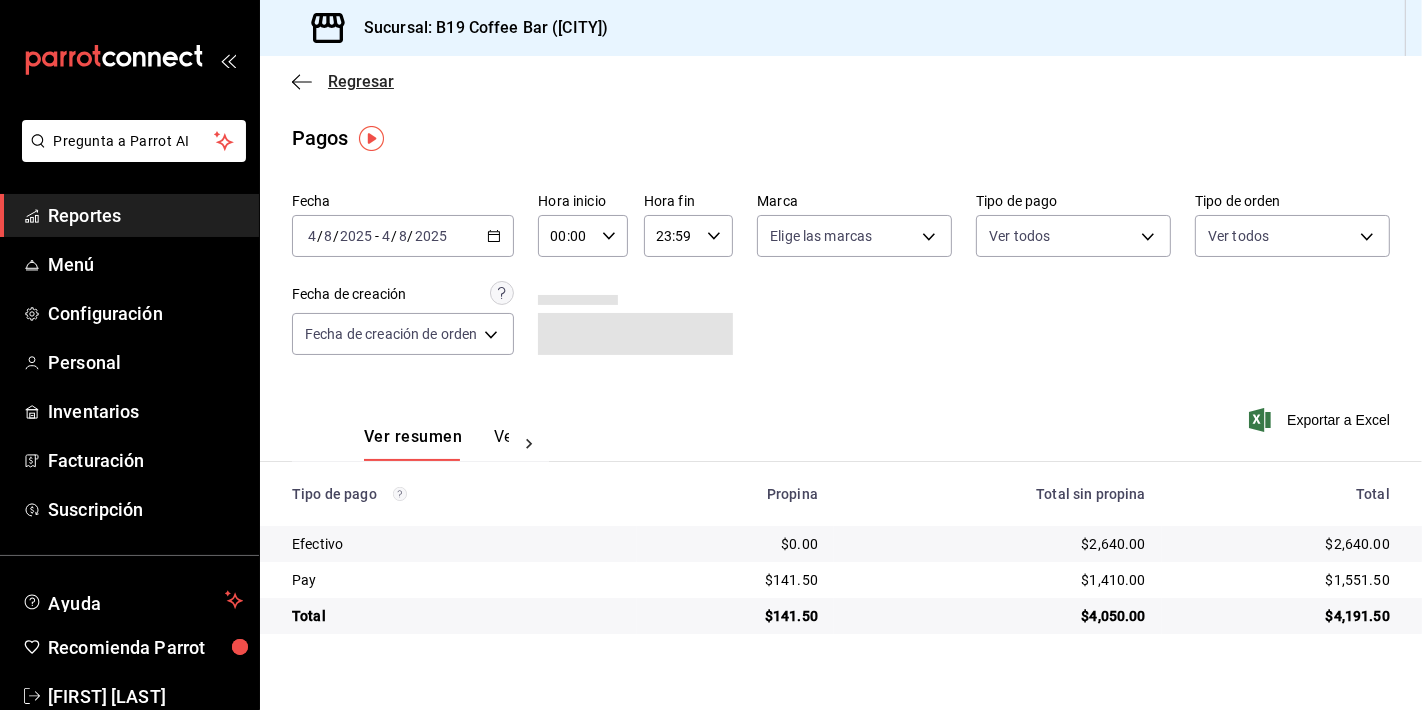 click 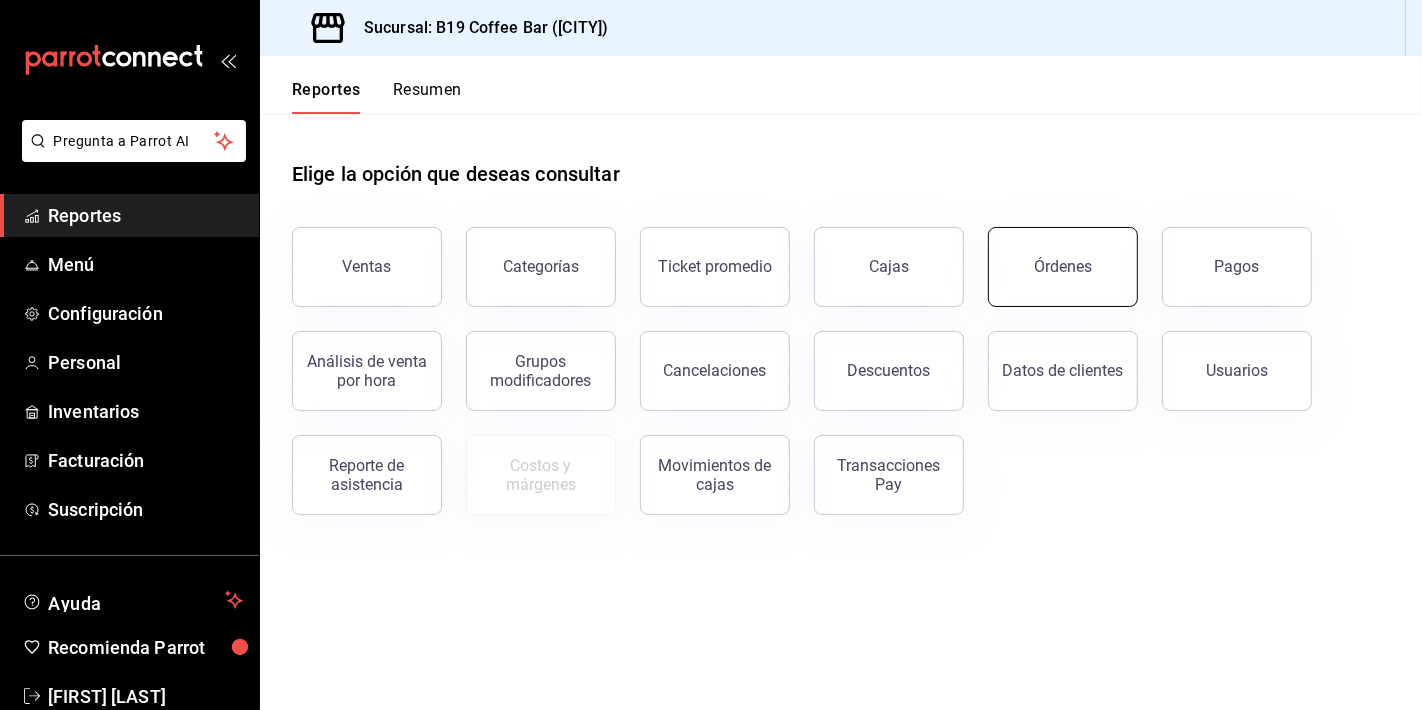 click on "Órdenes" at bounding box center (1063, 267) 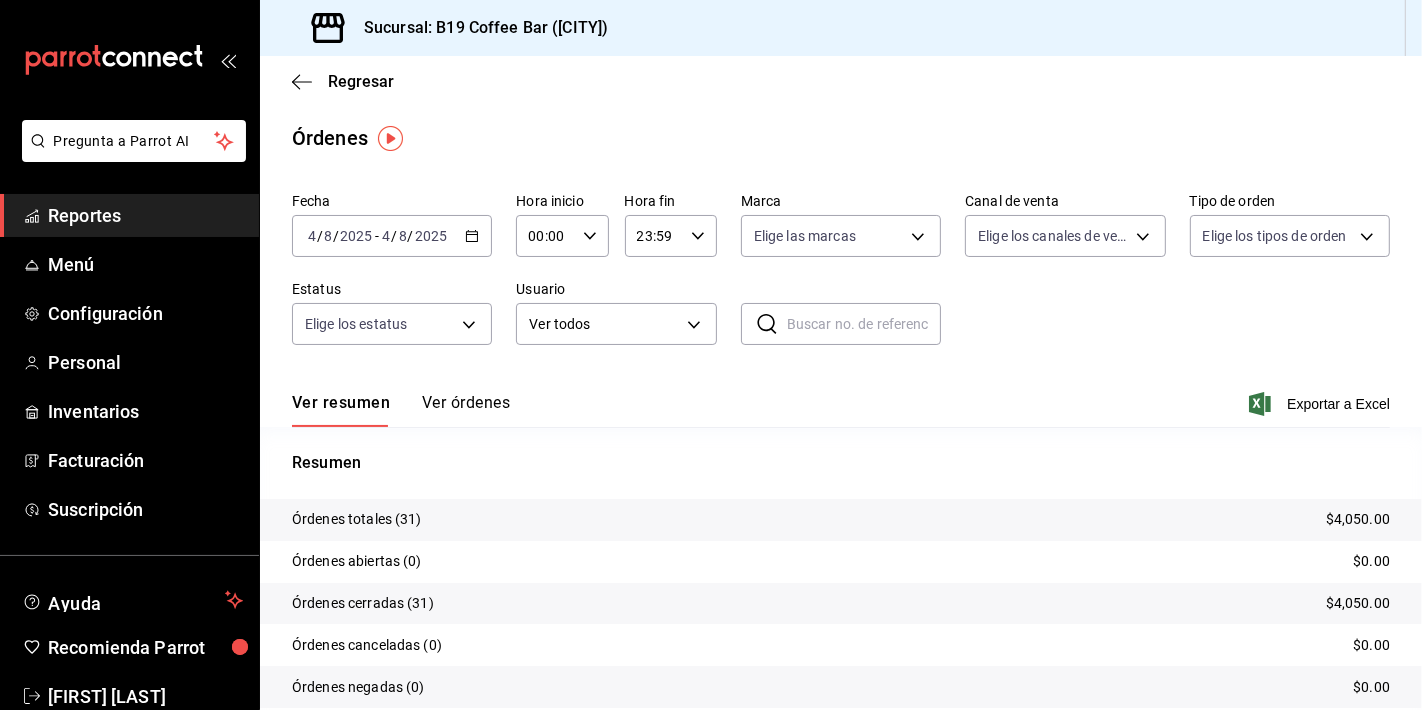click on "Ver órdenes" at bounding box center (466, 410) 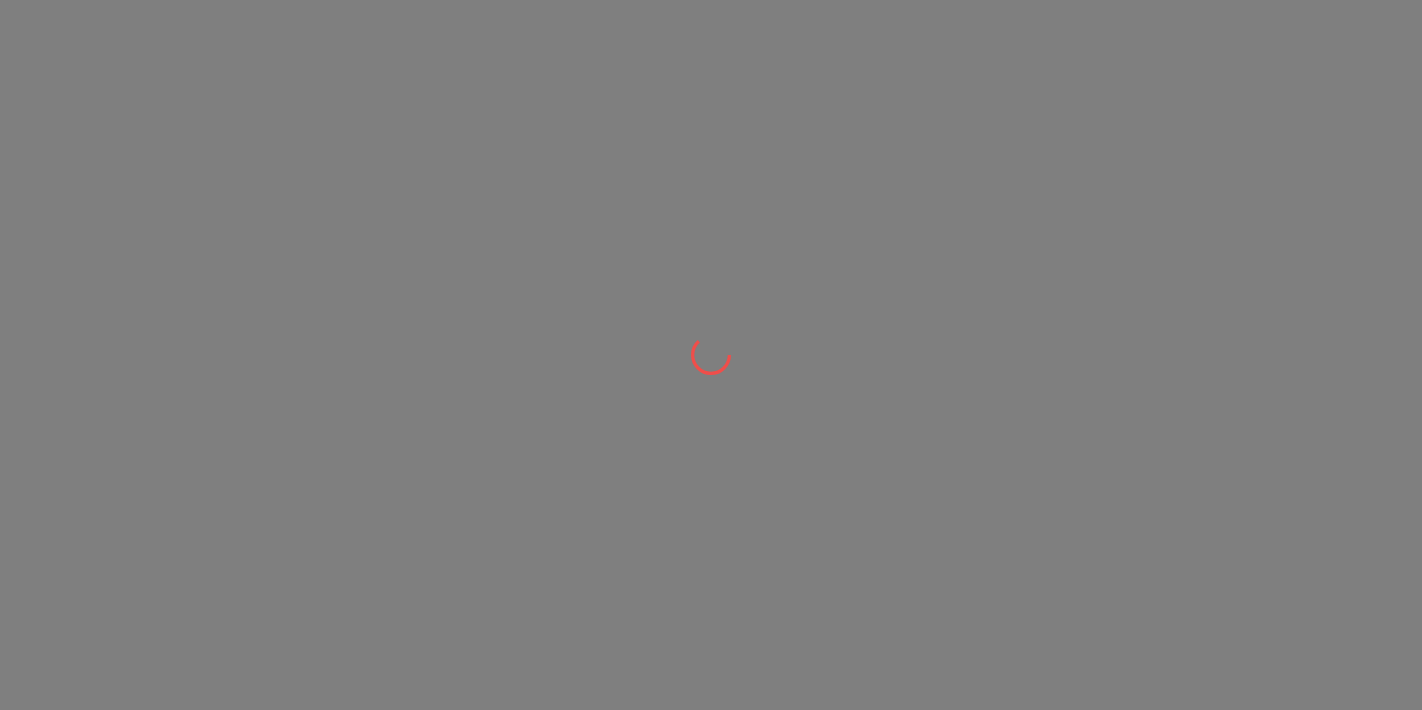 scroll, scrollTop: 0, scrollLeft: 0, axis: both 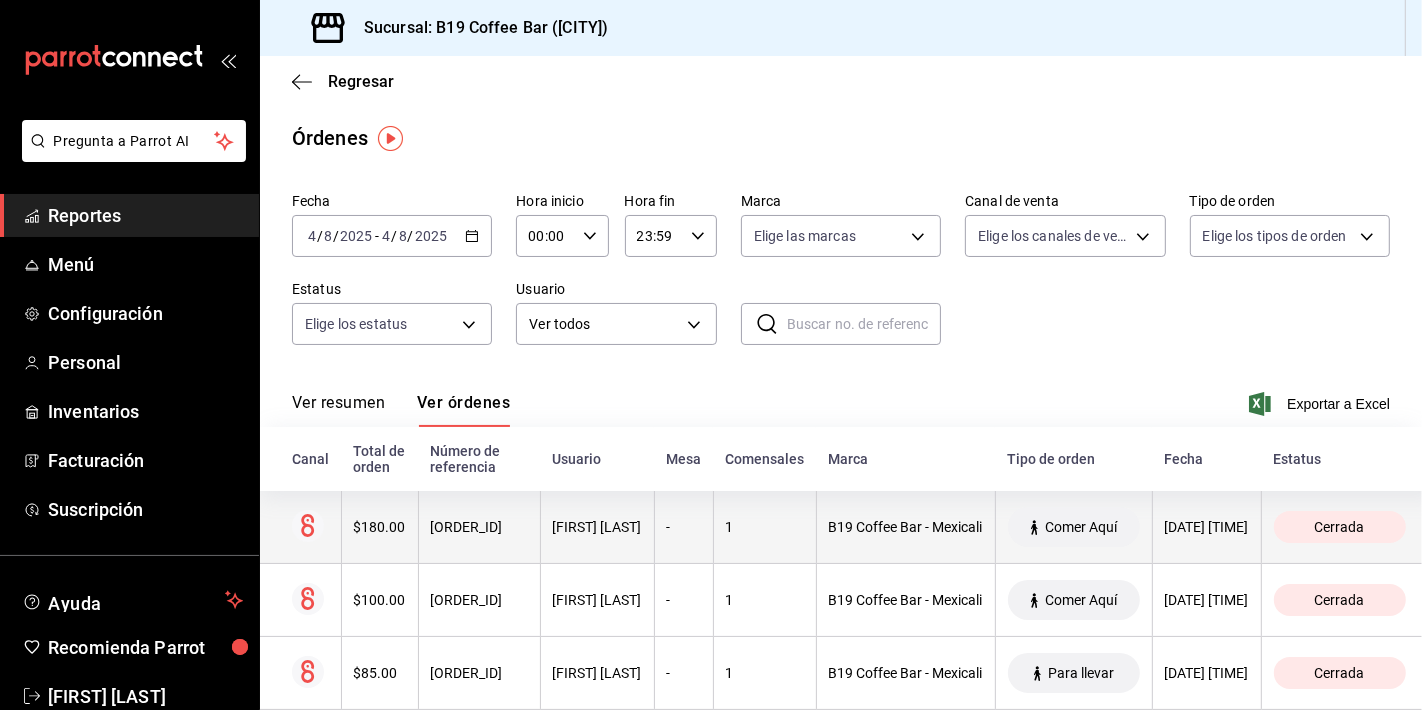 click on "[FIRST] [LAST]" at bounding box center (597, 527) 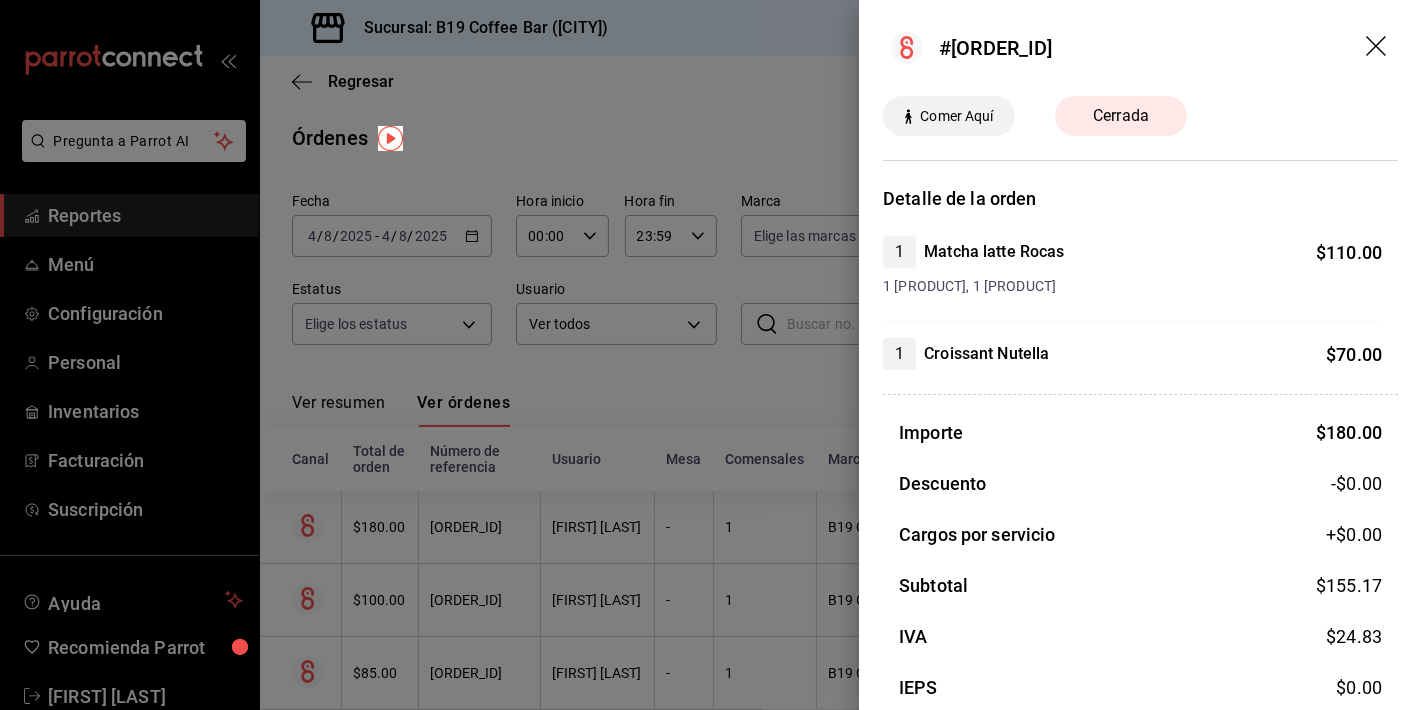 click 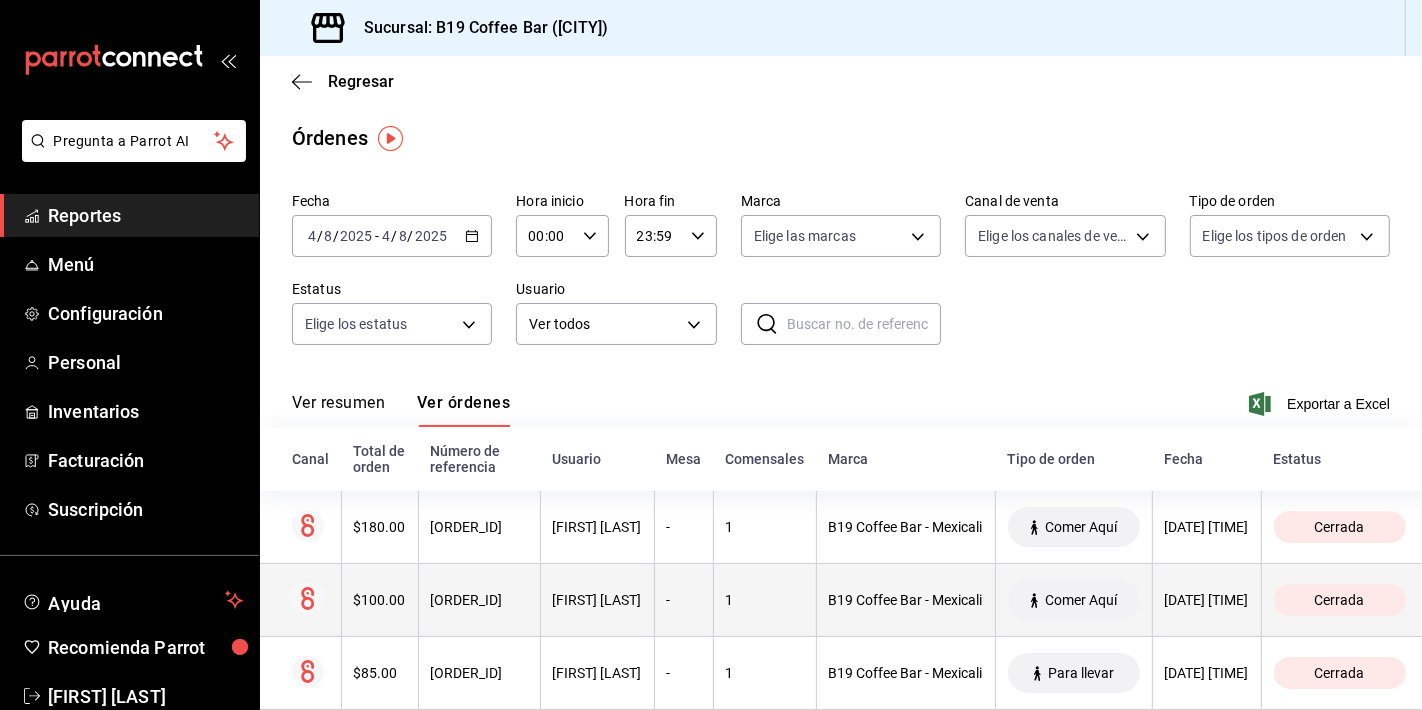 click on "040825-P-0032" at bounding box center (479, 600) 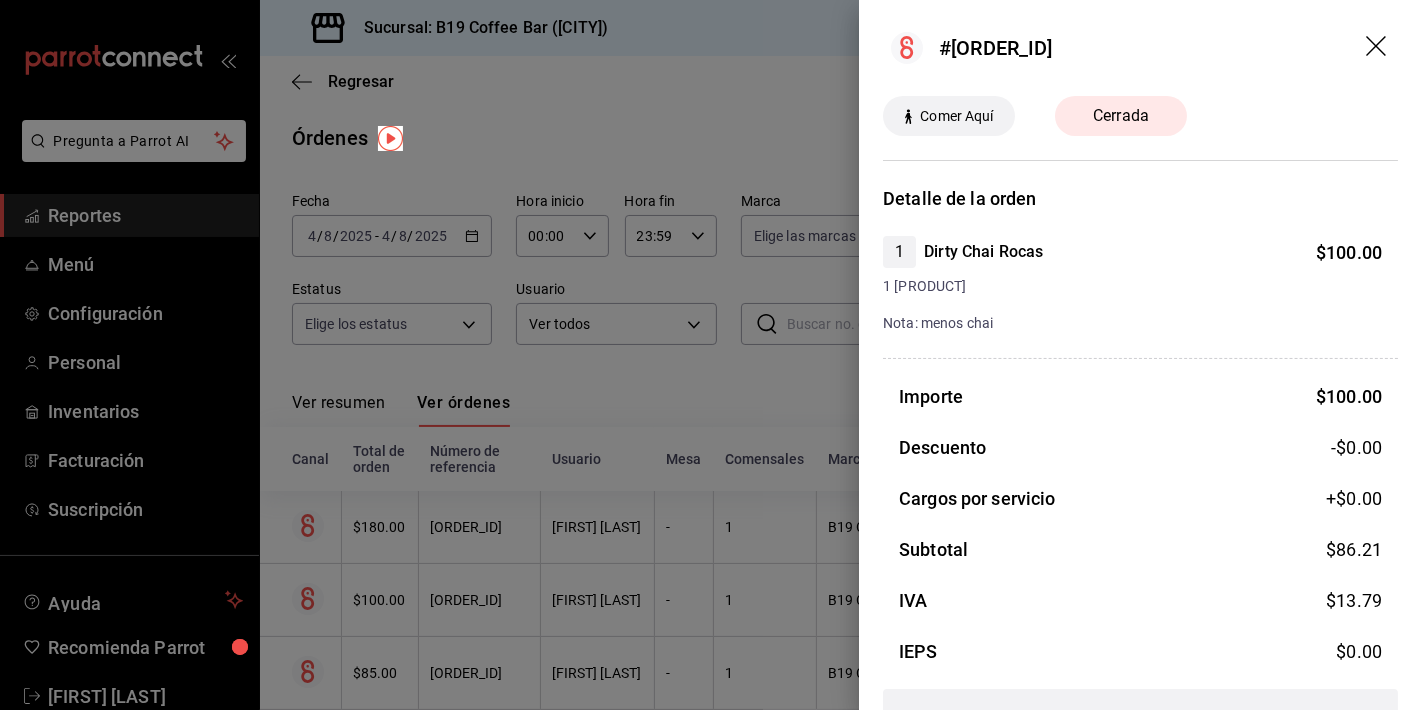 click 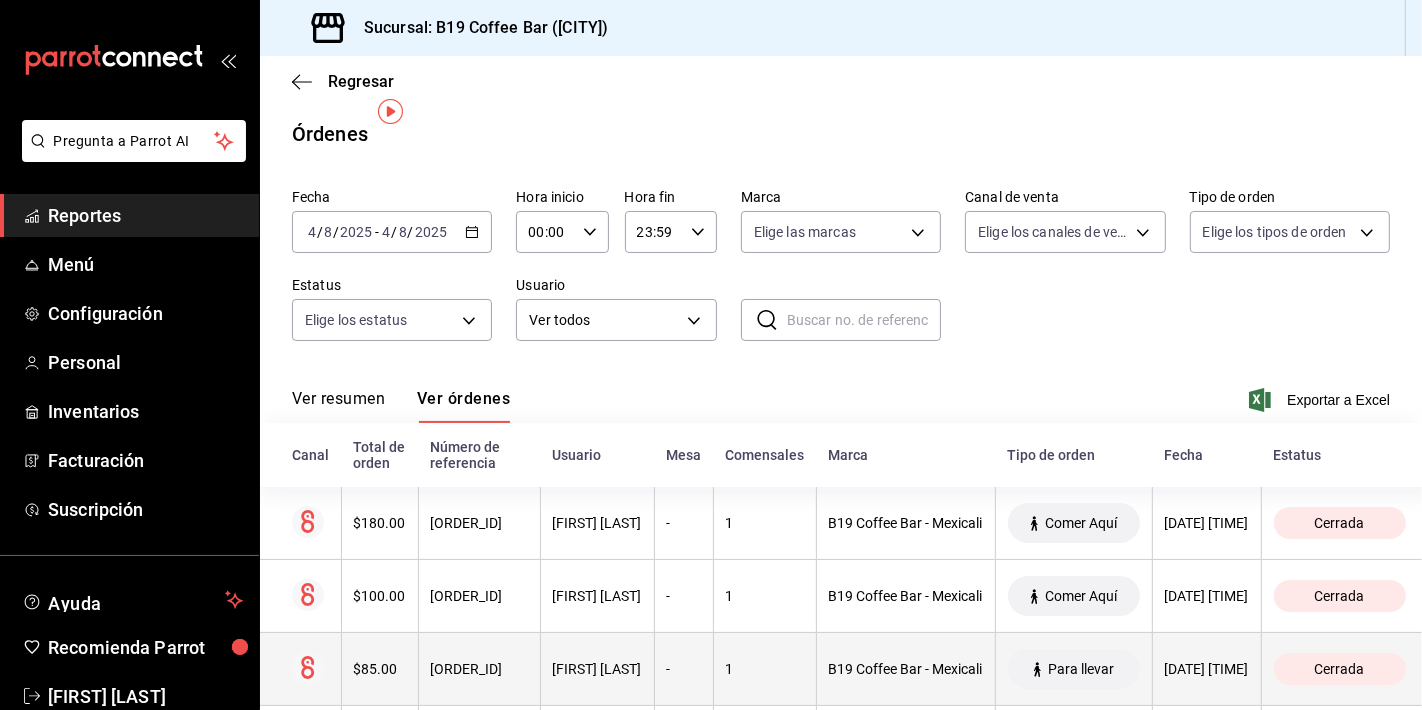 scroll, scrollTop: 0, scrollLeft: 0, axis: both 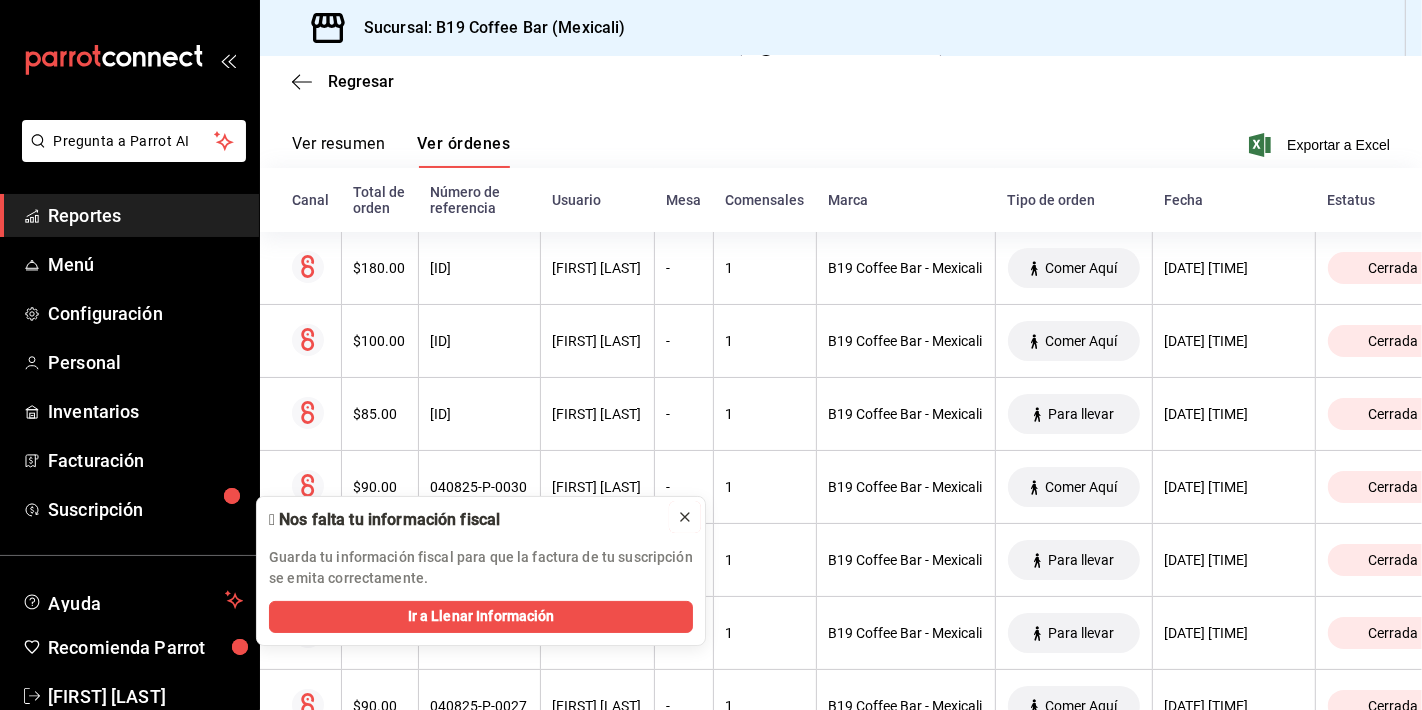 click 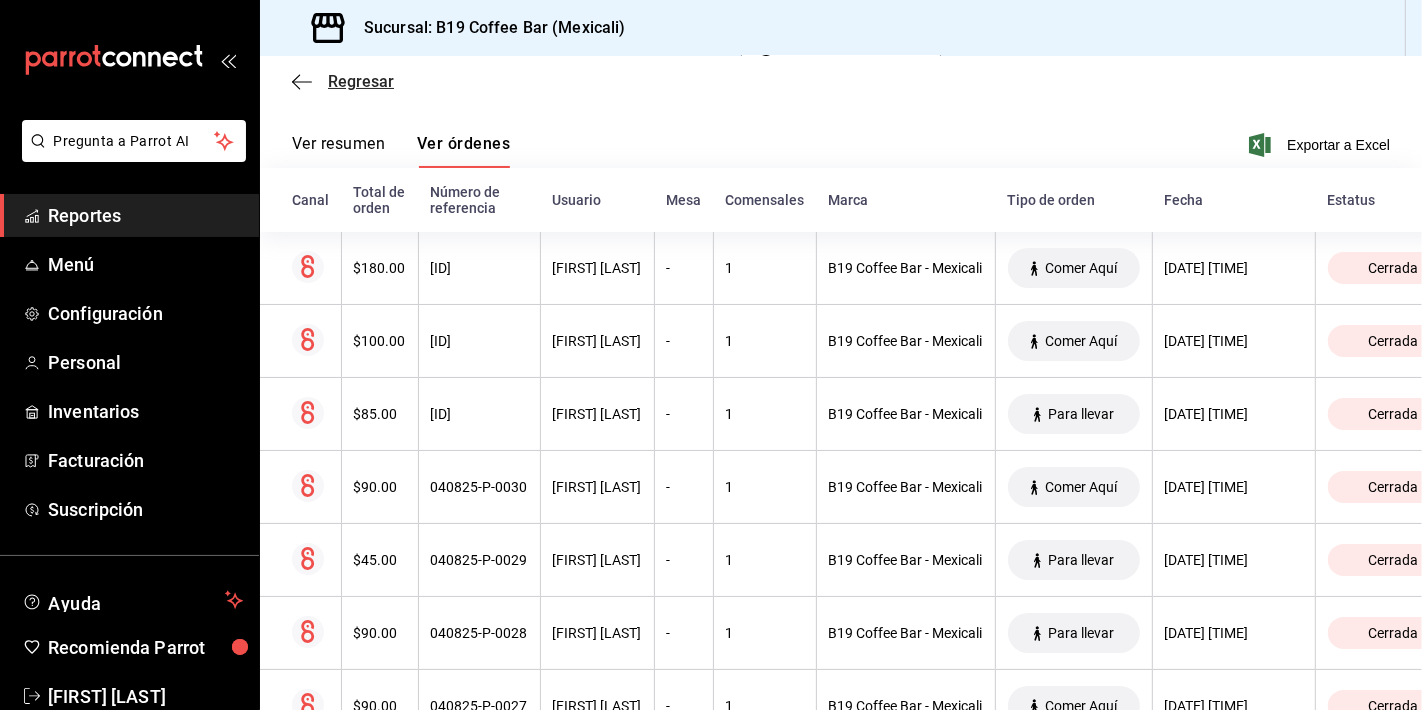 click 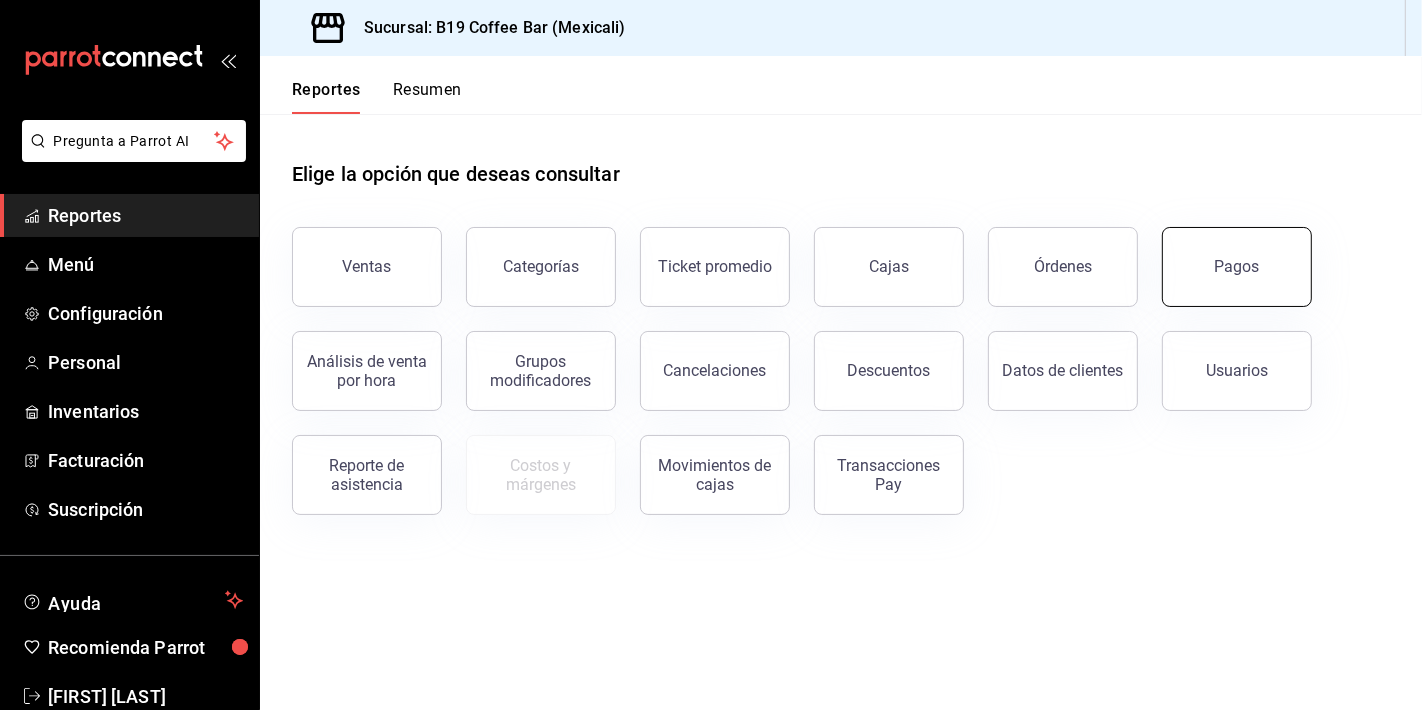 click on "Pagos" at bounding box center [1237, 267] 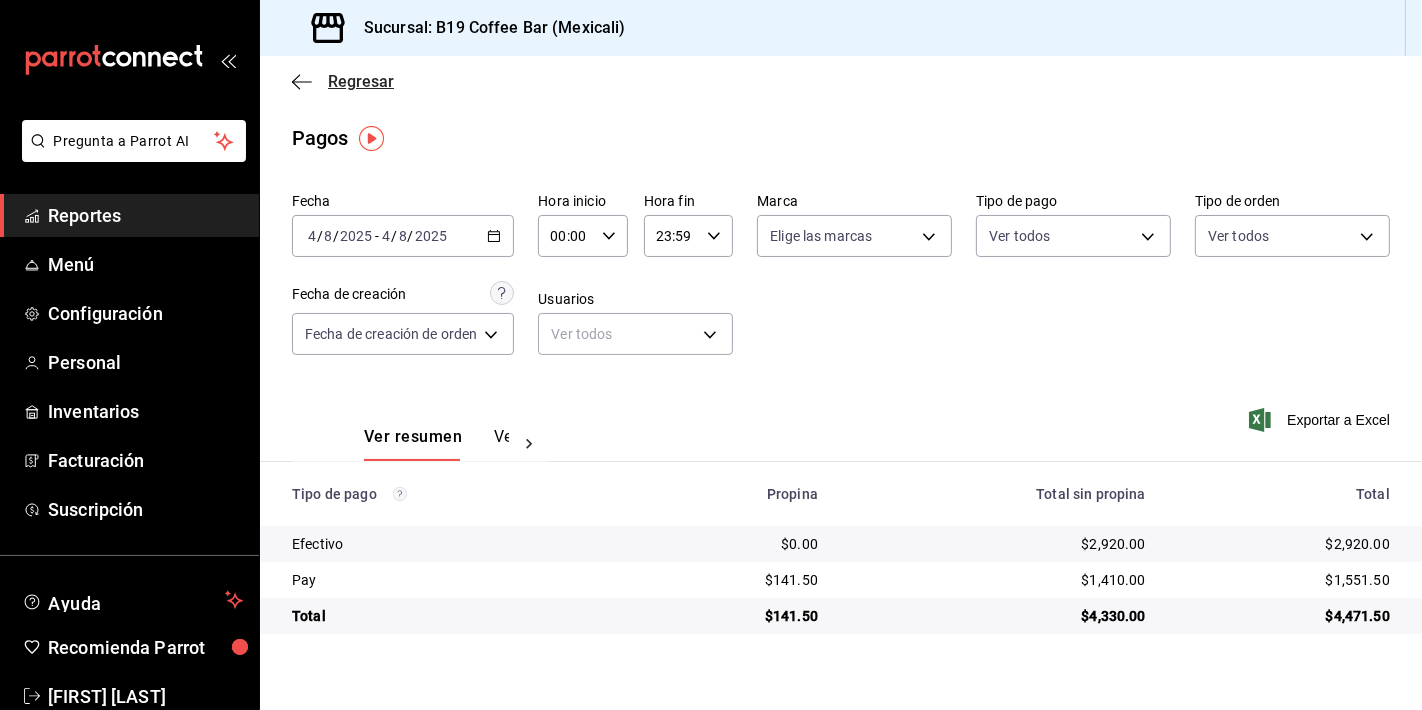 click 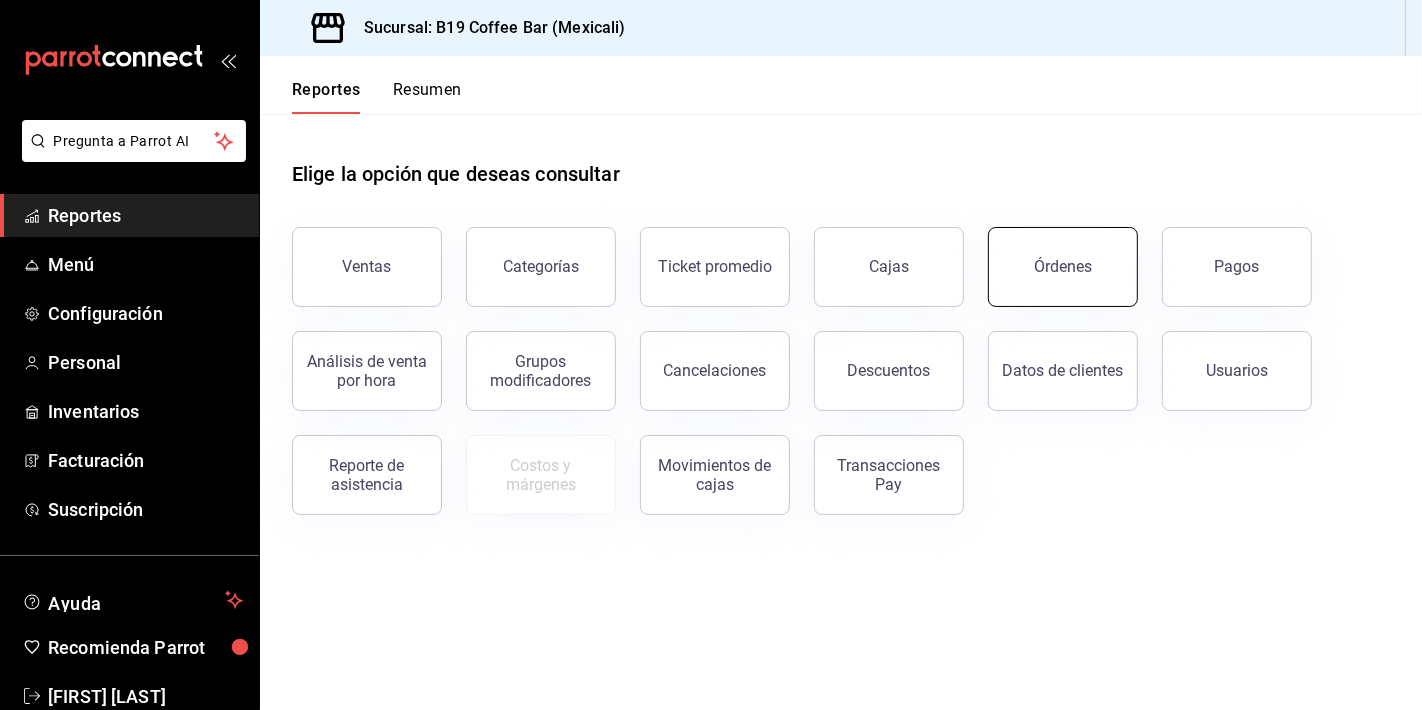 click on "Órdenes" at bounding box center (1063, 267) 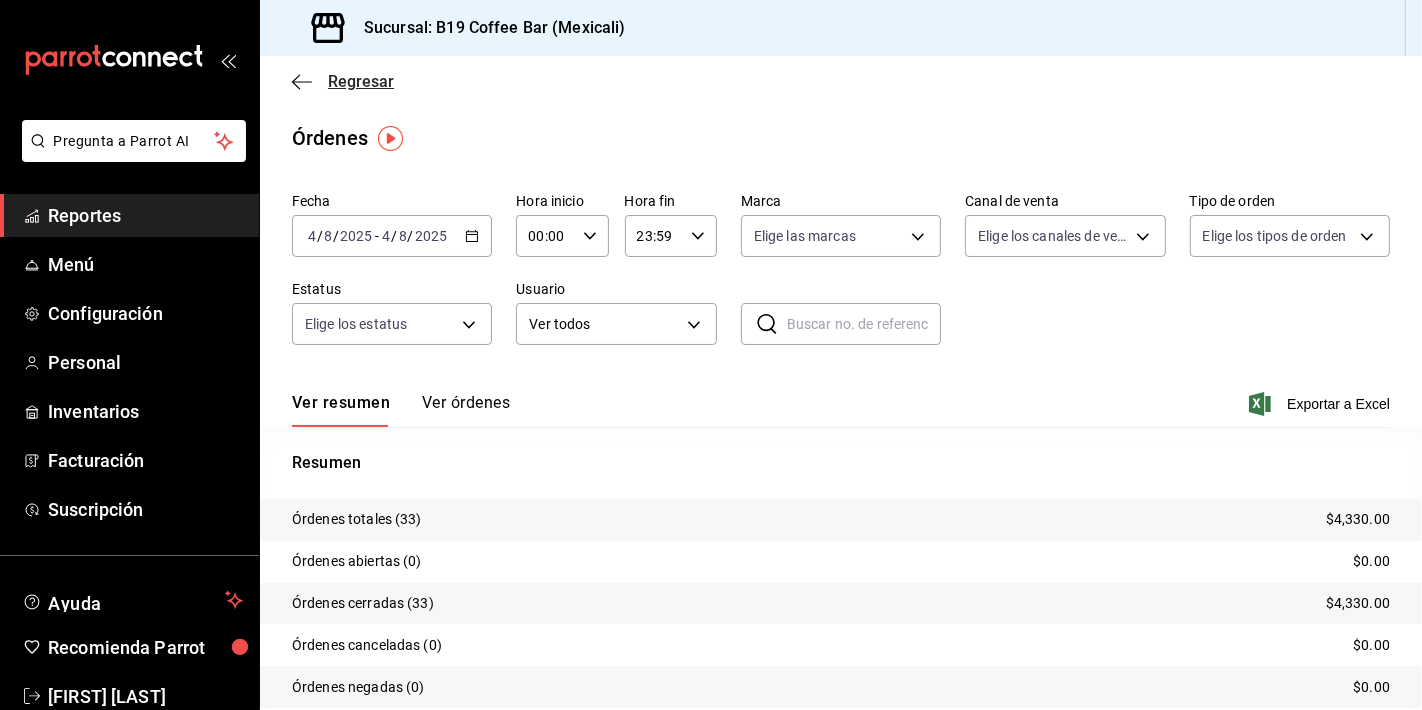 click 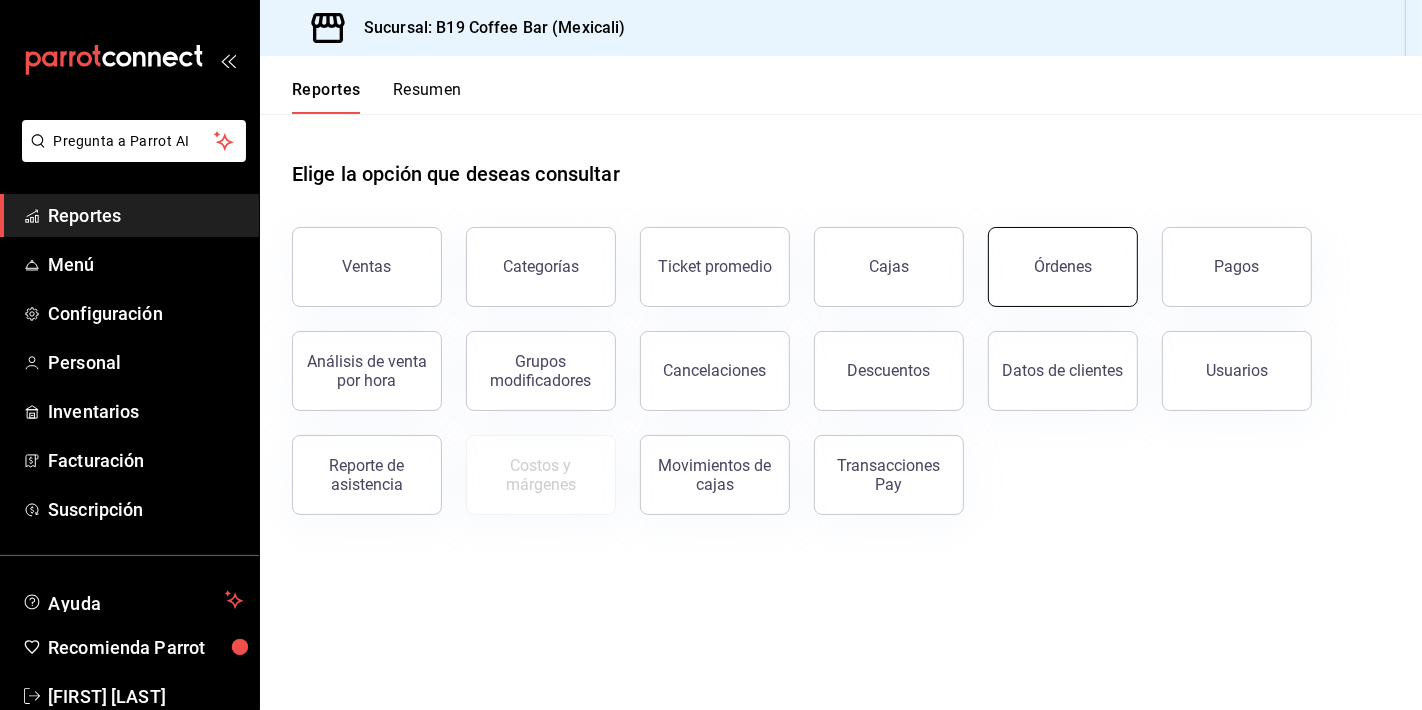 click on "Órdenes" at bounding box center [1063, 267] 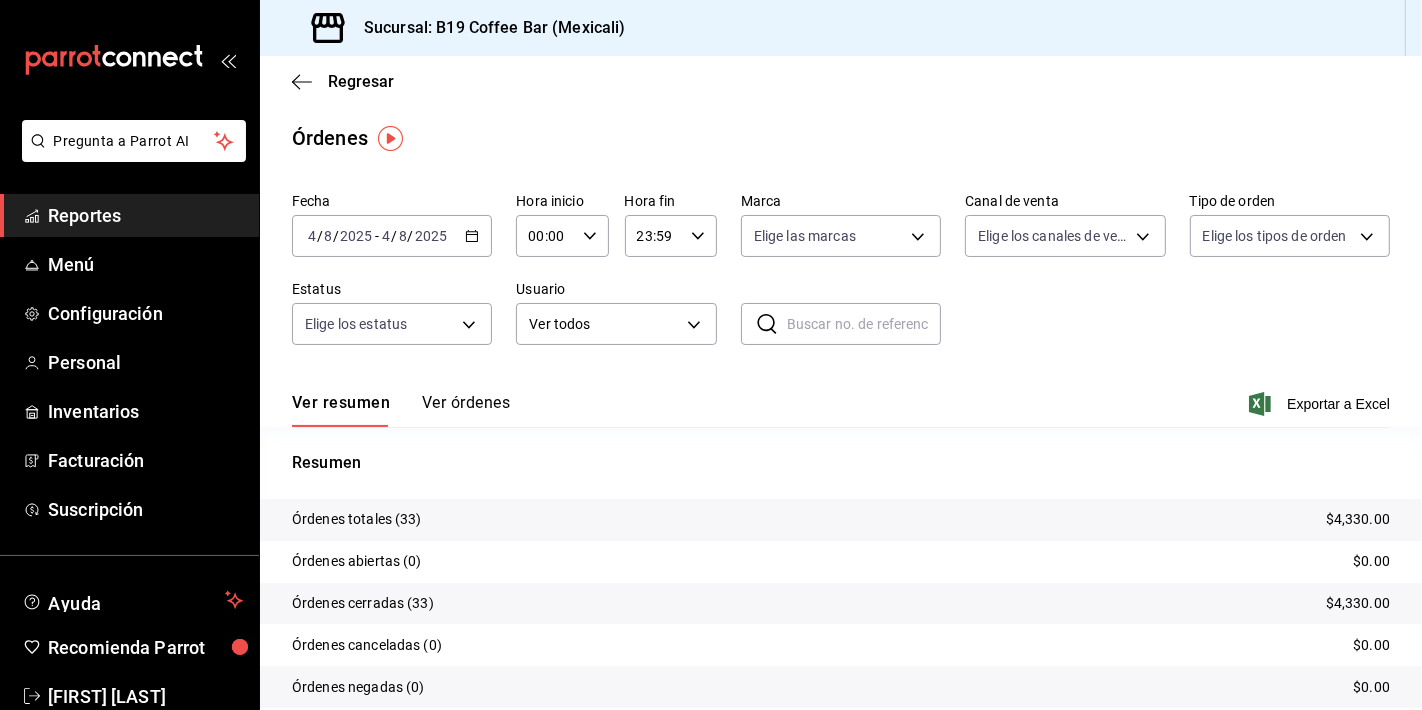 click on "Ver órdenes" at bounding box center [466, 410] 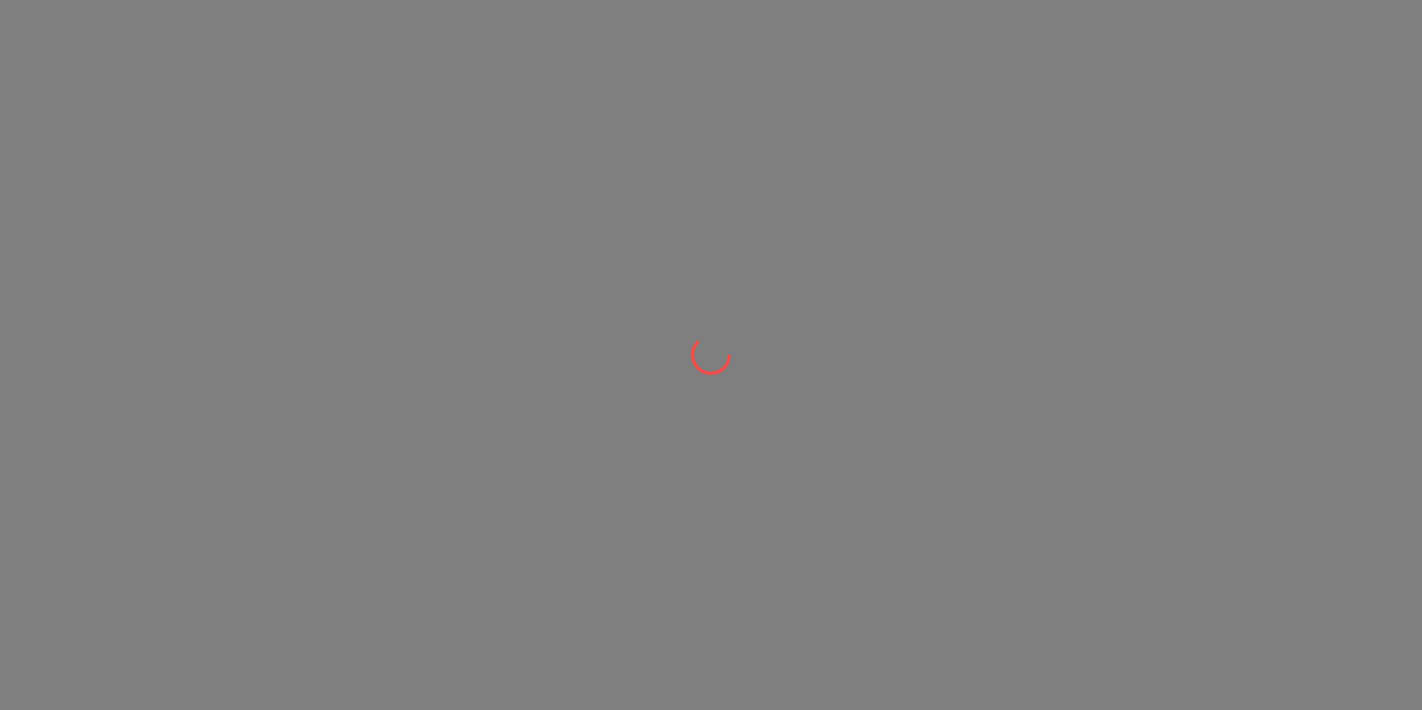scroll, scrollTop: 0, scrollLeft: 0, axis: both 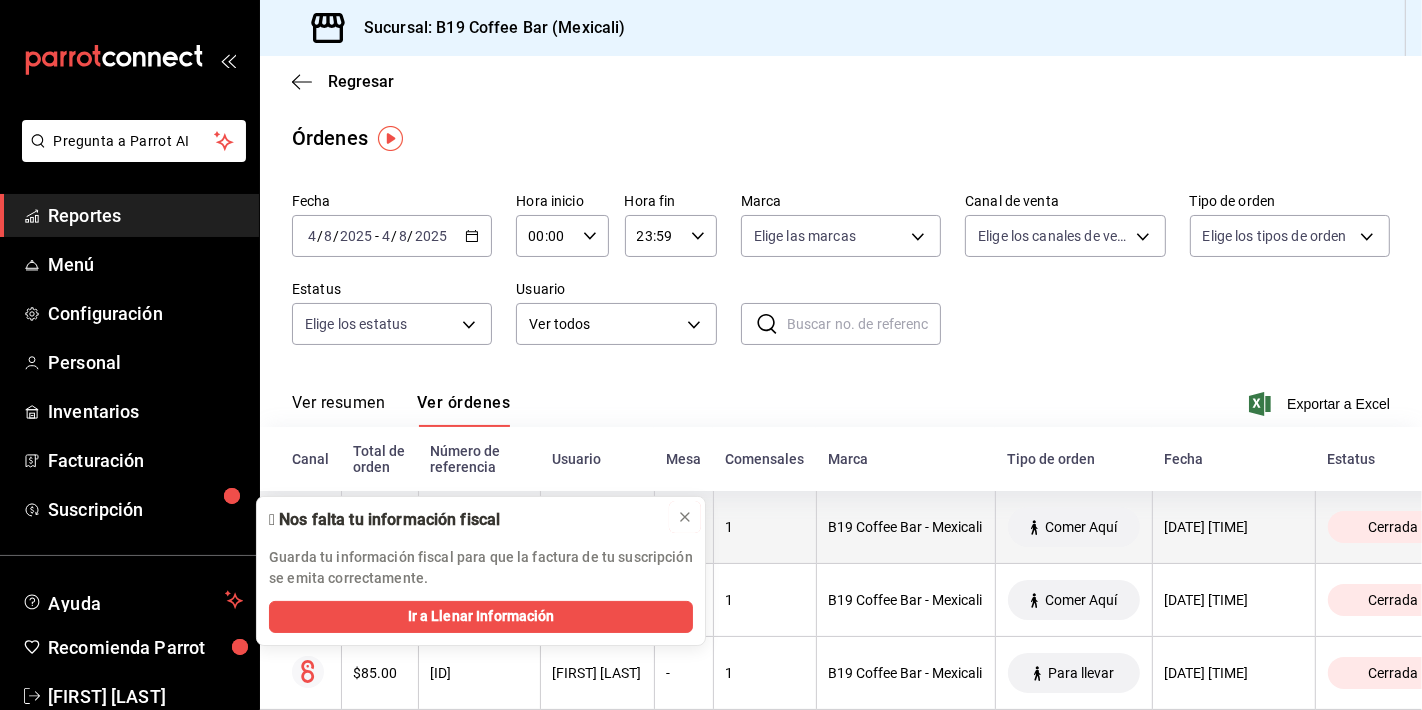 click at bounding box center (685, 517) 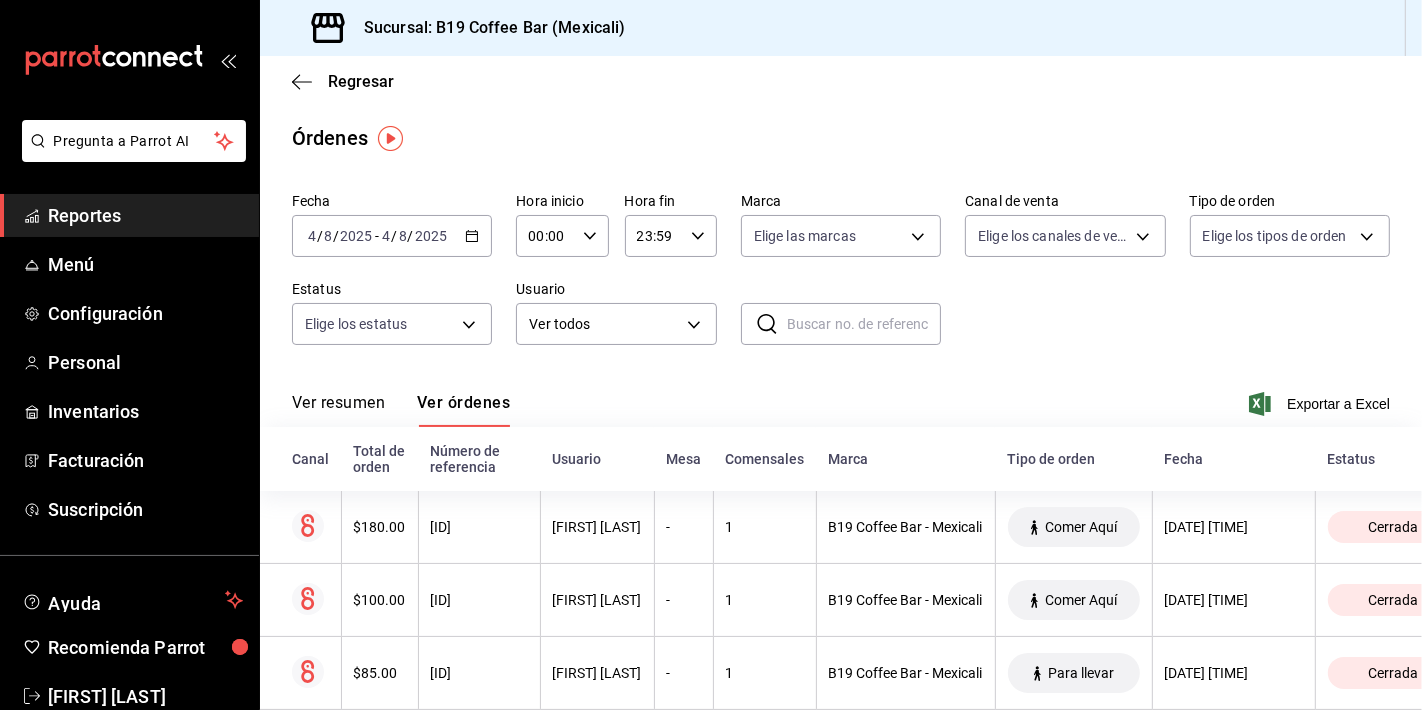 click on "Ver resumen" at bounding box center (338, 410) 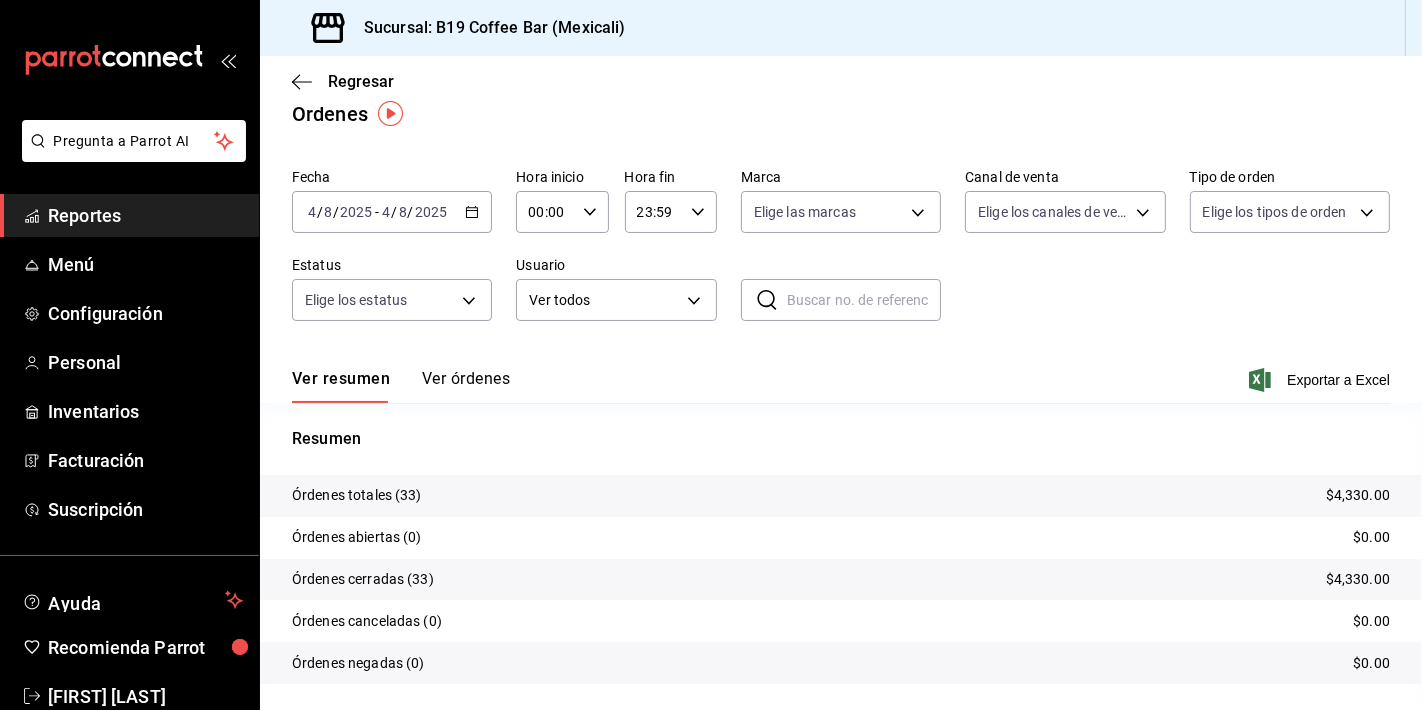 scroll, scrollTop: 0, scrollLeft: 0, axis: both 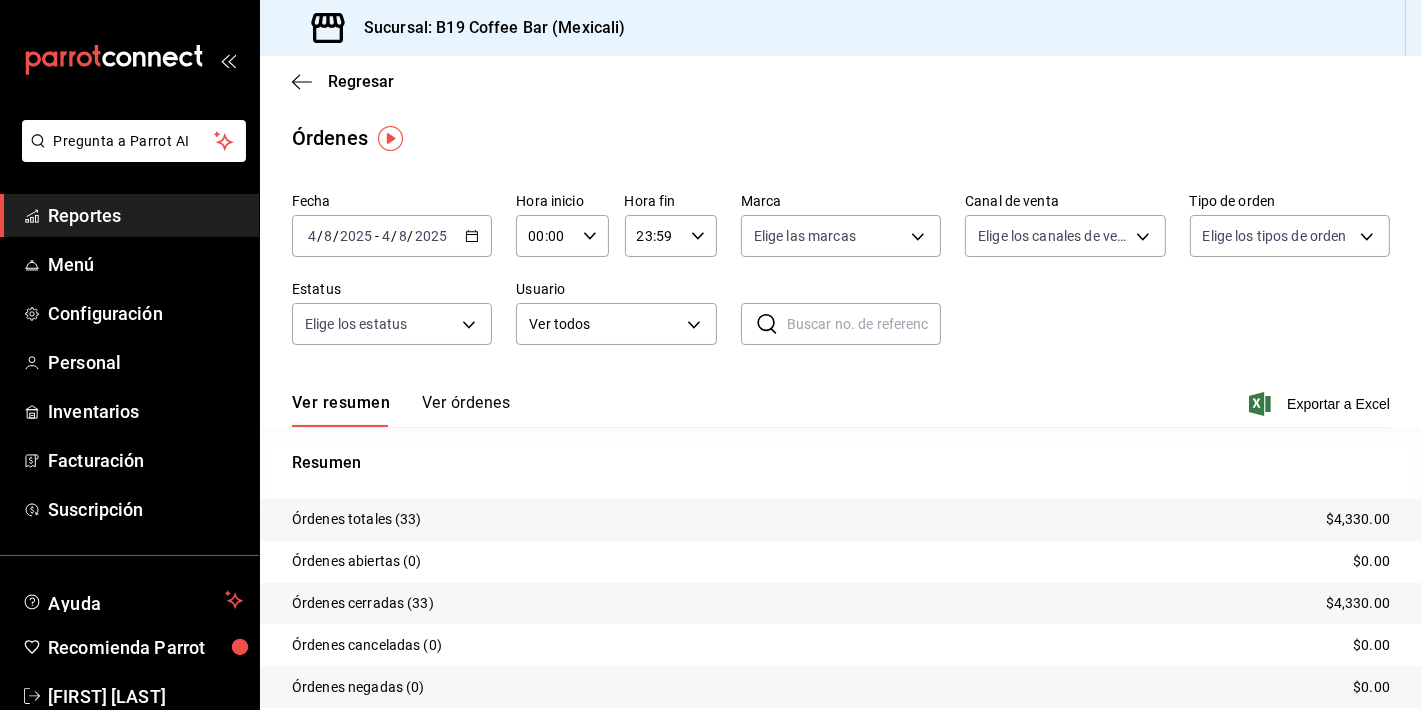 click on "Regresar" at bounding box center [841, 81] 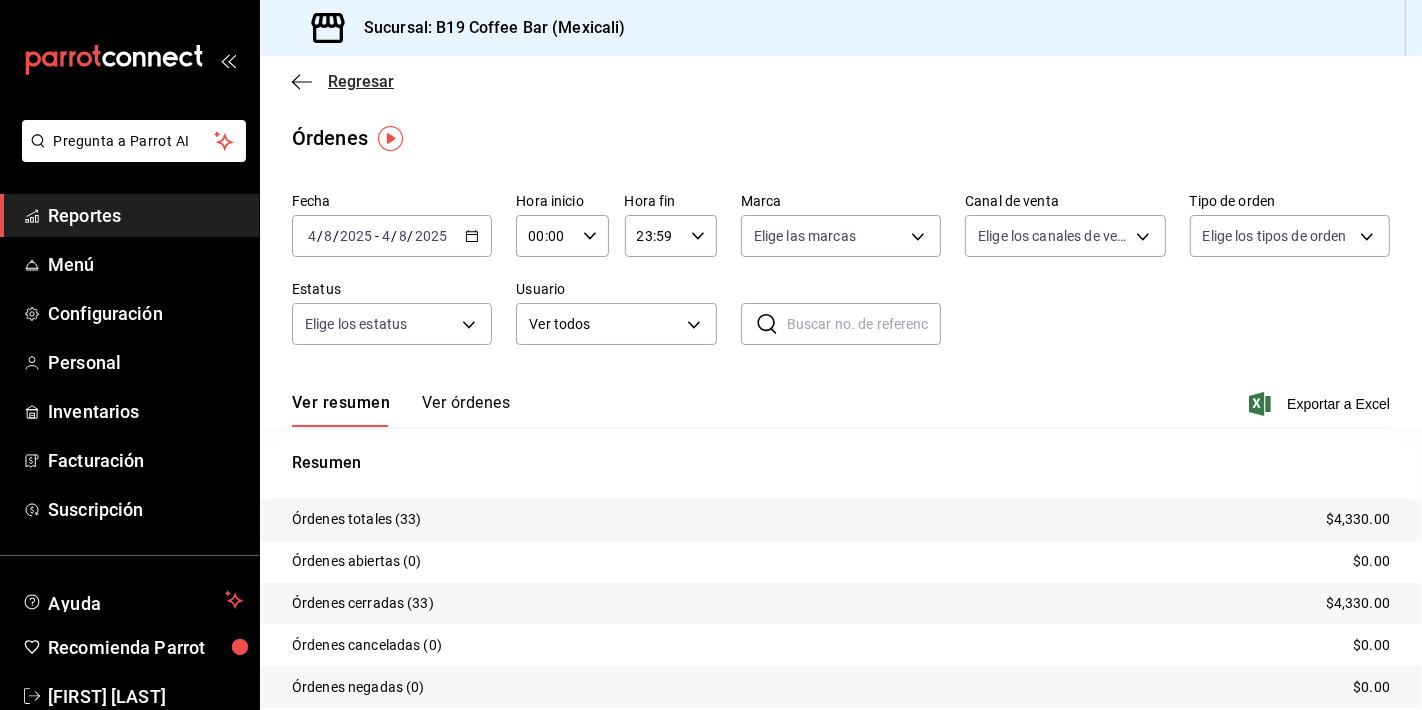 click 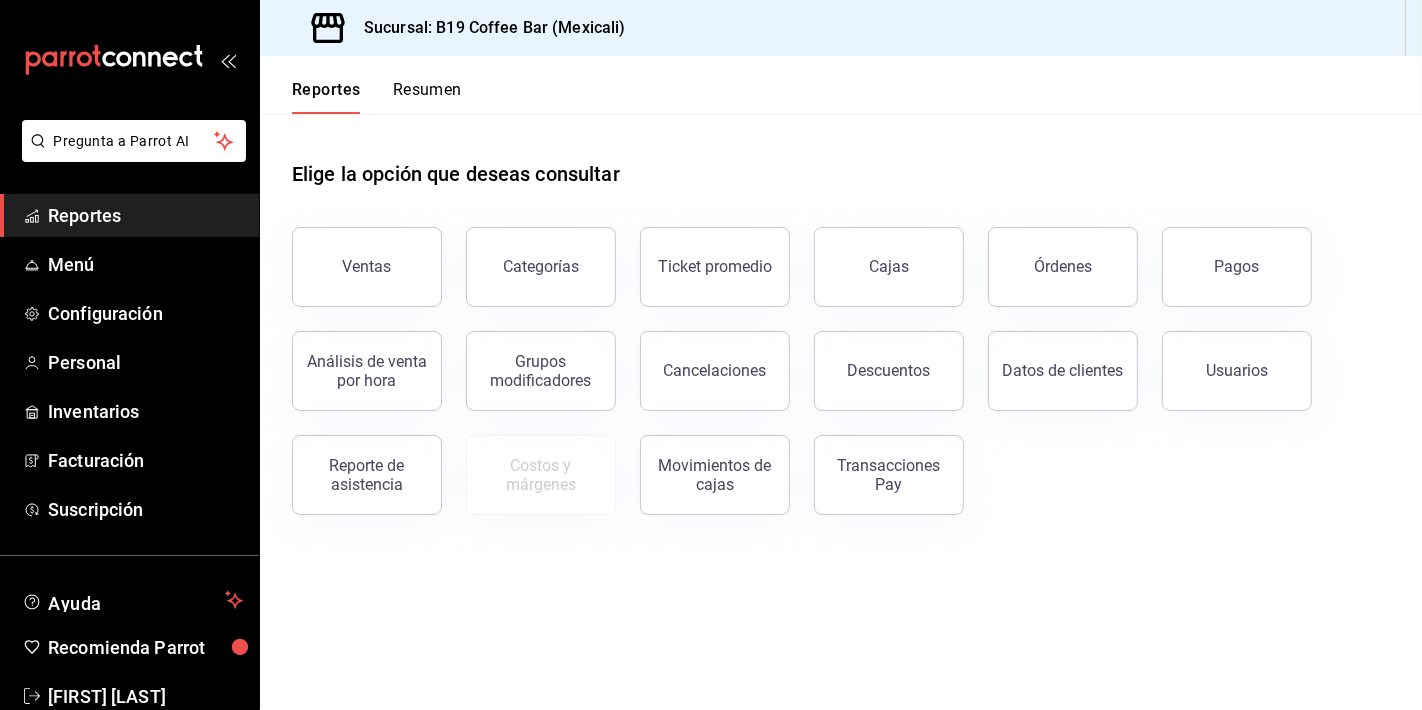 click on "Resumen" at bounding box center (427, 97) 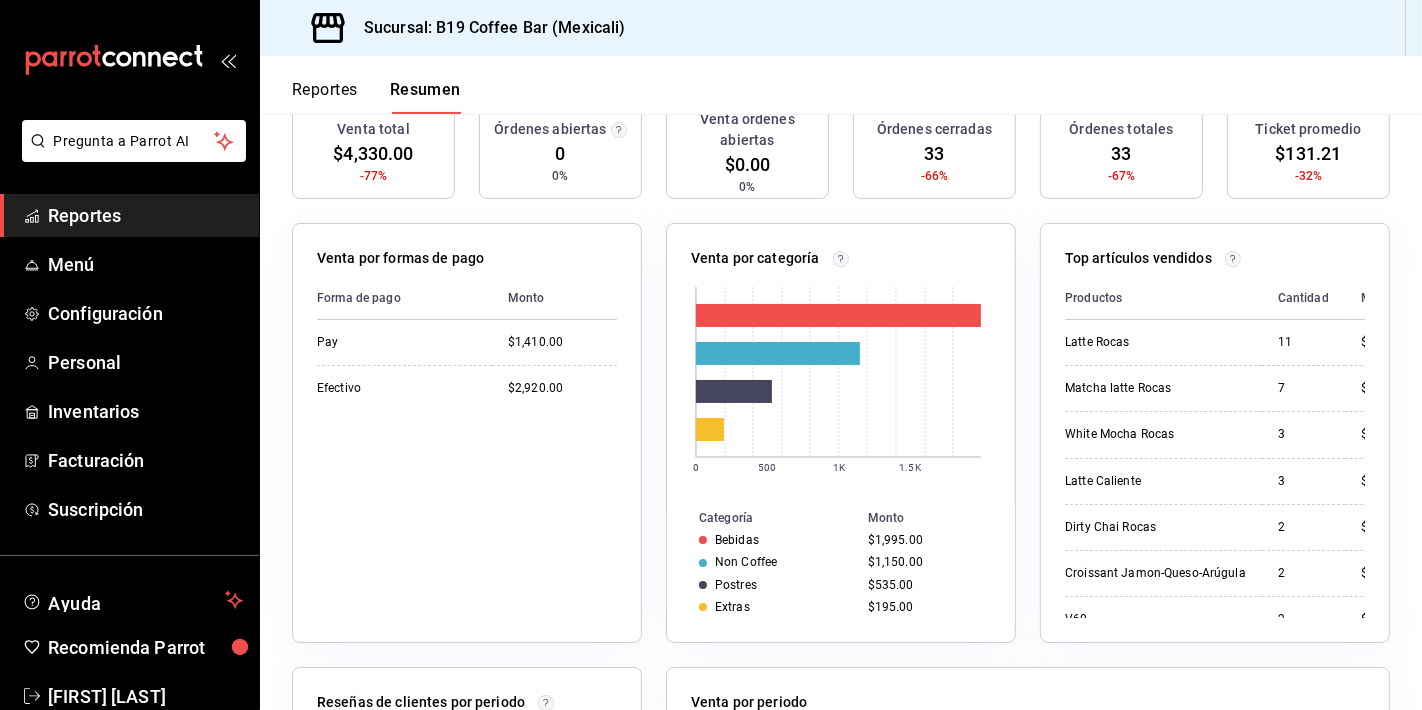 scroll, scrollTop: 259, scrollLeft: 0, axis: vertical 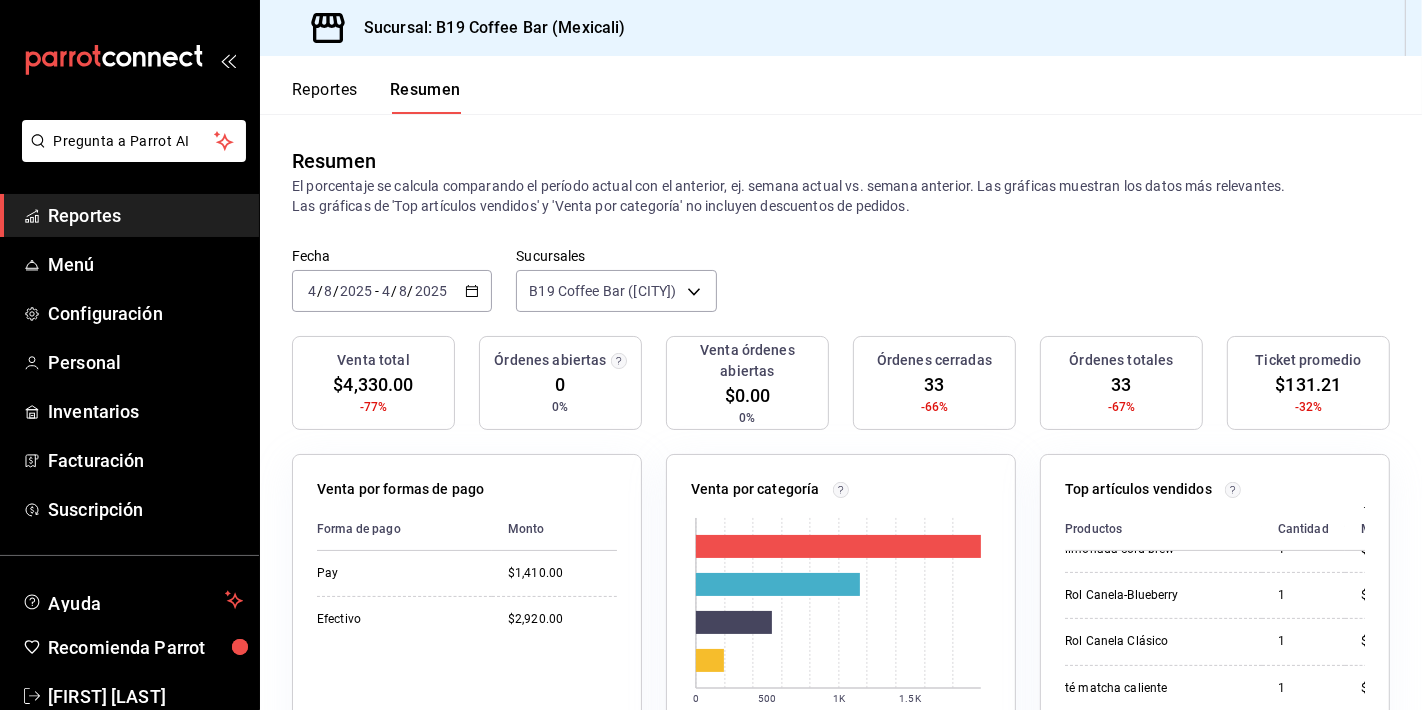 click on "Reportes" at bounding box center [325, 97] 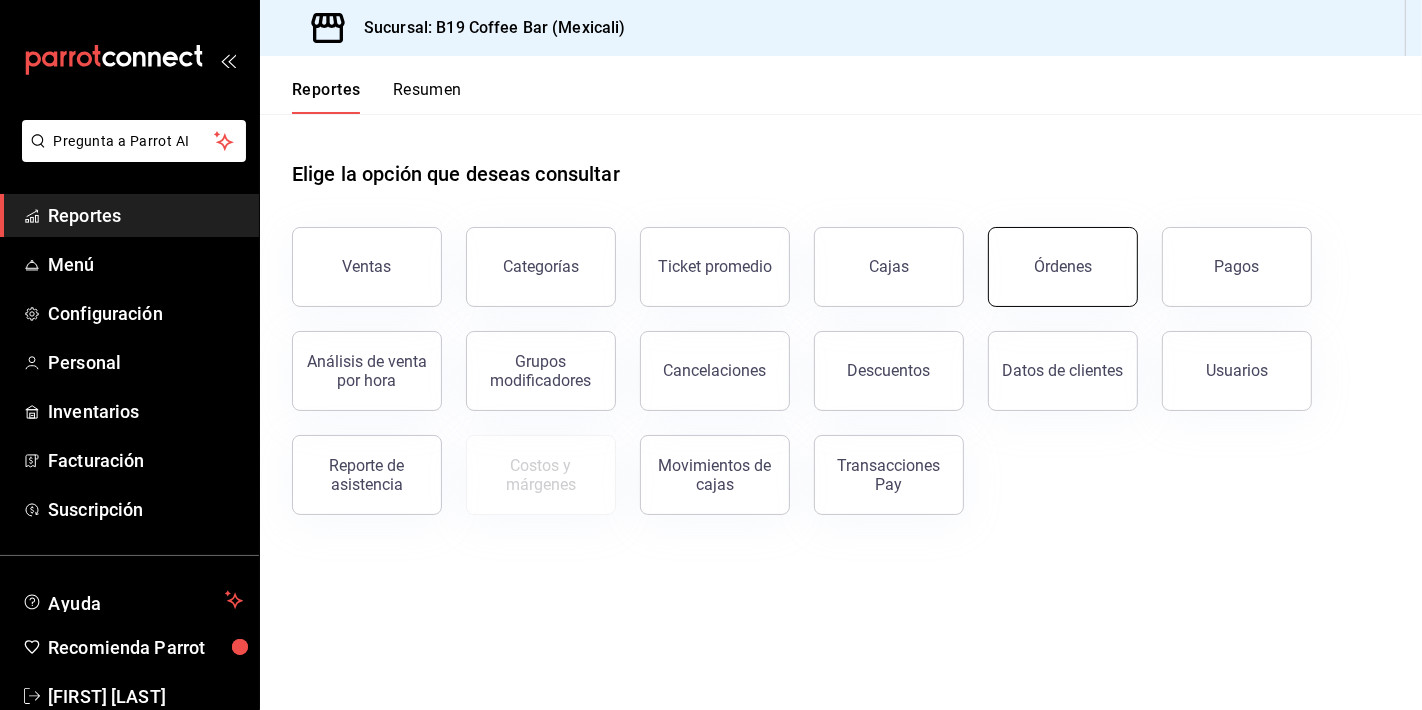click on "Órdenes" at bounding box center (1063, 267) 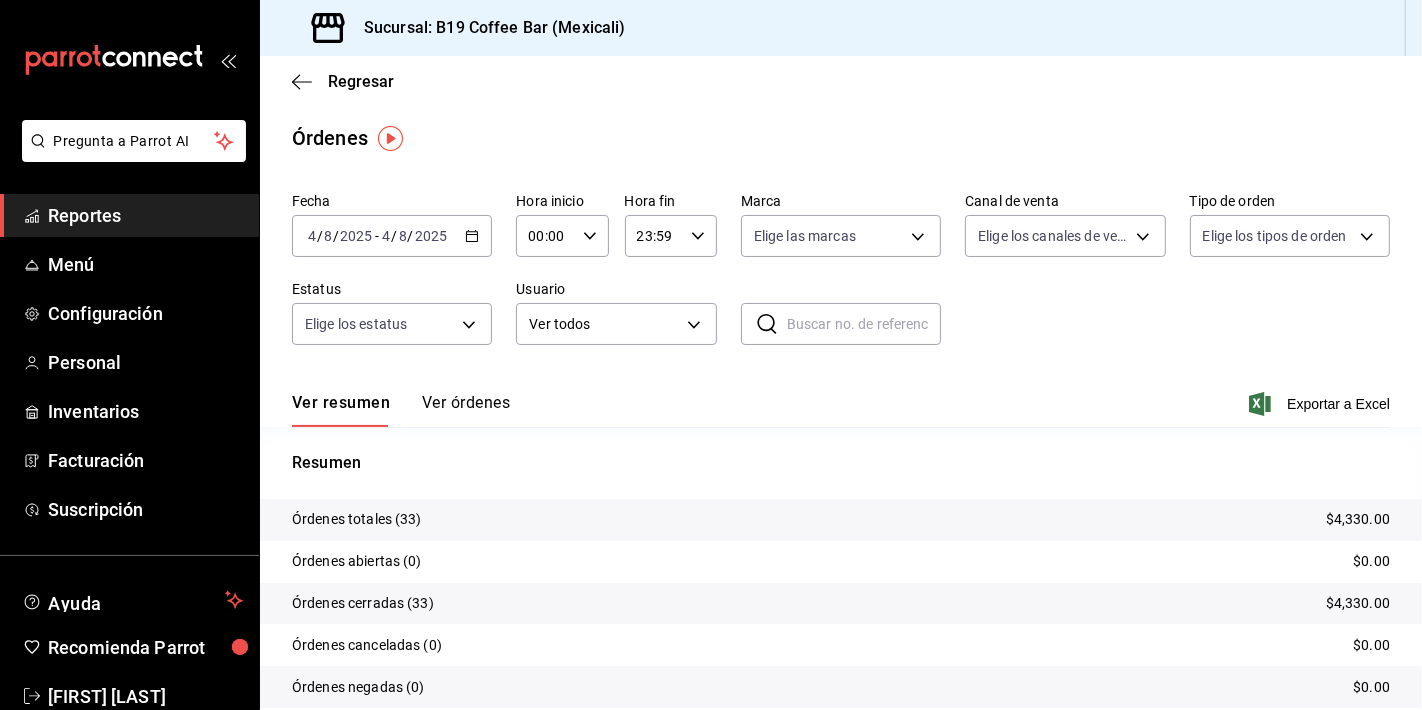 click on "Ver órdenes" at bounding box center (466, 410) 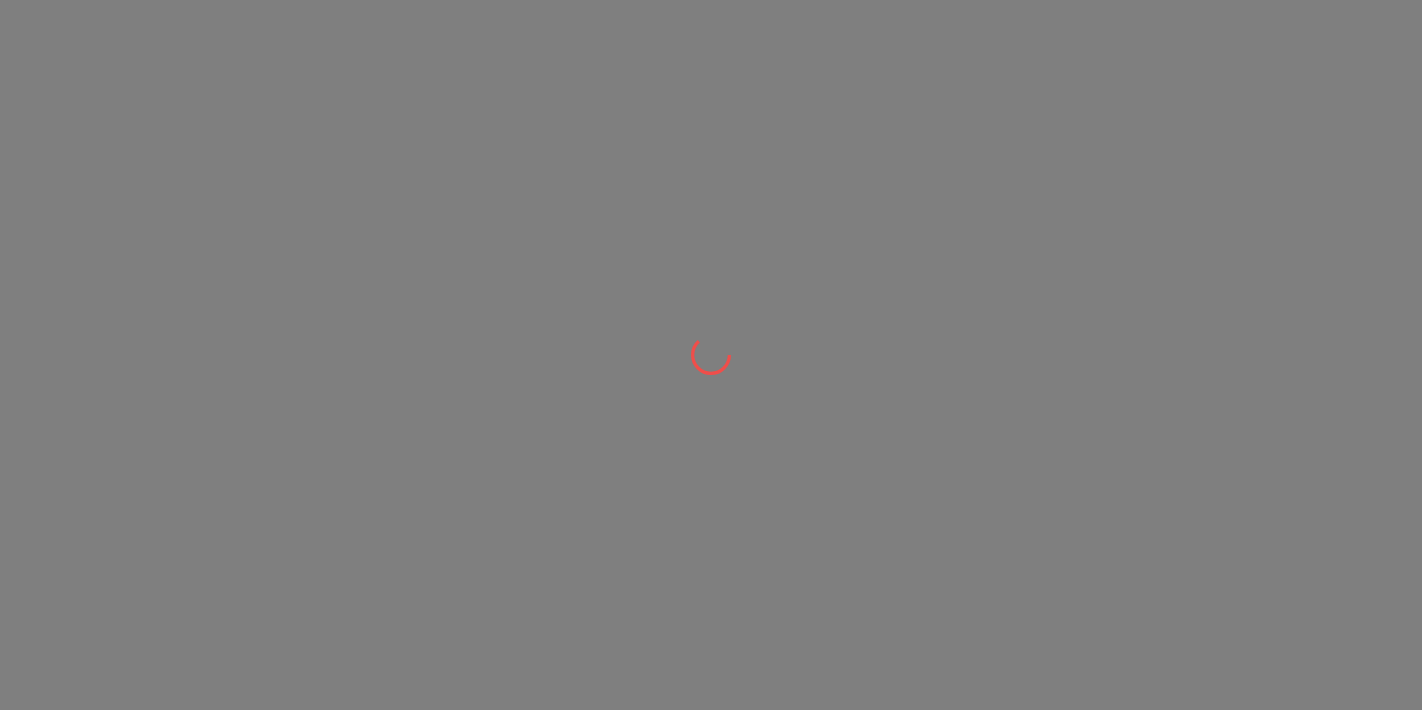 scroll, scrollTop: 0, scrollLeft: 0, axis: both 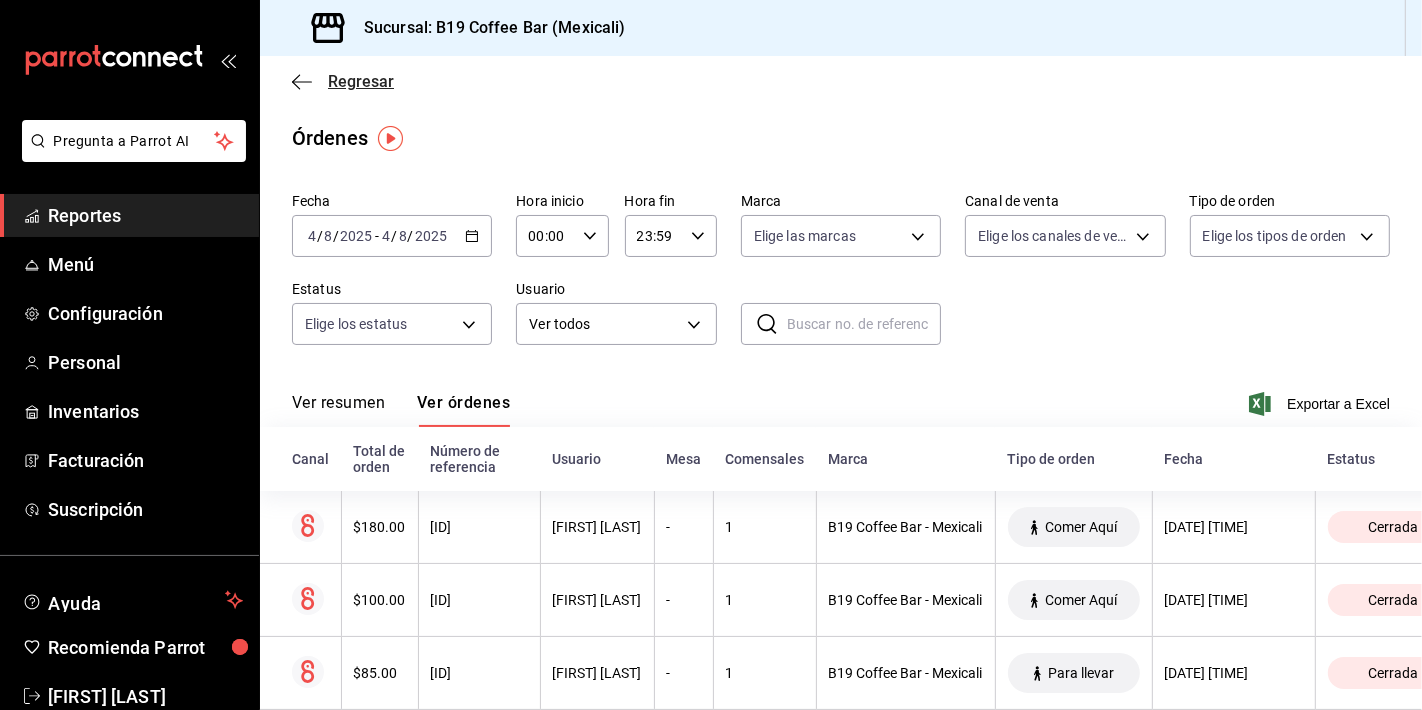 click on "Regresar" at bounding box center [841, 81] 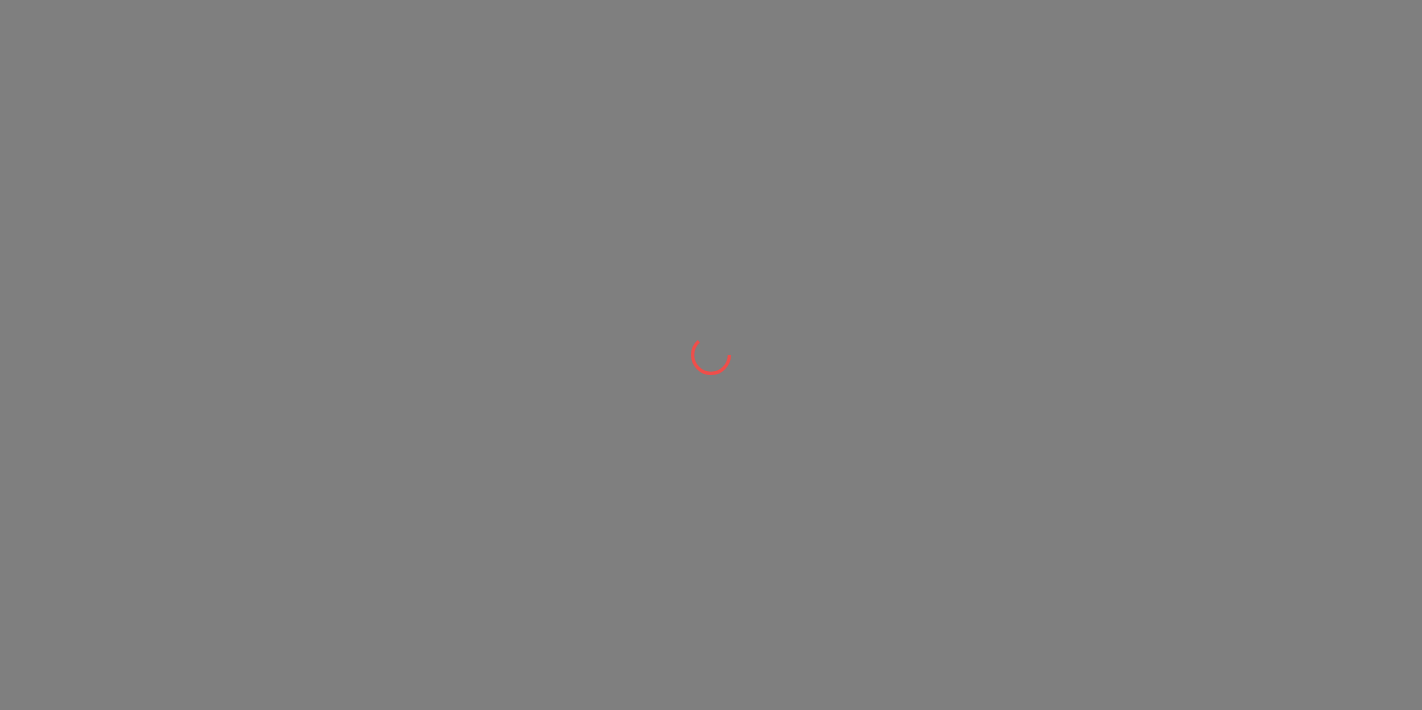 scroll, scrollTop: 0, scrollLeft: 0, axis: both 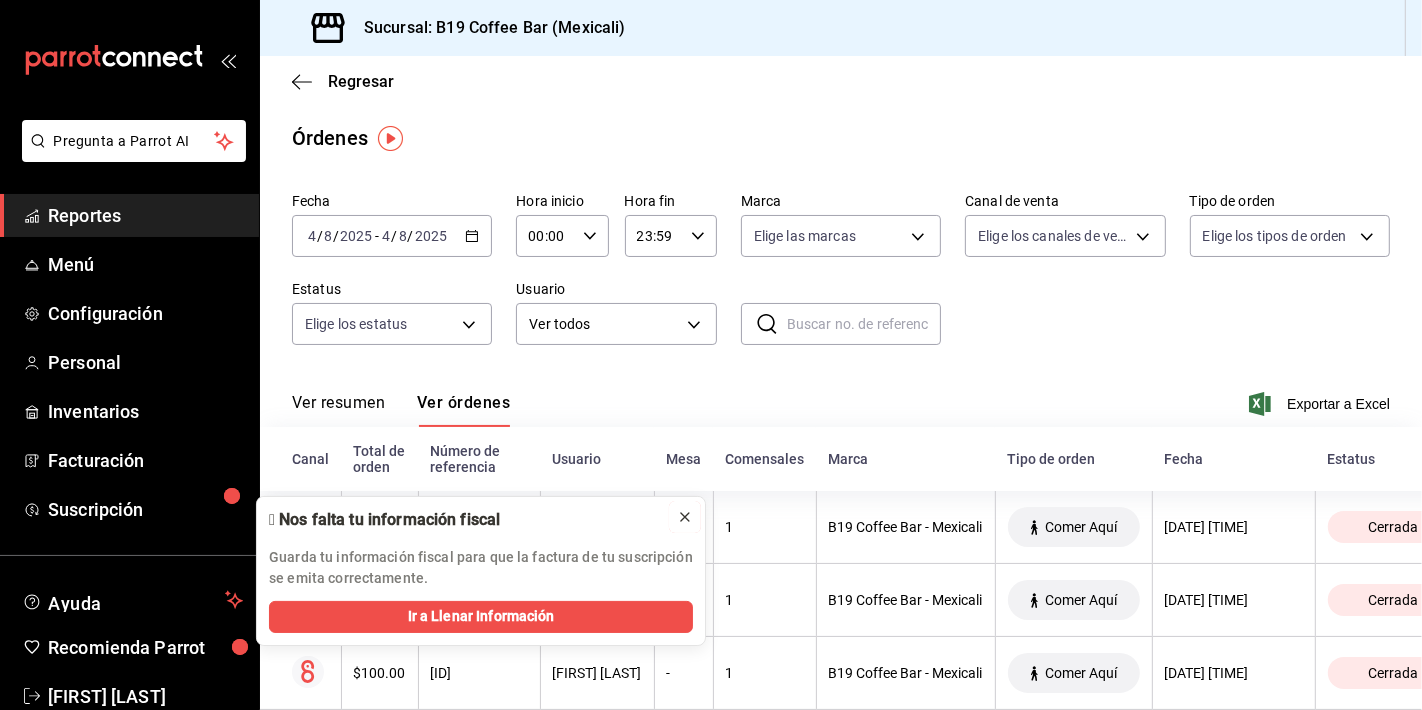 click at bounding box center (685, 517) 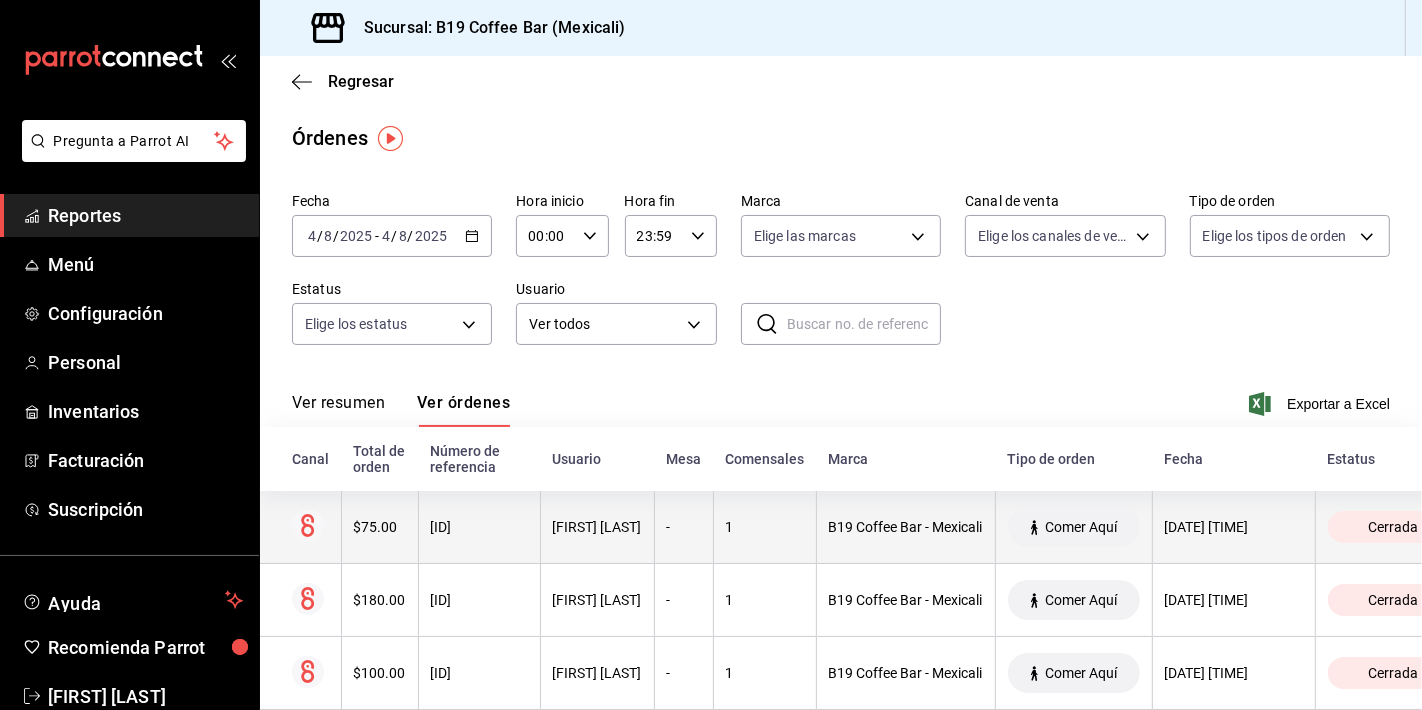 click on "[FIRST] [LAST]" at bounding box center [597, 527] 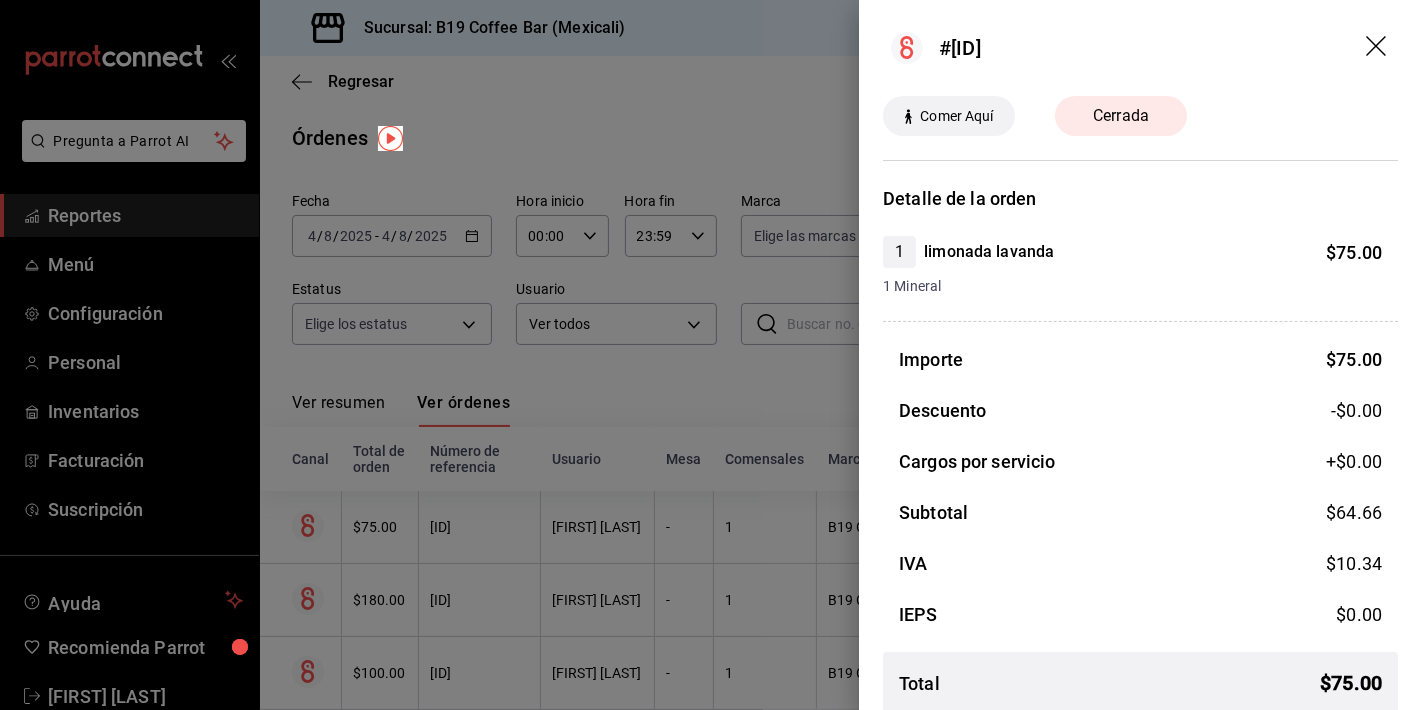 click 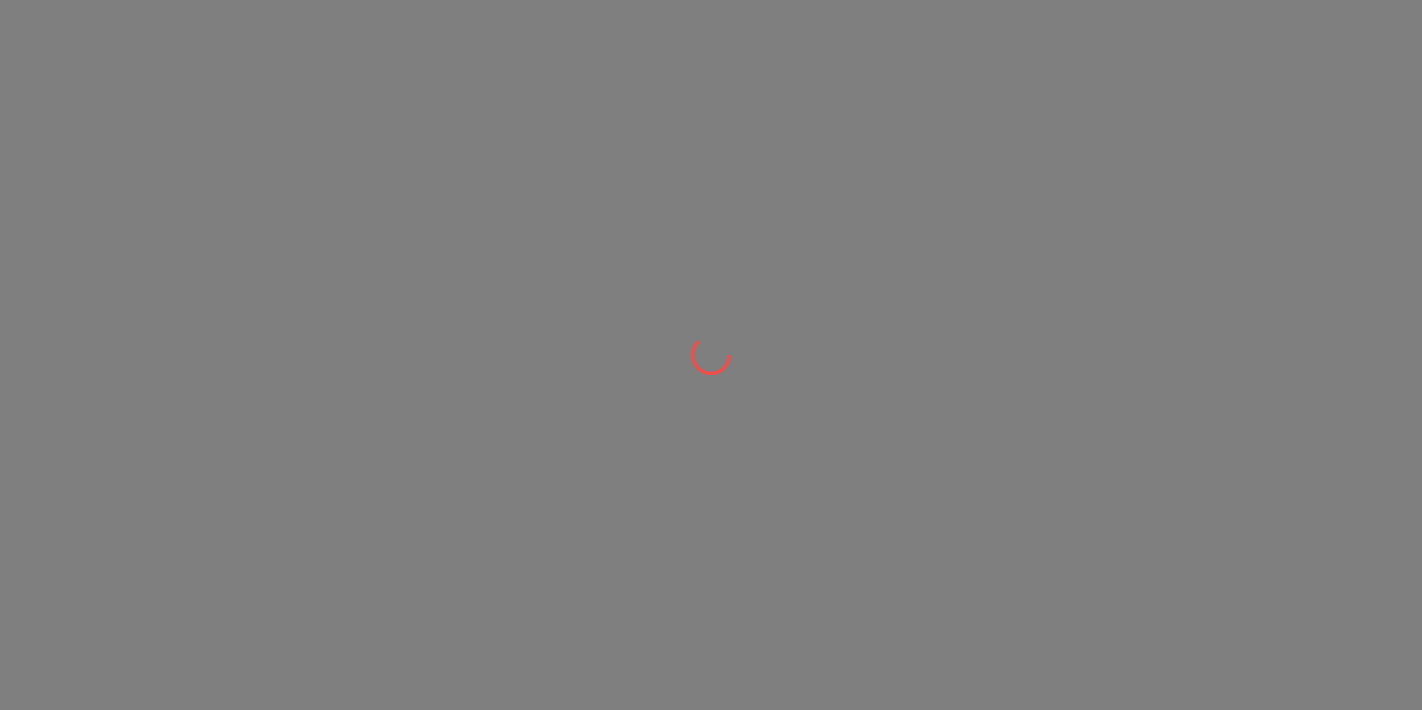 scroll, scrollTop: 0, scrollLeft: 0, axis: both 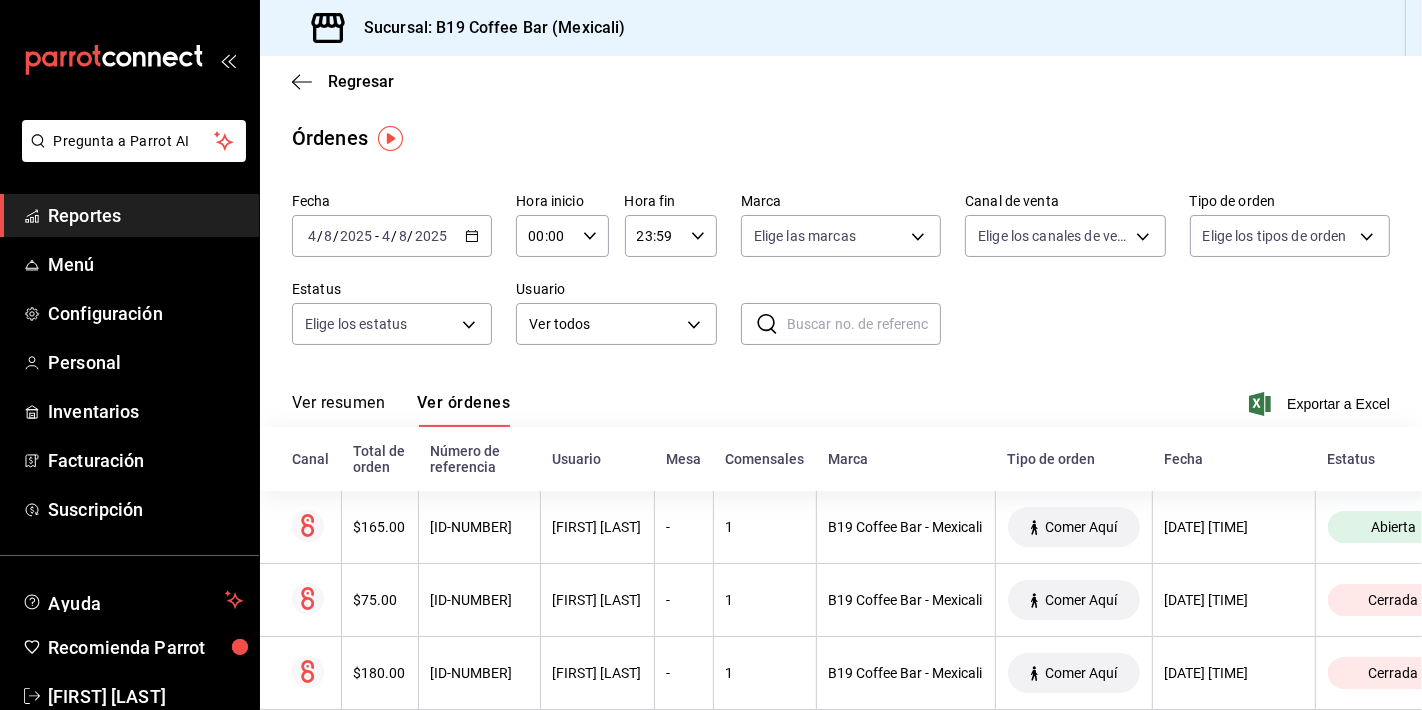 click on "Reportes" at bounding box center [145, 215] 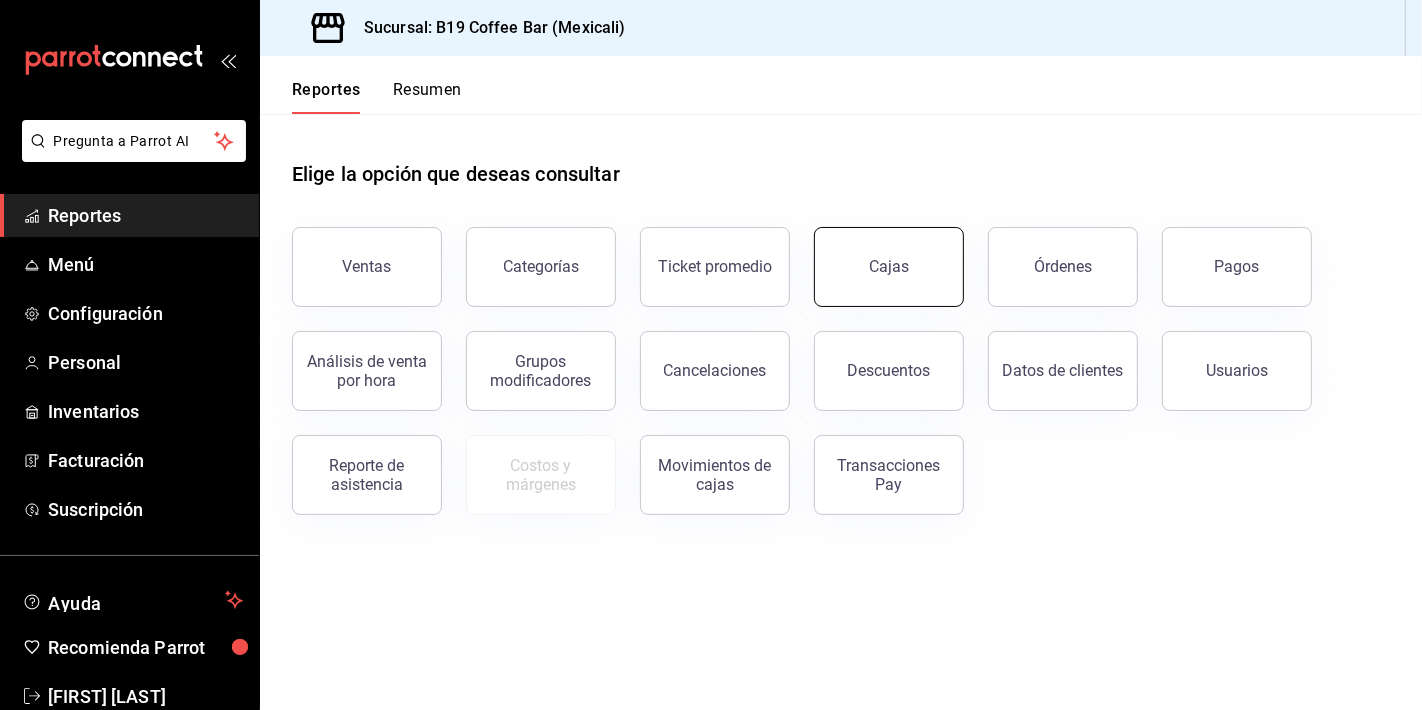 click on "Cajas" at bounding box center [889, 267] 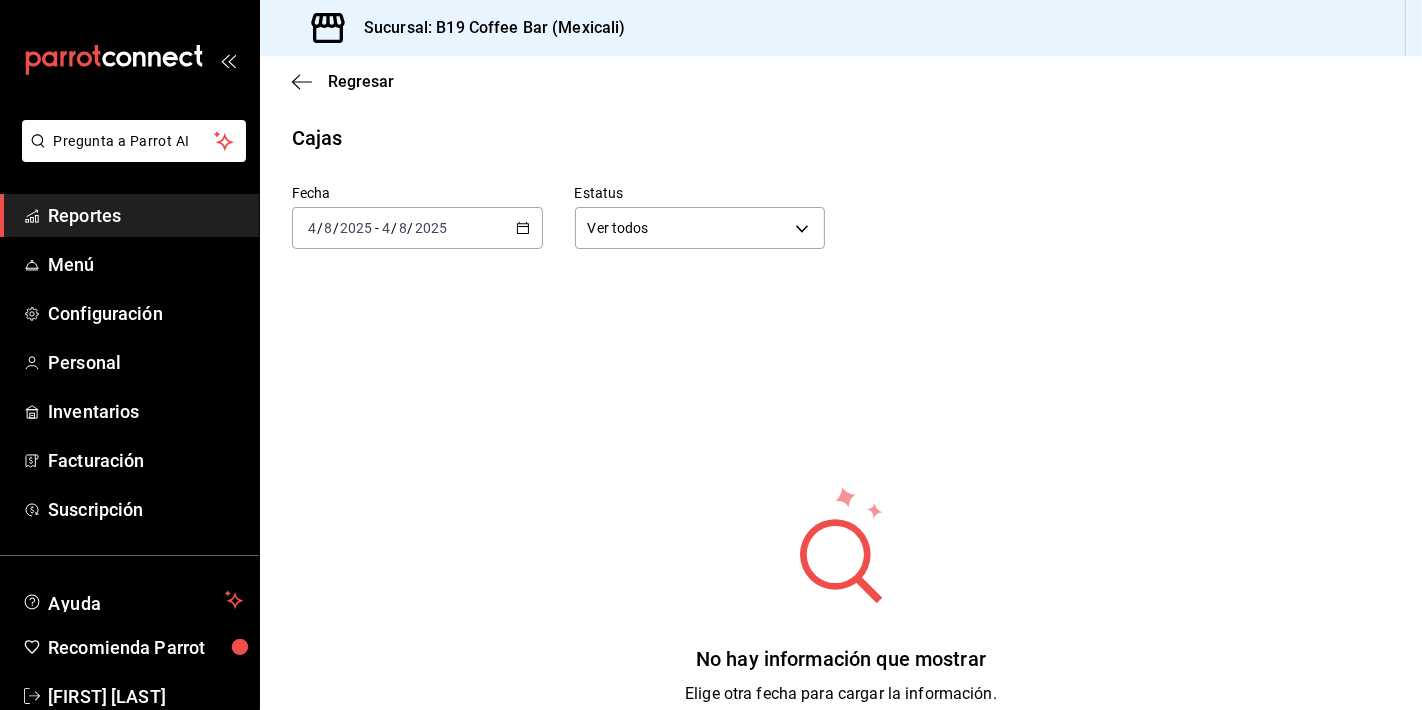 click on "2025-08-04 4 / 8 / 2025 - 2025-08-04 4 / 8 / 2025" at bounding box center [417, 228] 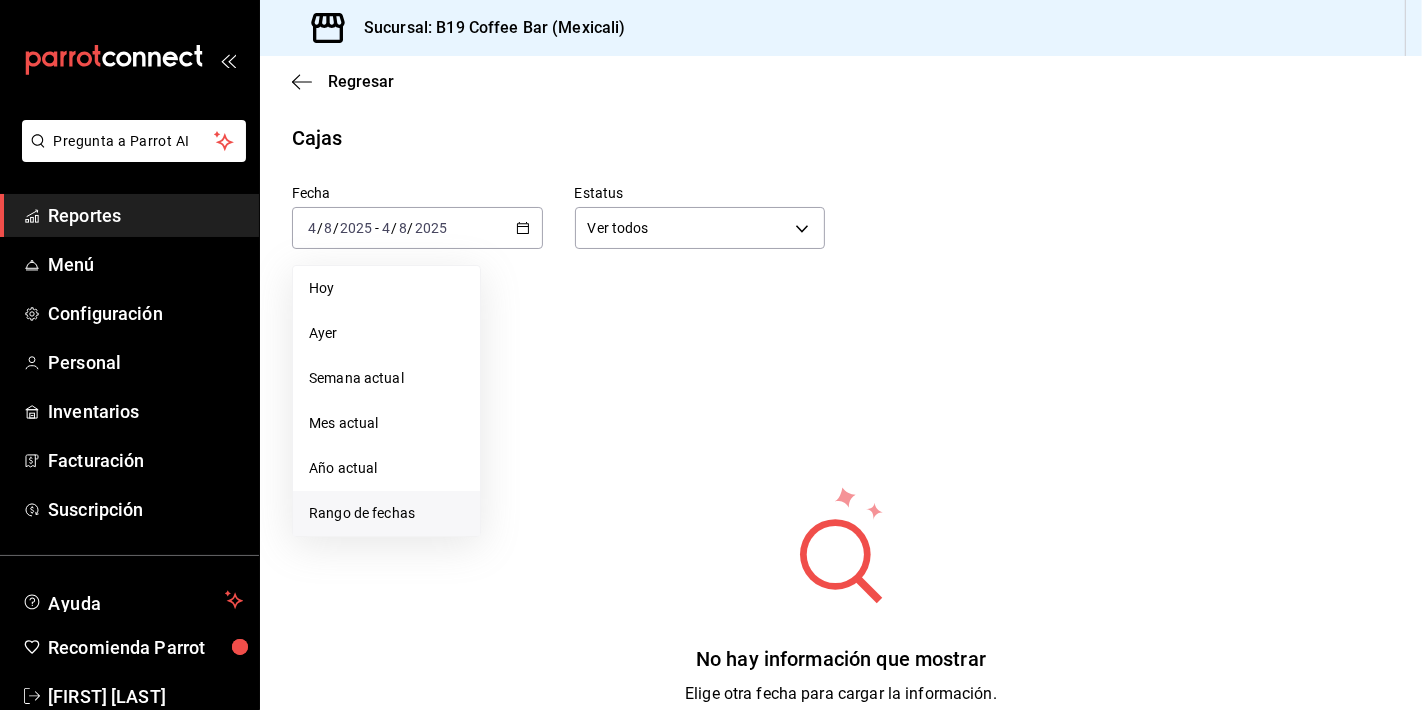 click on "Rango de fechas" at bounding box center (386, 513) 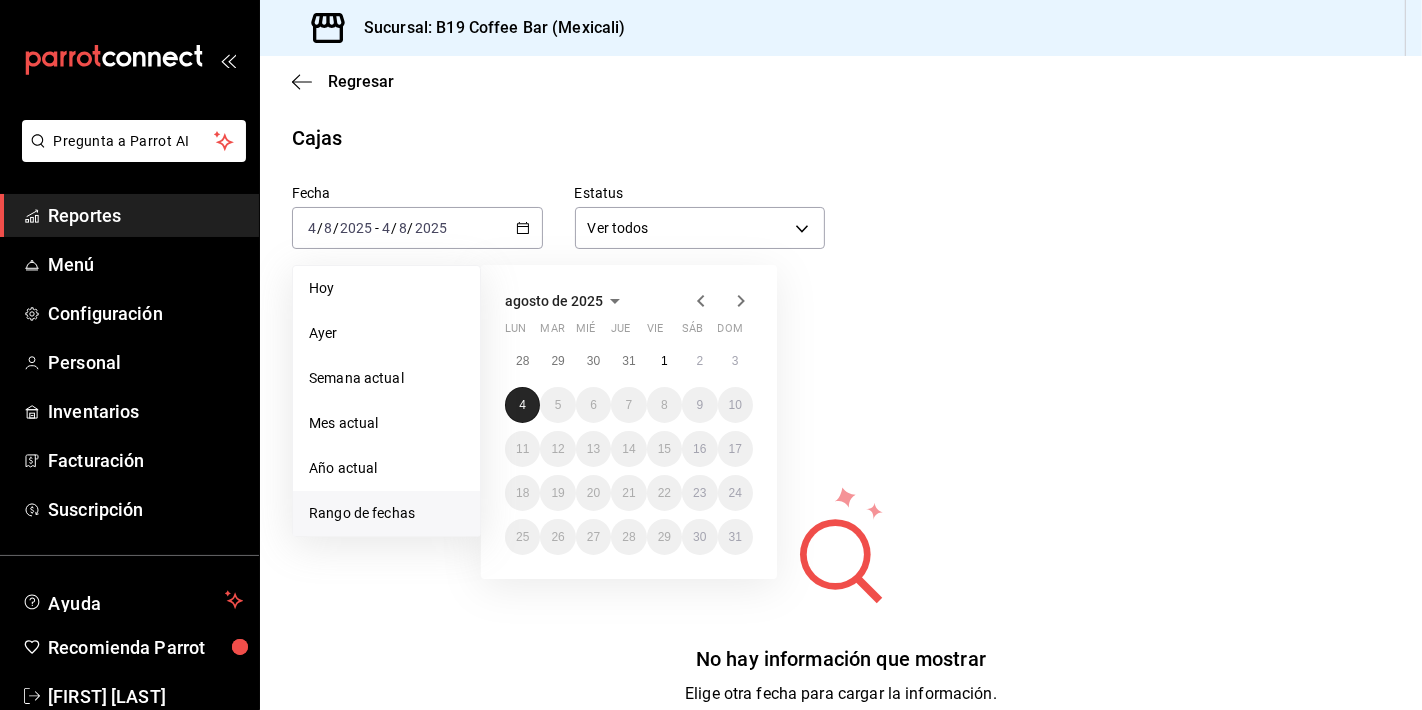 click on "4" at bounding box center [522, 405] 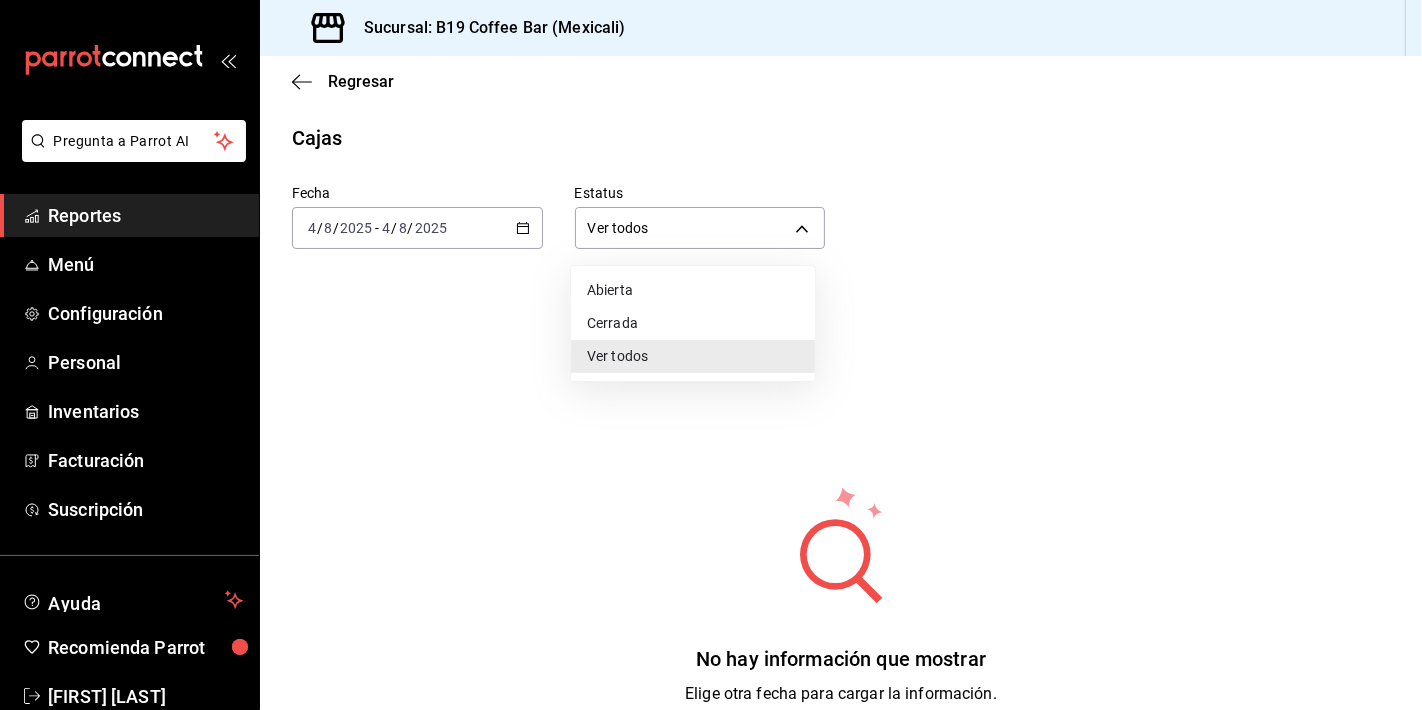 click on "Pregunta a Parrot AI Reportes   Menú   Configuración   Personal   Inventarios   Facturación   Suscripción   Ayuda Recomienda Parrot   Brandon Maldonado   Sugerir nueva función   Sucursal: B19 Coffee Bar (Mexicali) Regresar Cajas Fecha 2025-08-04 4 / 8 / 2025 - 2025-08-04 4 / 8 / 2025 Estatus Ver todos ALL No hay información que mostrar Elige otra fecha para cargar la información. Pregunta a Parrot AI Reportes   Menú   Configuración   Personal   Inventarios   Facturación   Suscripción   Ayuda Recomienda Parrot   Brandon Maldonado   Sugerir nueva función   GANA 1 MES GRATIS EN TU SUSCRIPCIÓN AQUÍ ¿Recuerdas cómo empezó tu restaurante?
Hoy puedes ayudar a un colega a tener el mismo cambio que tú viviste.
Recomienda Parrot directamente desde tu Portal Administrador.
Es fácil y rápido.
🎁 Por cada restaurante que se una, ganas 1 mes gratis. Ver video tutorial Ir a video Visitar centro de ayuda (81) 2046 6363 soporte@parrotsoftware.io Visitar centro de ayuda (81) 2046 6363 Abierta Cerrada" at bounding box center [711, 355] 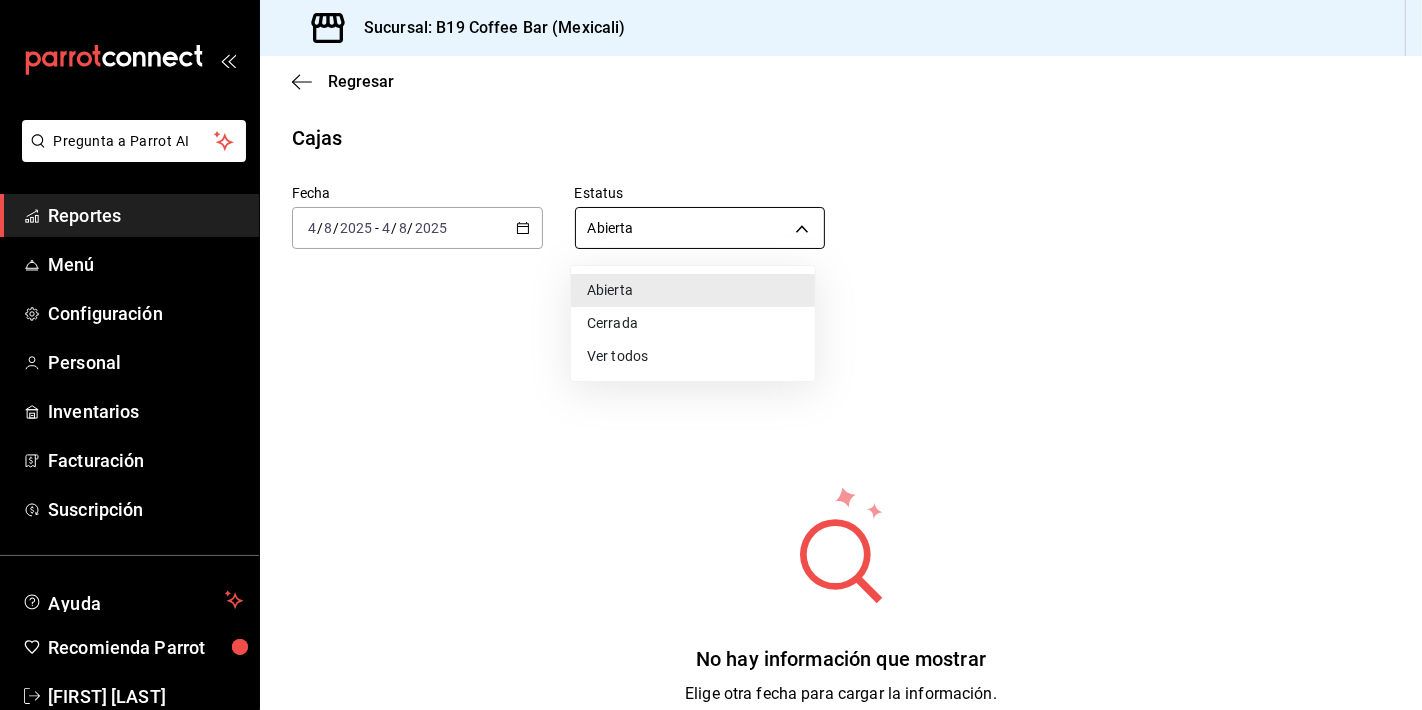 click on "Pregunta a Parrot AI Reportes   Menú   Configuración   Personal   Inventarios   Facturación   Suscripción   Ayuda Recomienda Parrot   Brandon Maldonado   Sugerir nueva función   Sucursal: B19 Coffee Bar (Mexicali) Regresar Cajas Fecha 2025-08-04 4 / 8 / 2025 - 2025-08-04 4 / 8 / 2025 Estatus Abierta OPEN No hay información que mostrar Elige otra fecha para cargar la información. Pregunta a Parrot AI Reportes   Menú   Configuración   Personal   Inventarios   Facturación   Suscripción   Ayuda Recomienda Parrot   Brandon Maldonado   Sugerir nueva función   GANA 1 MES GRATIS EN TU SUSCRIPCIÓN AQUÍ ¿Recuerdas cómo empezó tu restaurante?
Hoy puedes ayudar a un colega a tener el mismo cambio que tú viviste.
Recomienda Parrot directamente desde tu Portal Administrador.
Es fácil y rápido.
🎁 Por cada restaurante que se una, ganas 1 mes gratis. Ver video tutorial Ir a video Visitar centro de ayuda (81) 2046 6363 soporte@parrotsoftware.io Visitar centro de ayuda (81) 2046 6363 Abierta Cerrada" at bounding box center [711, 355] 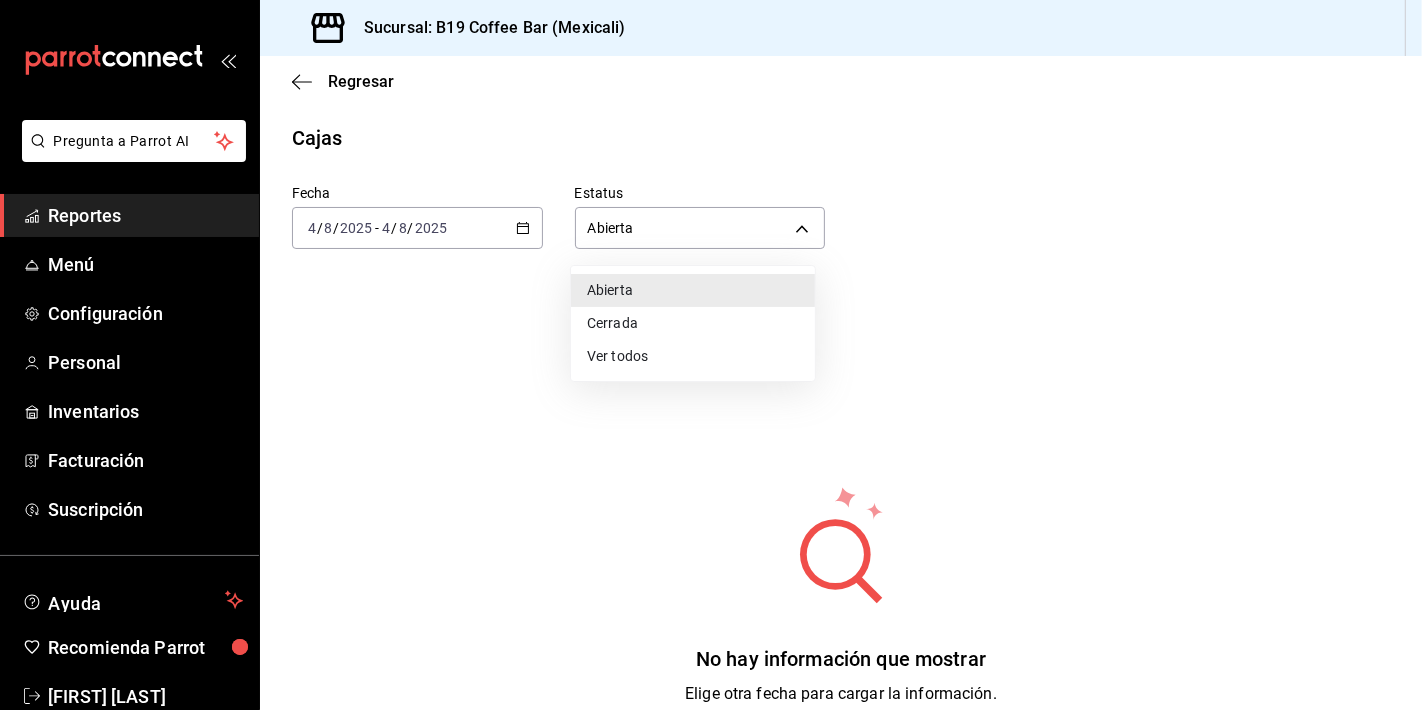 click on "Cerrada" at bounding box center (693, 323) 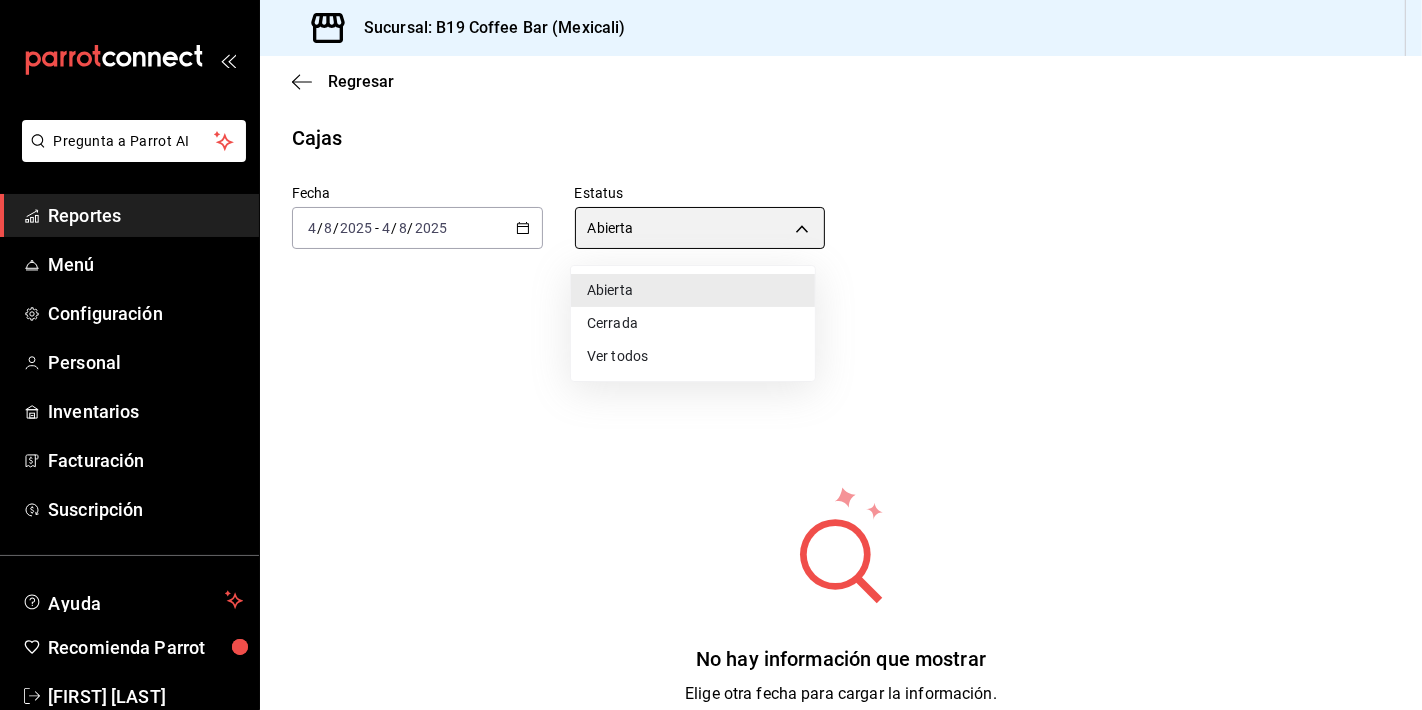 type on "CLOSED" 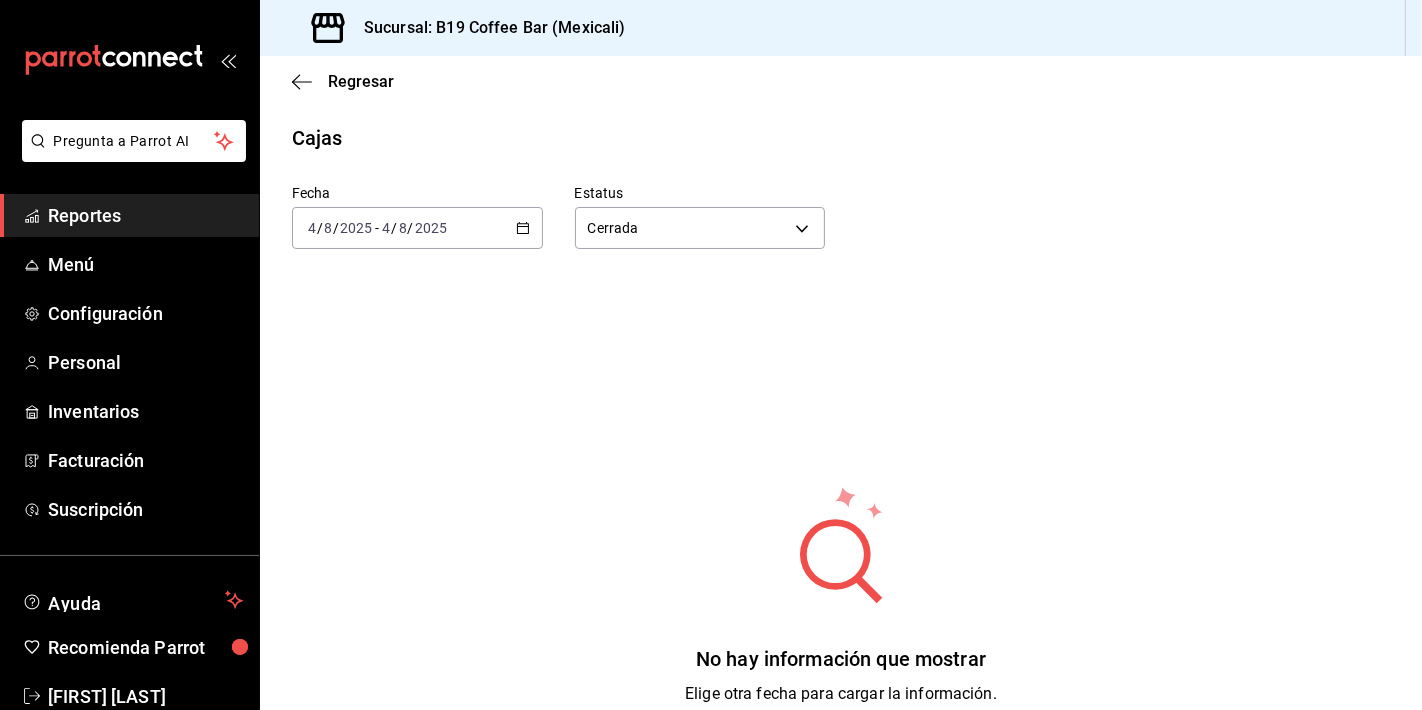 click on "Fecha 2025-08-04 4 / 8 / 2025 - 2025-08-04 4 / 8 / 2025" at bounding box center (401, 201) 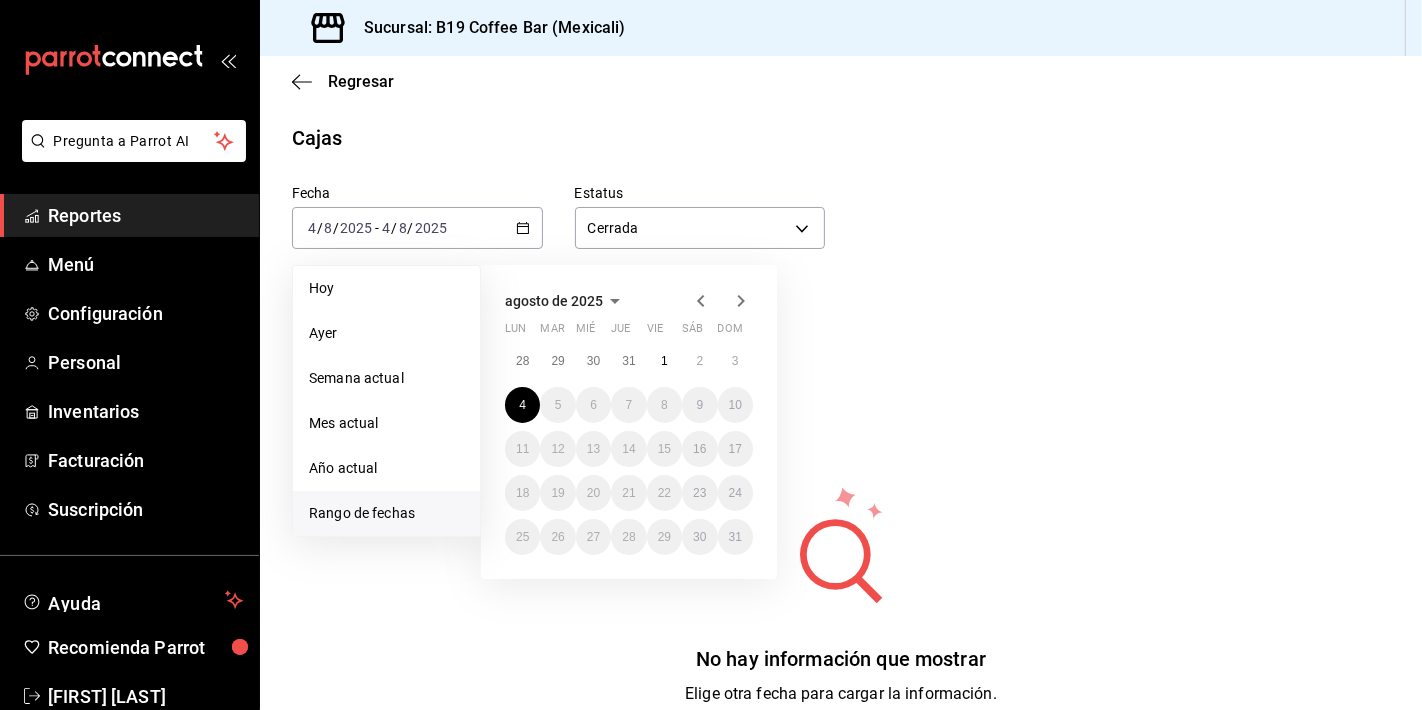 click on "Reportes" at bounding box center [145, 215] 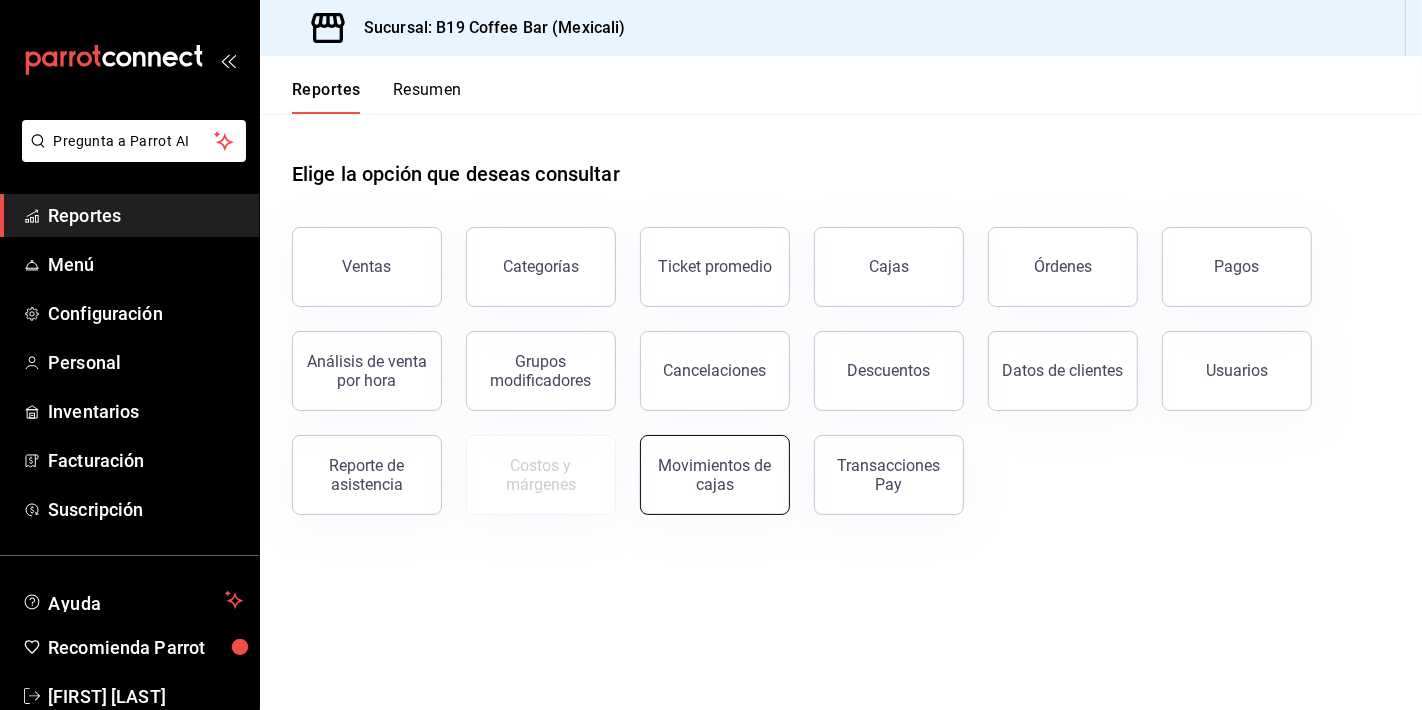 click on "Movimientos de cajas" at bounding box center [715, 475] 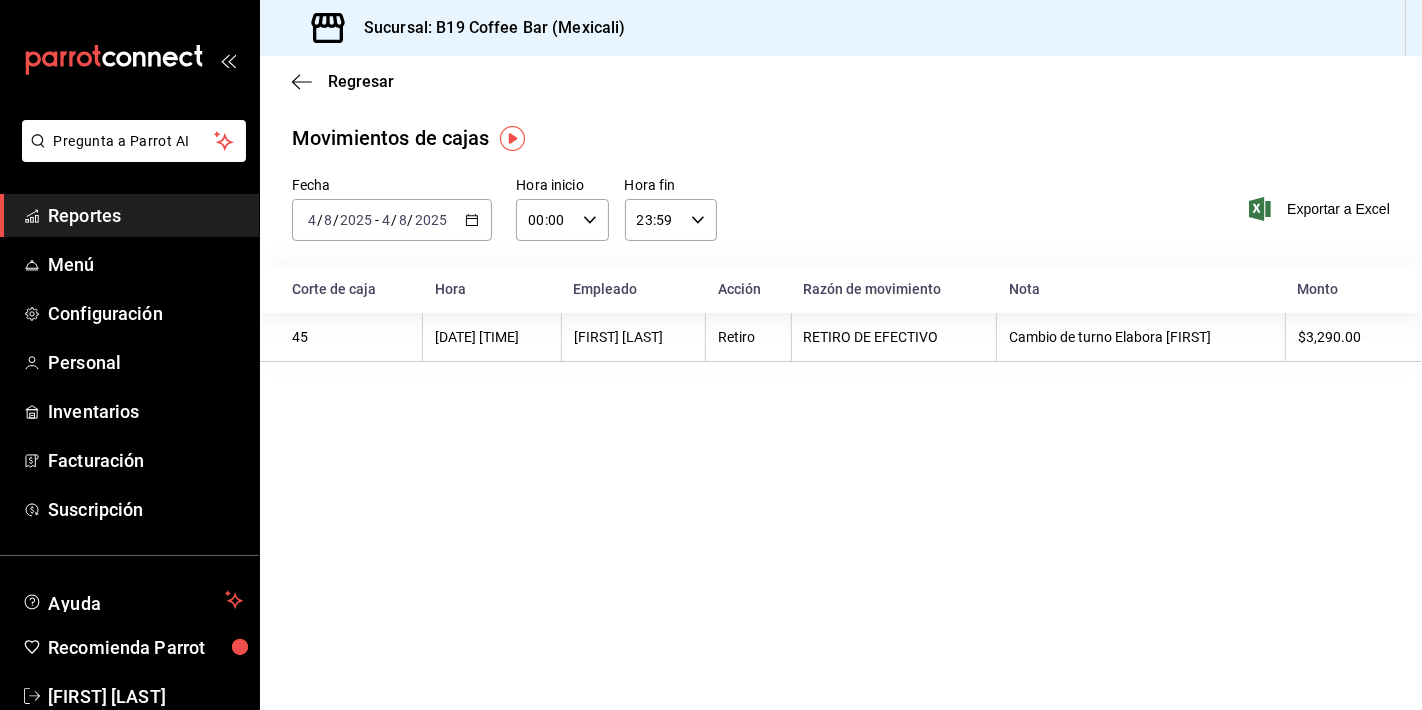 click on "Cambio de turno
Elabora Vannessa" at bounding box center (1140, 337) 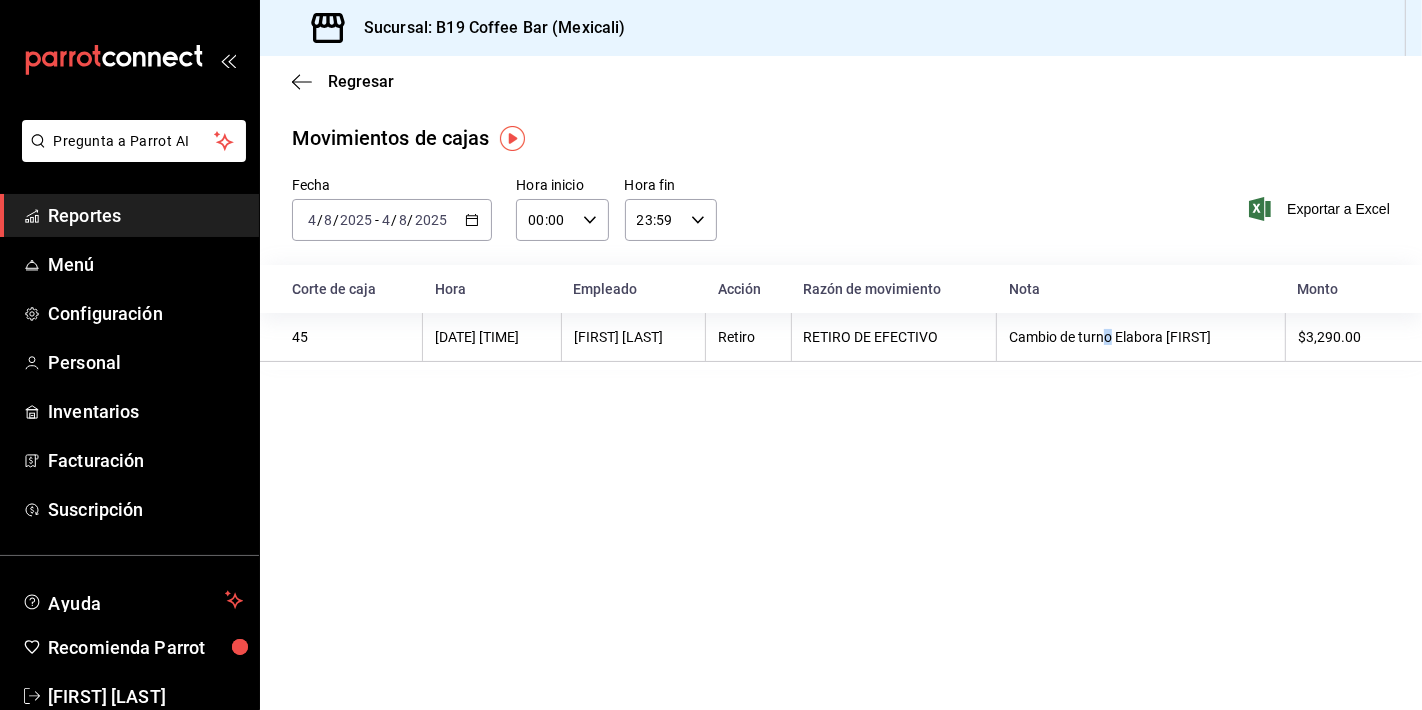 click on "Cambio de turno
Elabora Vannessa" at bounding box center [1140, 337] 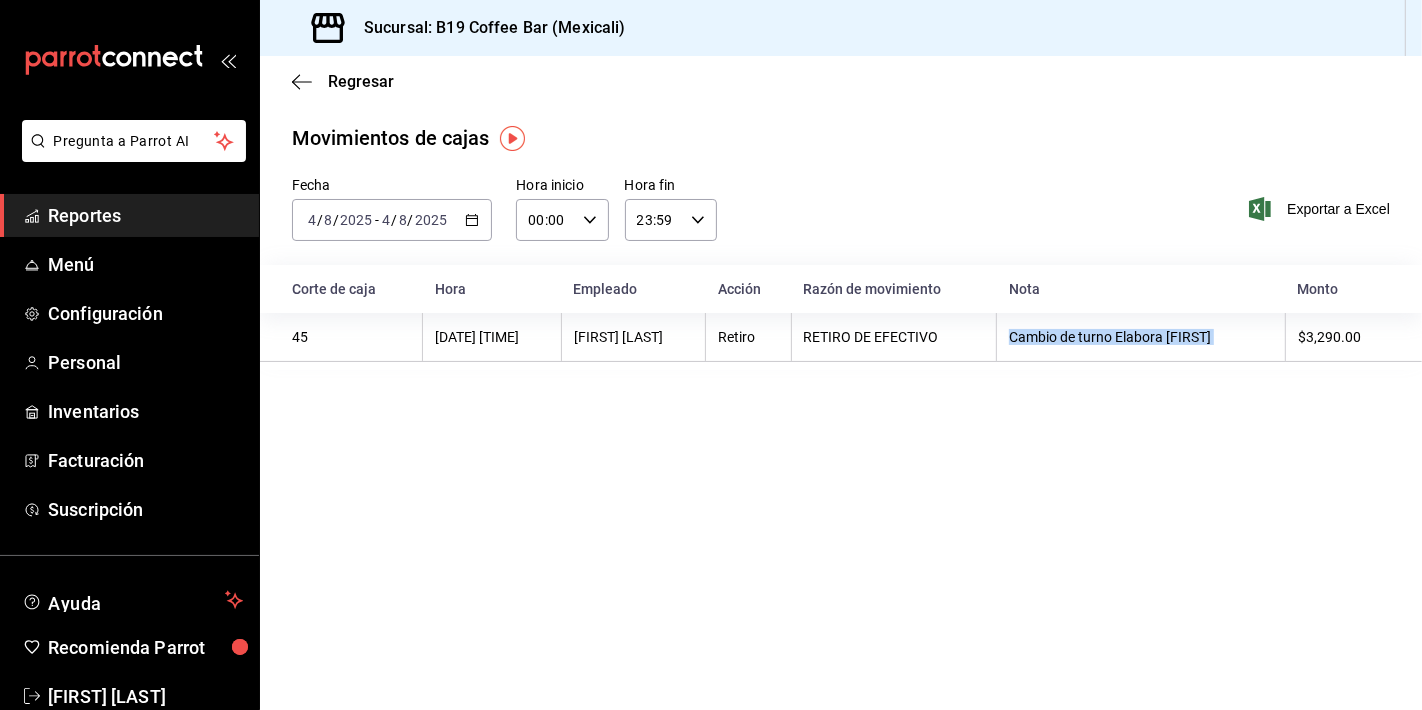 click on "Cambio de turno
Elabora Vannessa" at bounding box center (1140, 337) 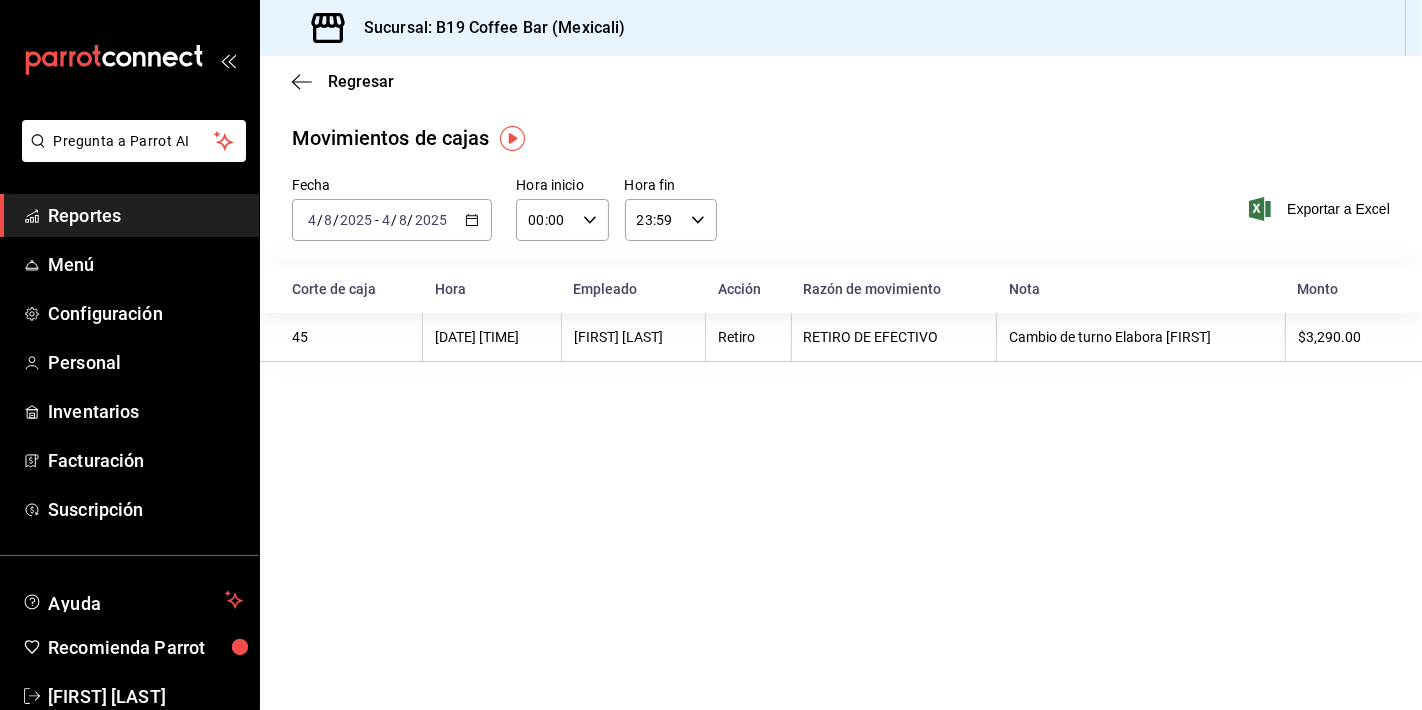click on "Regresar Movimientos de cajas Fecha 2025-08-04 4 / 8 / 2025 - 2025-08-04 4 / 8 / 2025 Hora inicio 00:00 Hora inicio Hora fin 23:59 Hora fin Exportar a Excel Corte de caja Hora Empleado Acción Razón de movimiento Nota Monto 45 04/08/2025 02:38 PM Vanessa Lopez Retiro RETIRO DE EFECTIVO Cambio de turno
Elabora Vannessa $3,290.00" at bounding box center (841, 383) 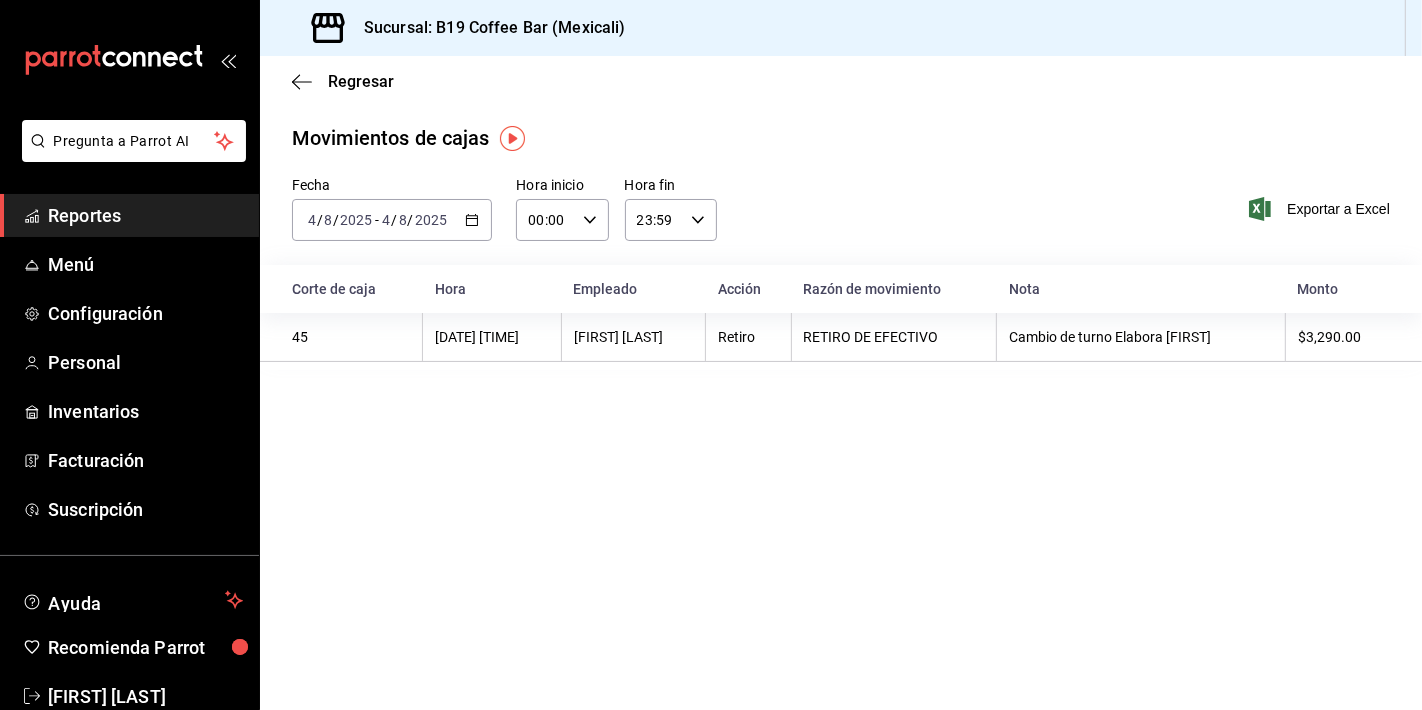 click on "Reportes" at bounding box center [145, 215] 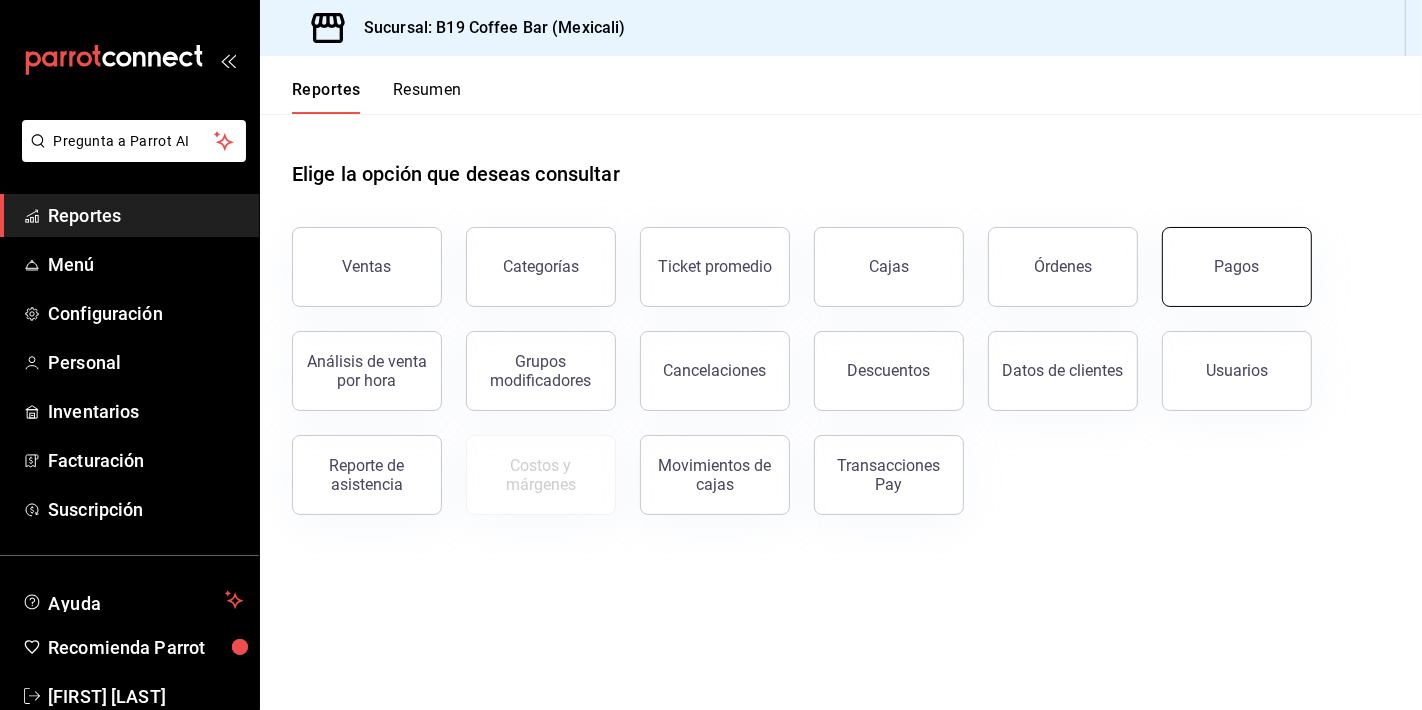 click on "Pagos" at bounding box center (1237, 267) 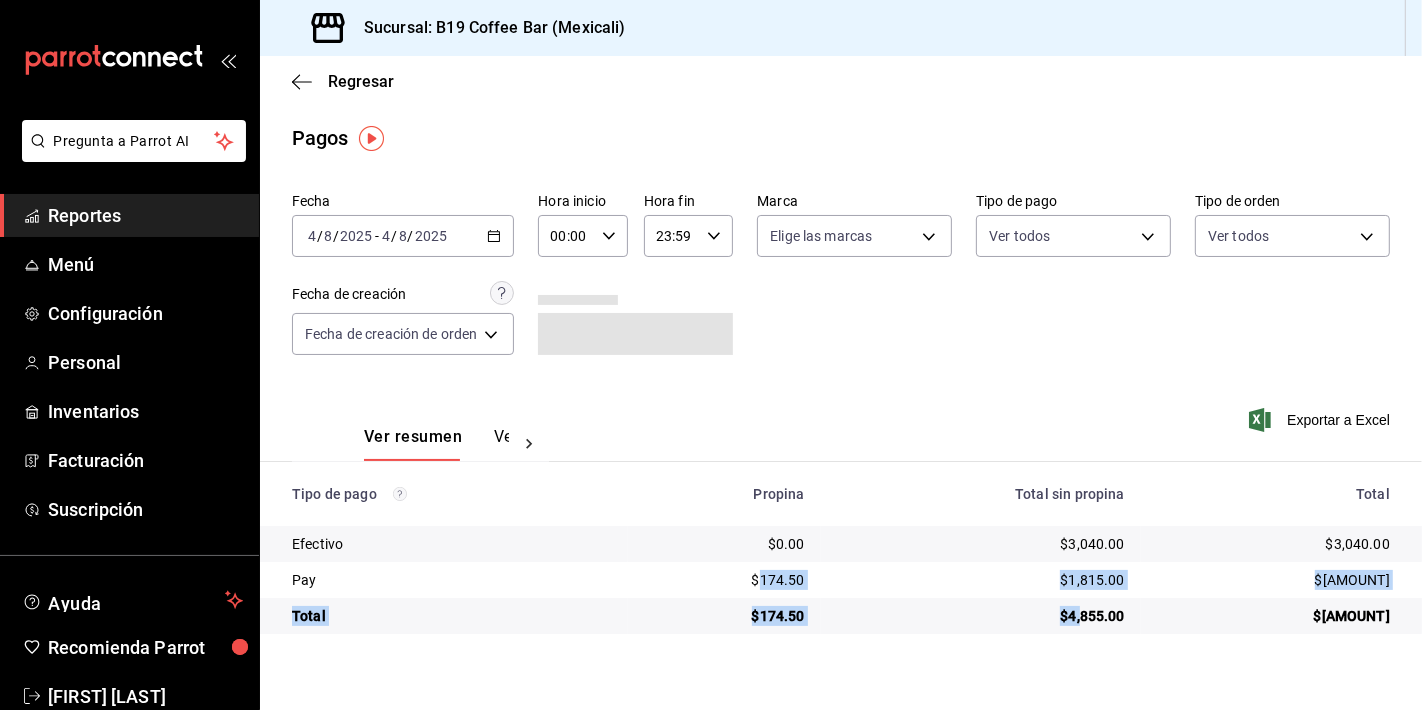 drag, startPoint x: 777, startPoint y: 598, endPoint x: 1101, endPoint y: 614, distance: 324.39484 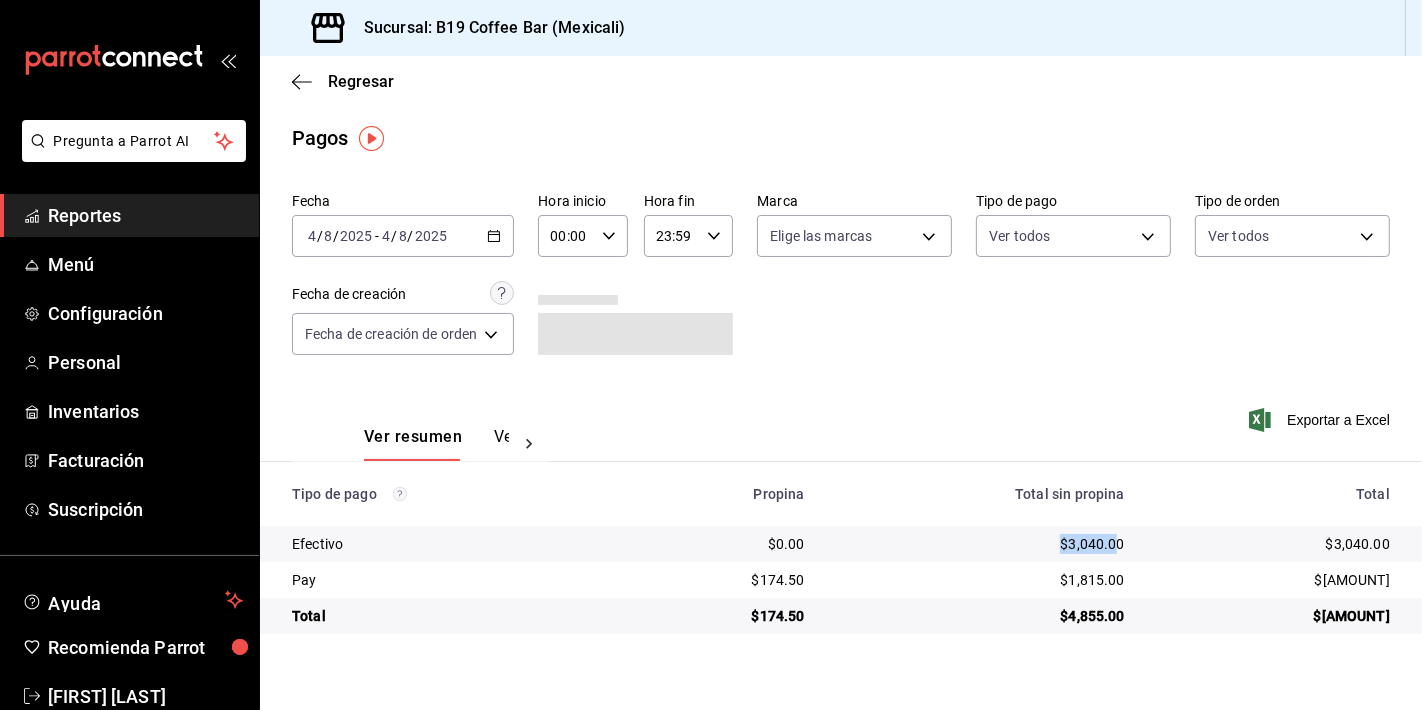 drag, startPoint x: 1137, startPoint y: 535, endPoint x: 1040, endPoint y: 522, distance: 97.867256 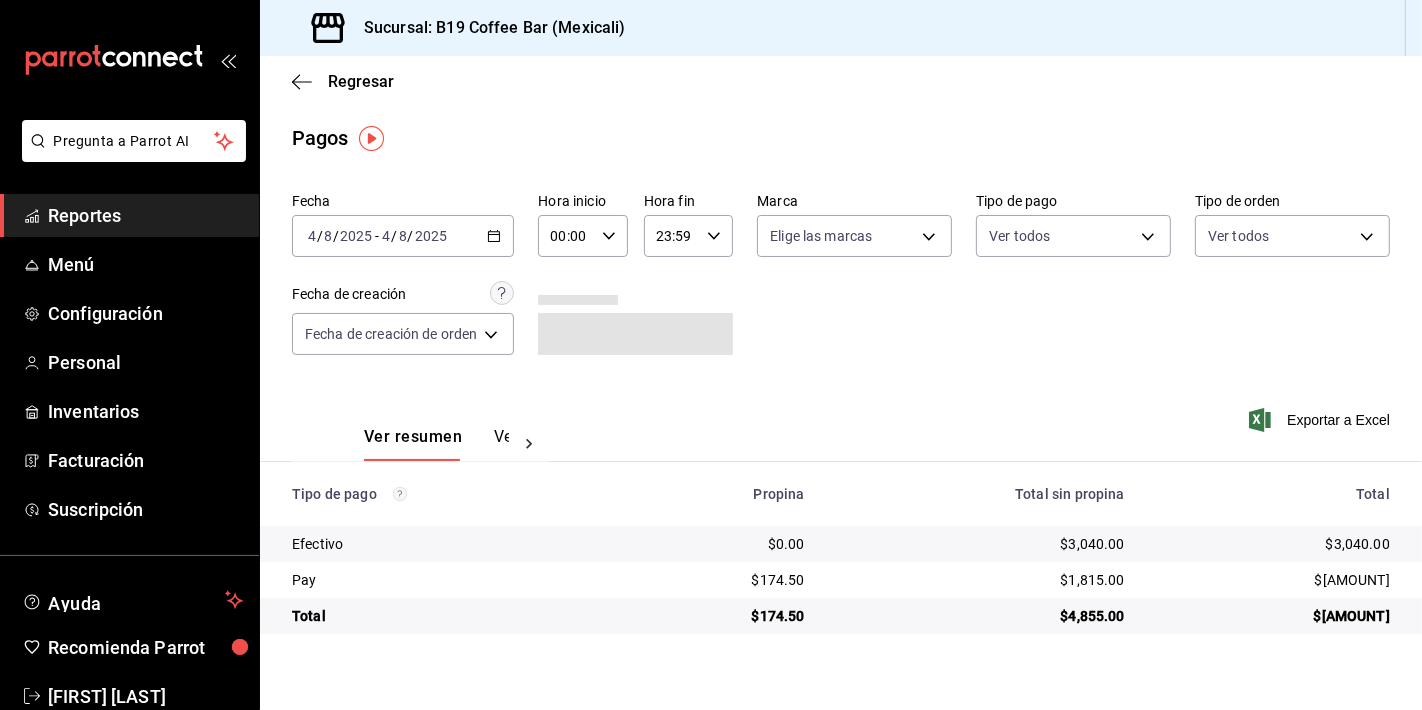 click on "Total sin propina" at bounding box center [981, 494] 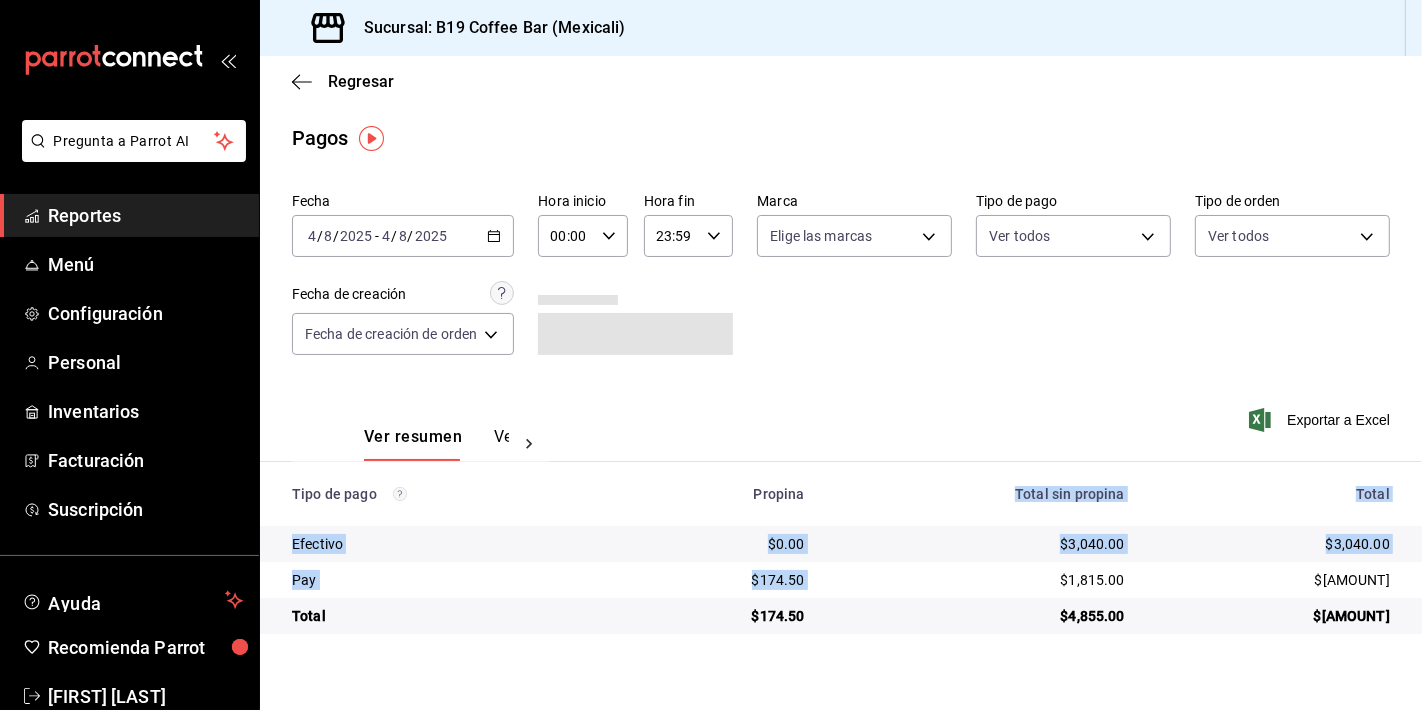 drag, startPoint x: 937, startPoint y: 472, endPoint x: 1042, endPoint y: 568, distance: 142.27087 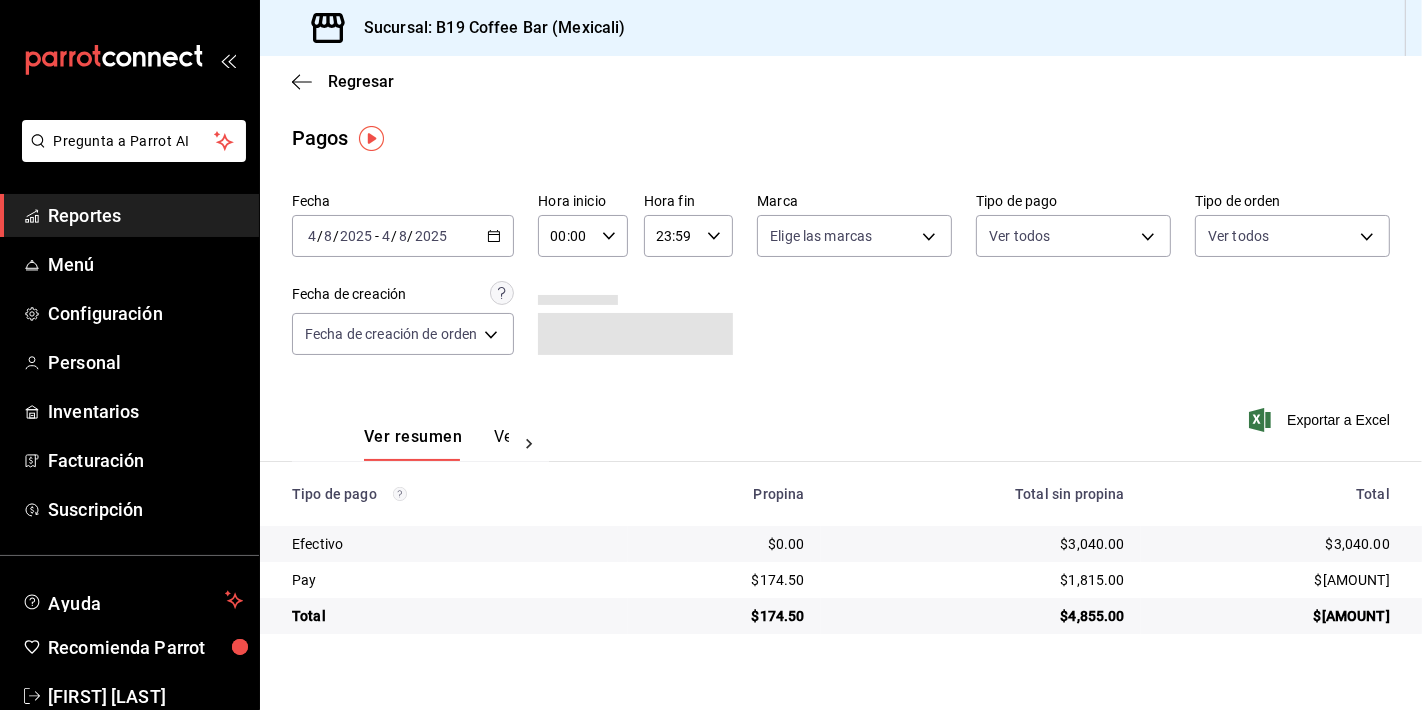 click on "Fecha 2025-08-04 4 / 8 / 2025 - 2025-08-04 4 / 8 / 2025 Hora inicio 00:00 Hora inicio Hora fin 23:59 Hora fin Marca Elige las marcas Tipo de pago Ver todos Tipo de orden Ver todos Fecha de creación   Fecha de creación de orden ORDER" at bounding box center [841, 282] 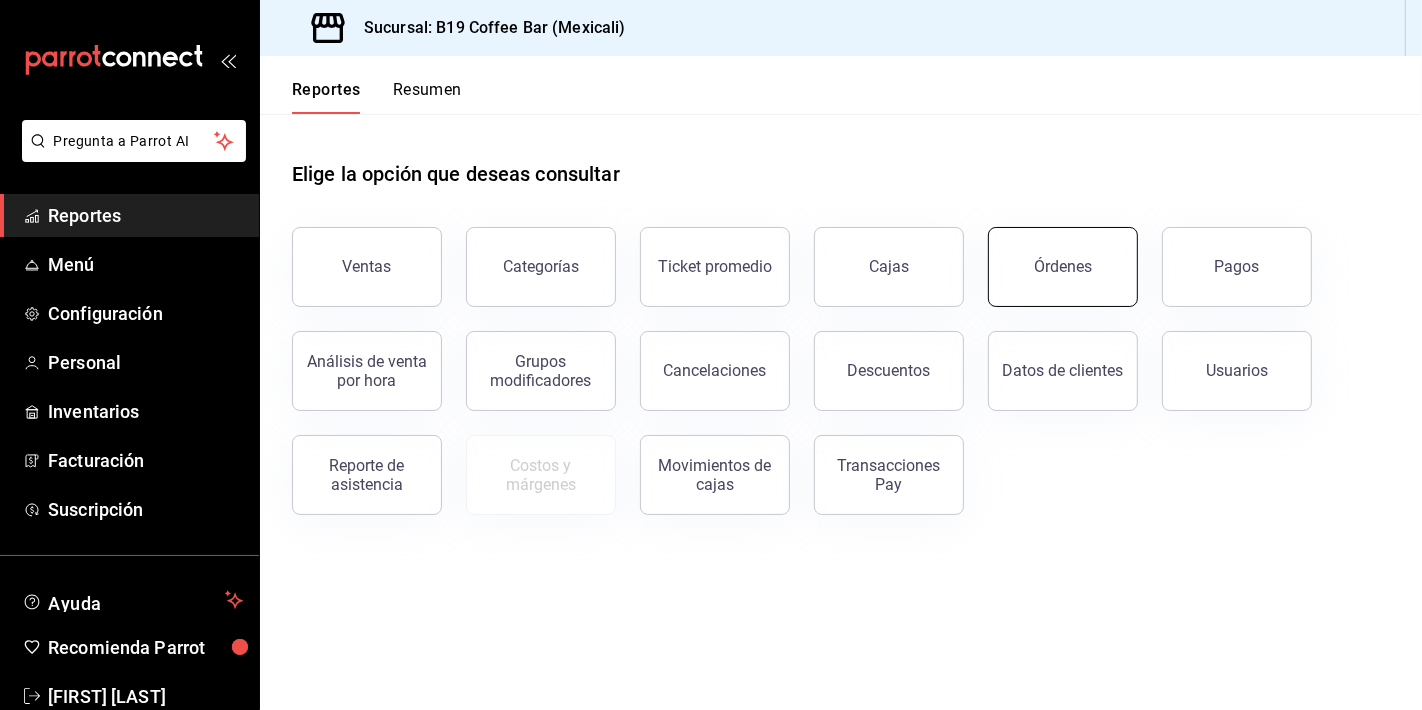 click on "Órdenes" at bounding box center (1063, 267) 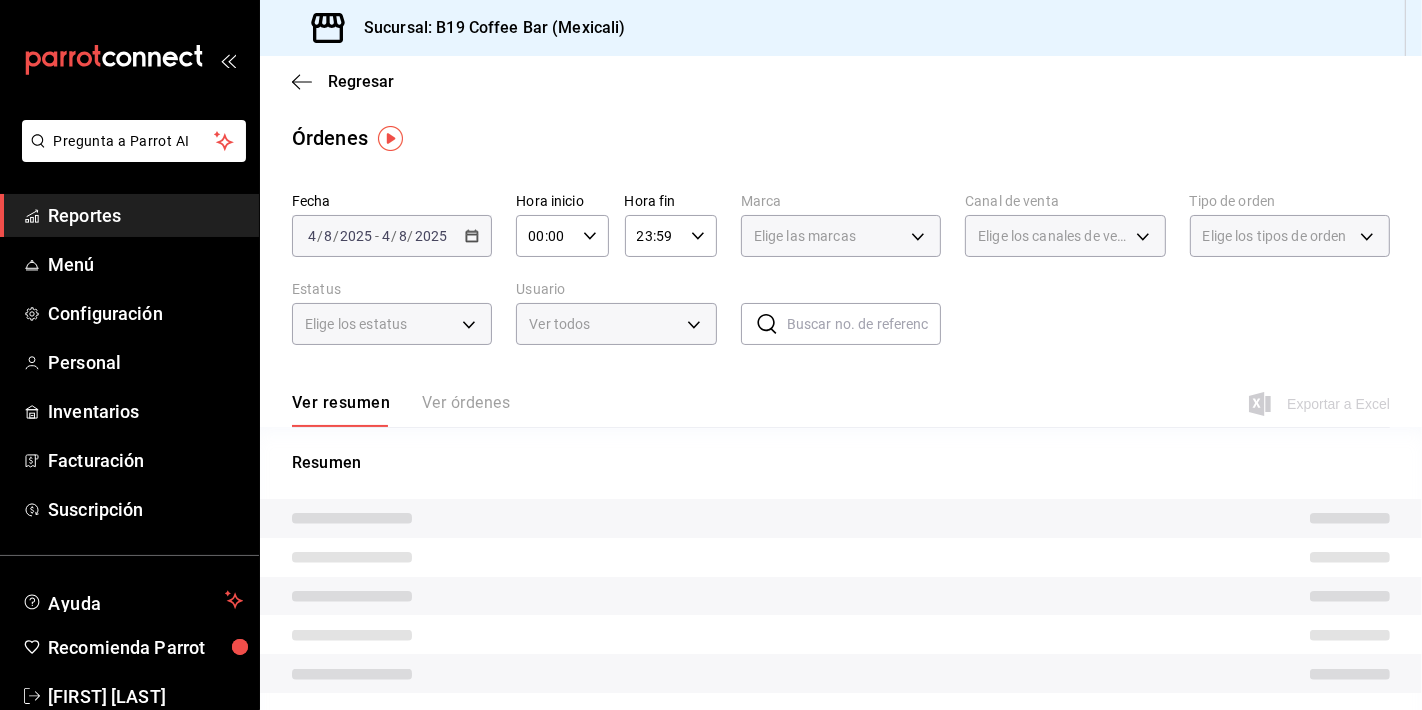 click on "Ver resumen Ver órdenes" at bounding box center (401, 410) 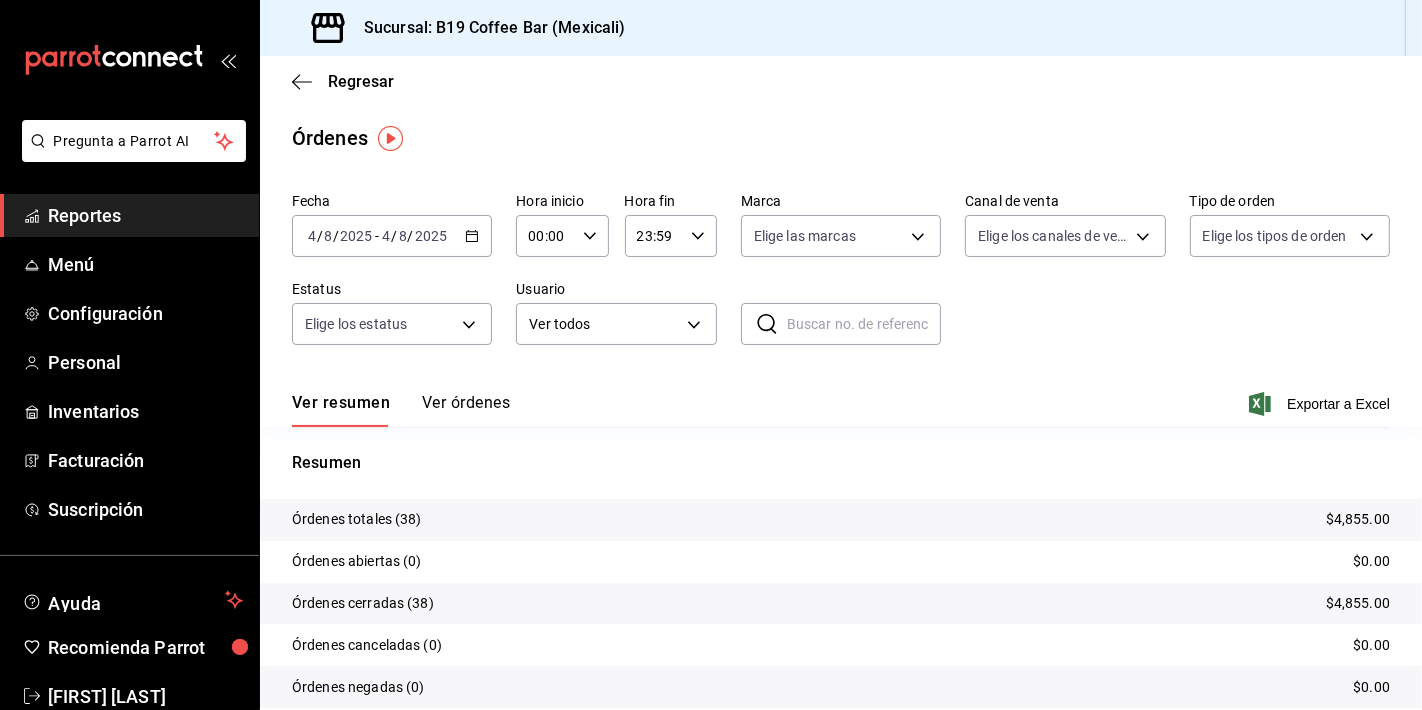 click on "Ver órdenes" at bounding box center [466, 410] 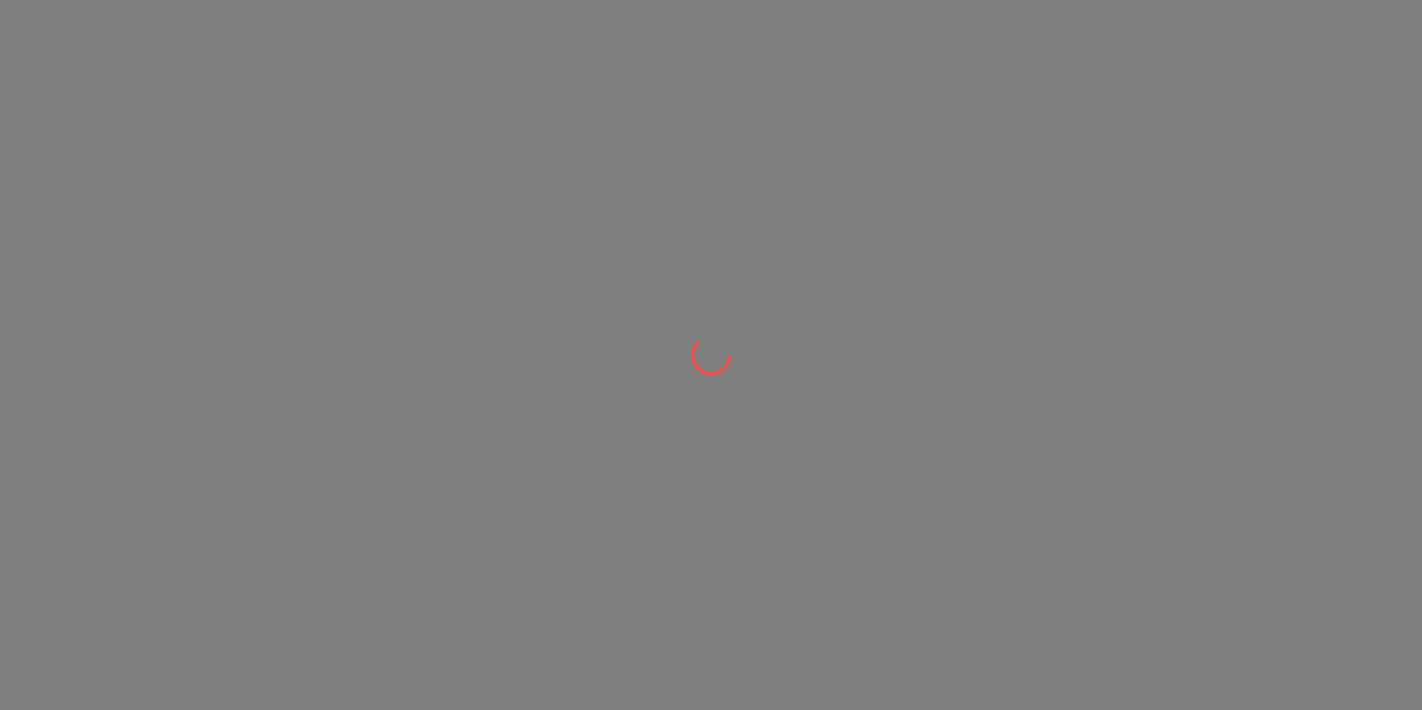 scroll, scrollTop: 0, scrollLeft: 0, axis: both 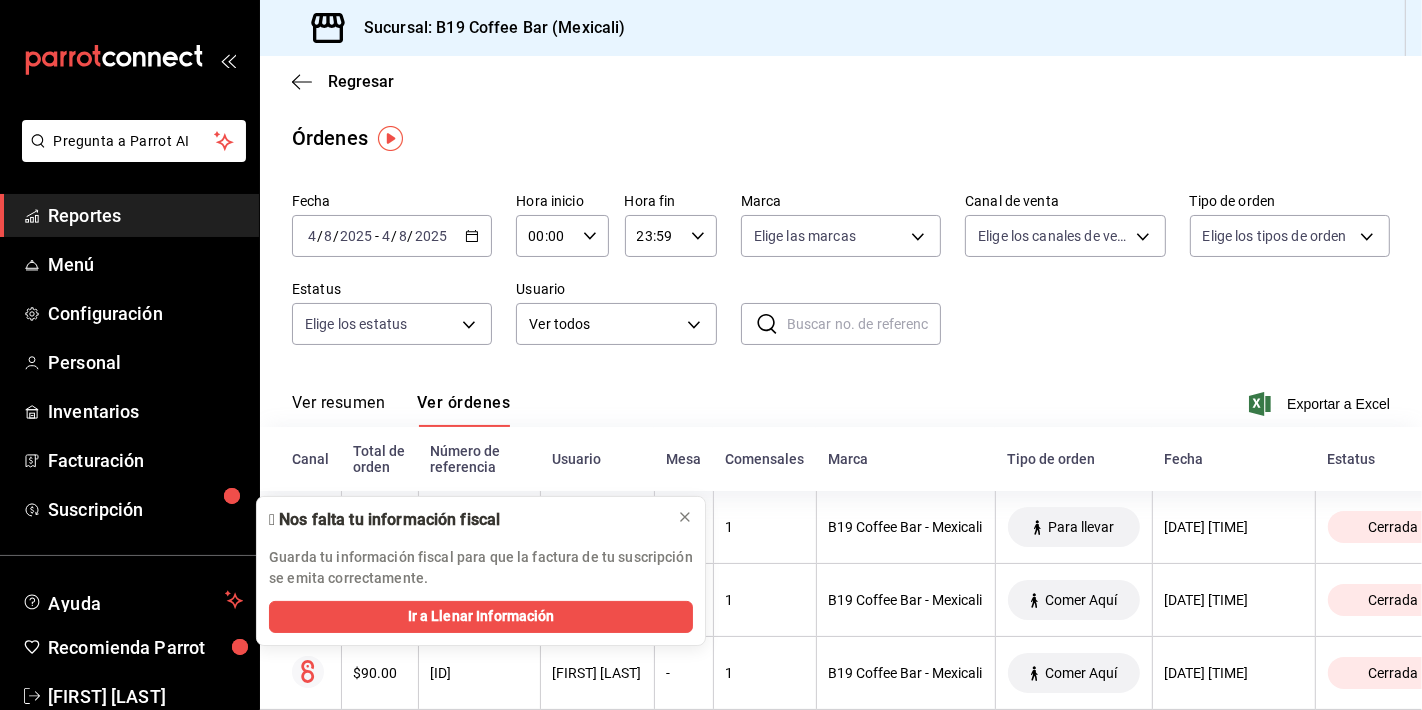 click on "Guarda tu información fiscal para que la factura de tu suscripción se emita correctamente." at bounding box center (481, 561) 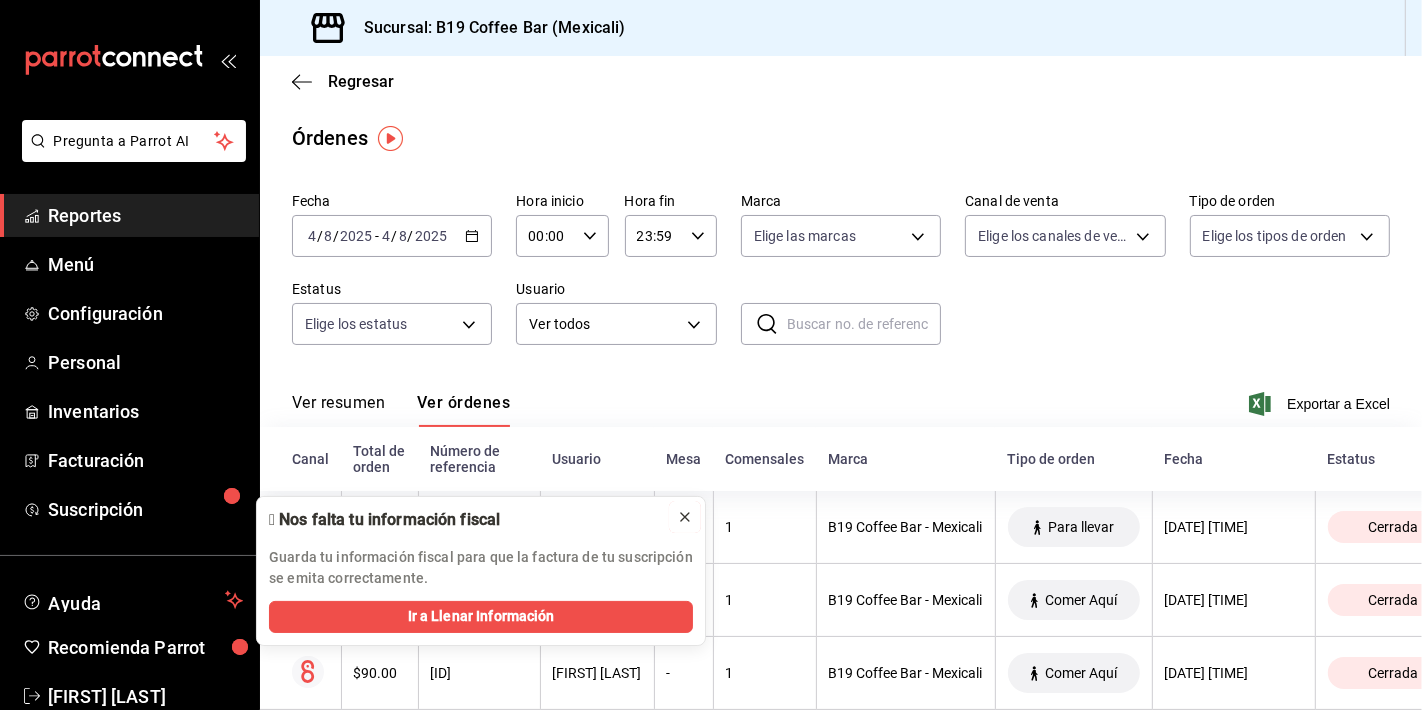 click 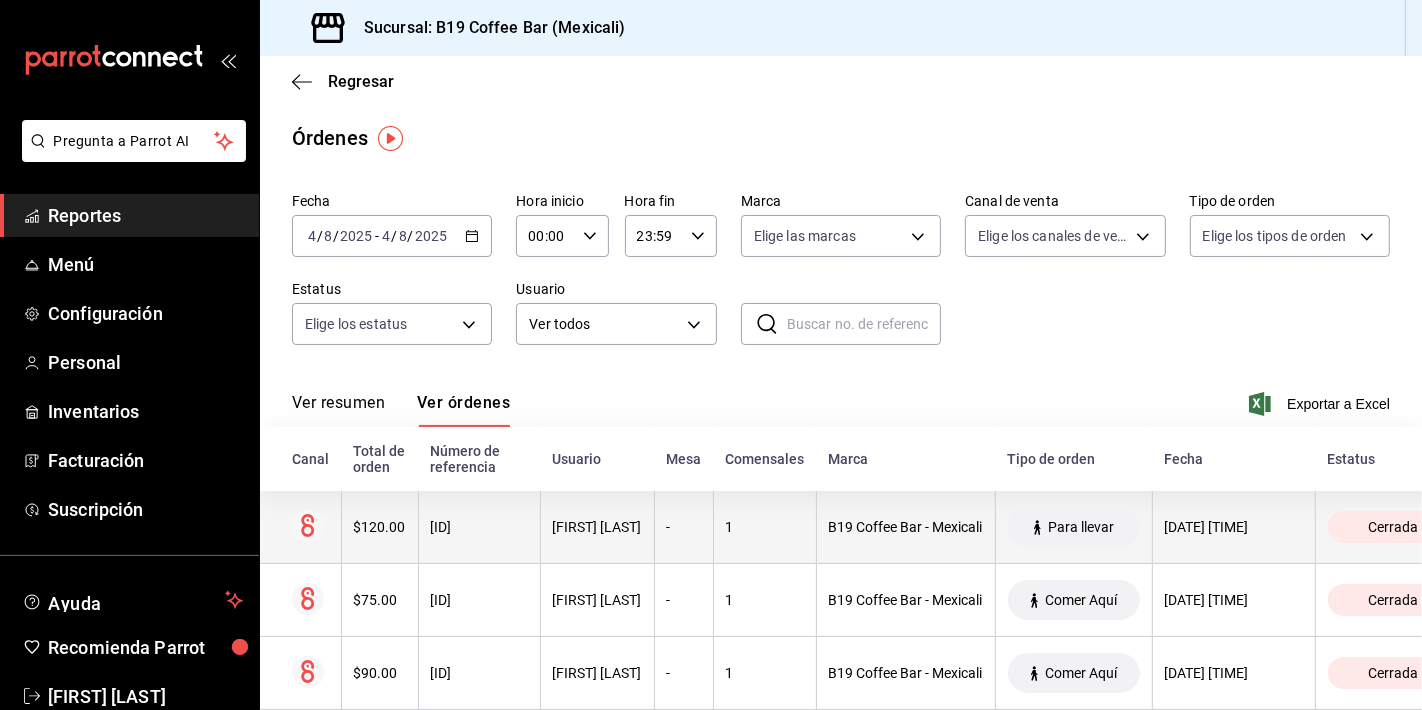 click on "[FIRST] [LAST]" at bounding box center (597, 527) 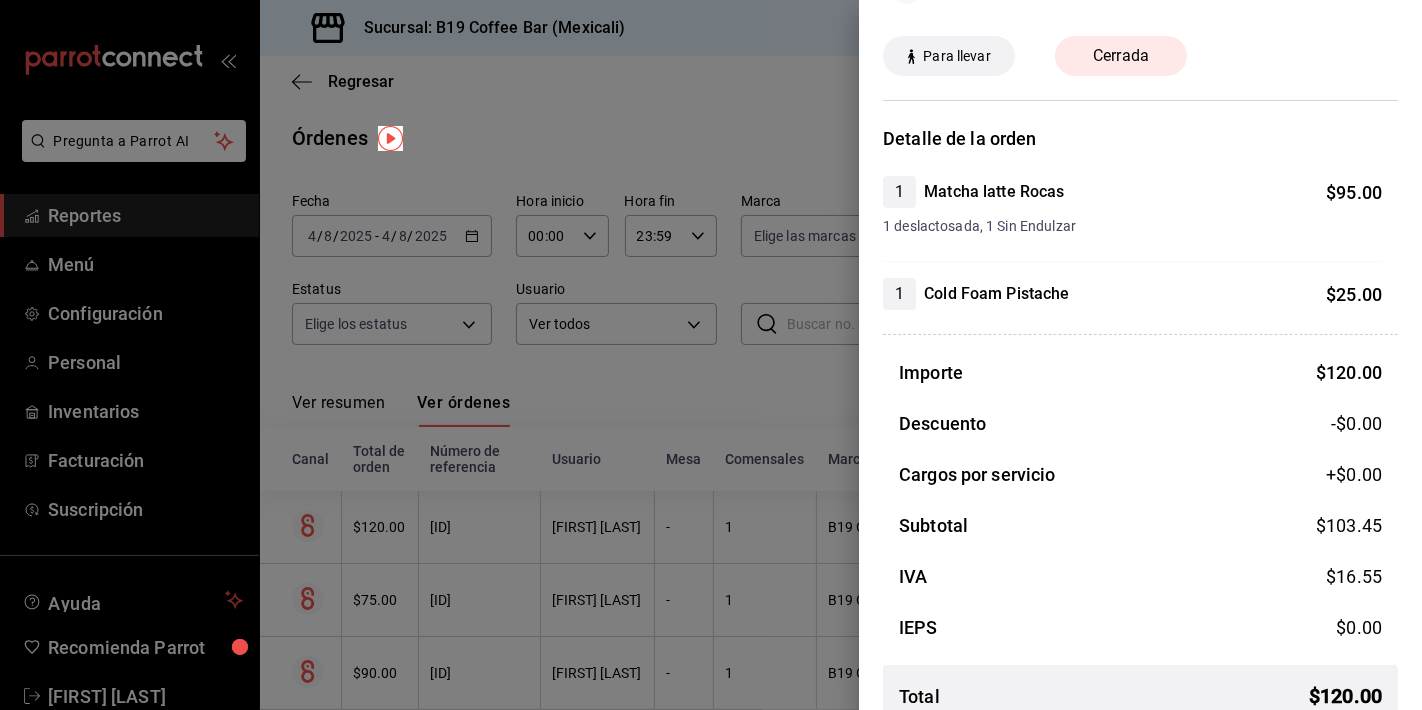 scroll, scrollTop: 91, scrollLeft: 0, axis: vertical 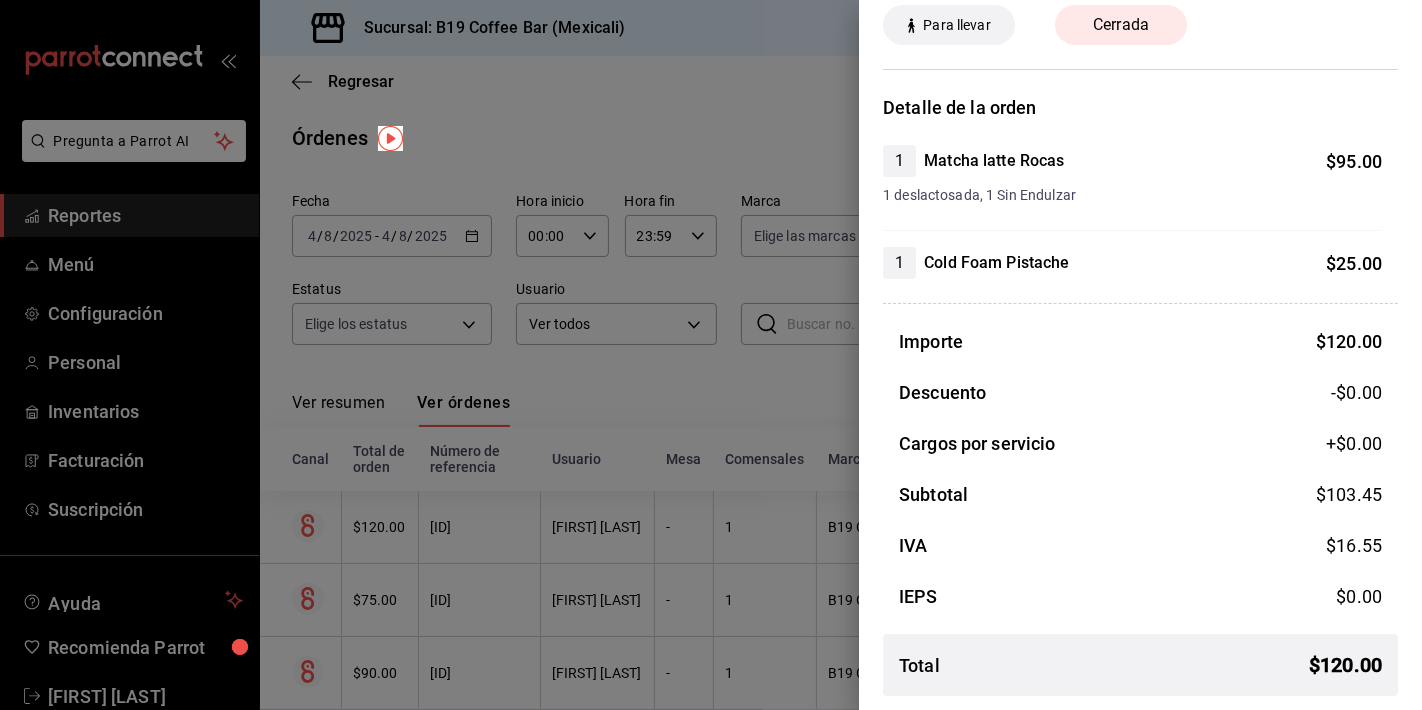 click at bounding box center (711, 355) 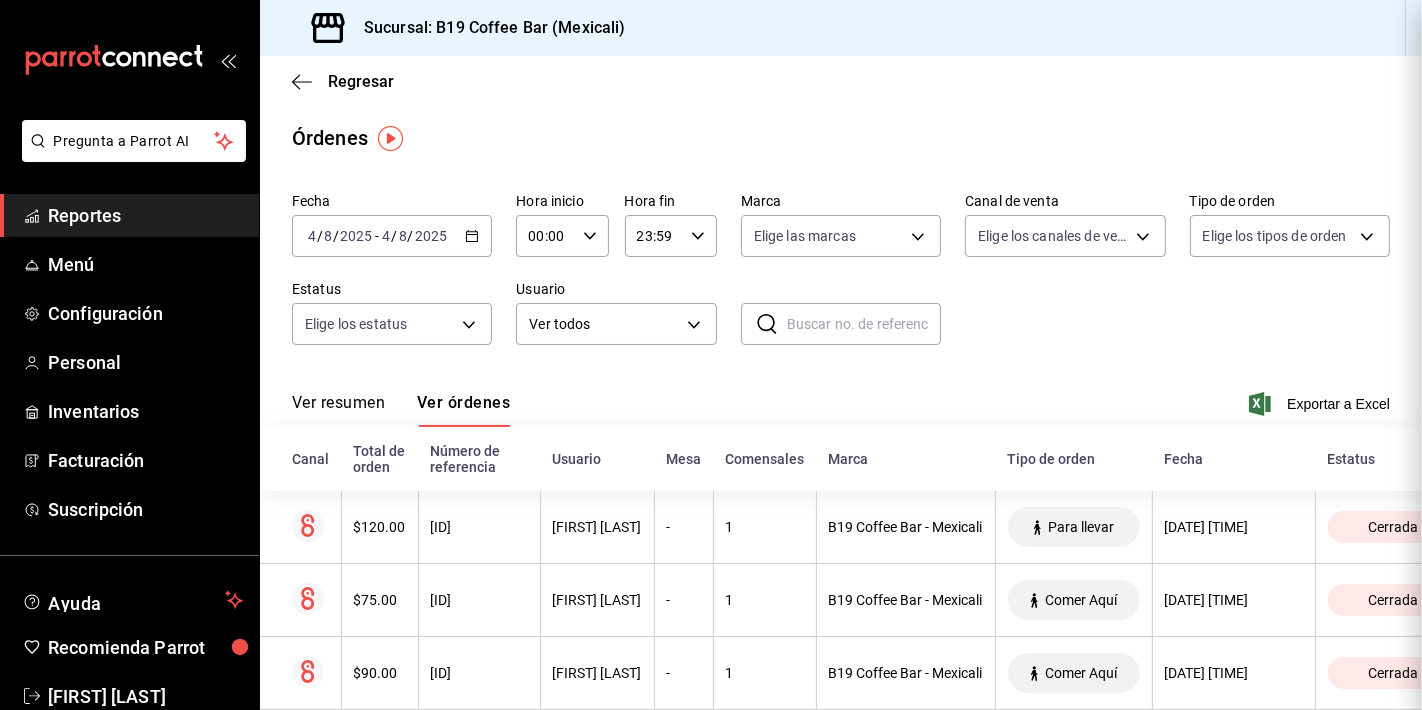 scroll, scrollTop: 0, scrollLeft: 0, axis: both 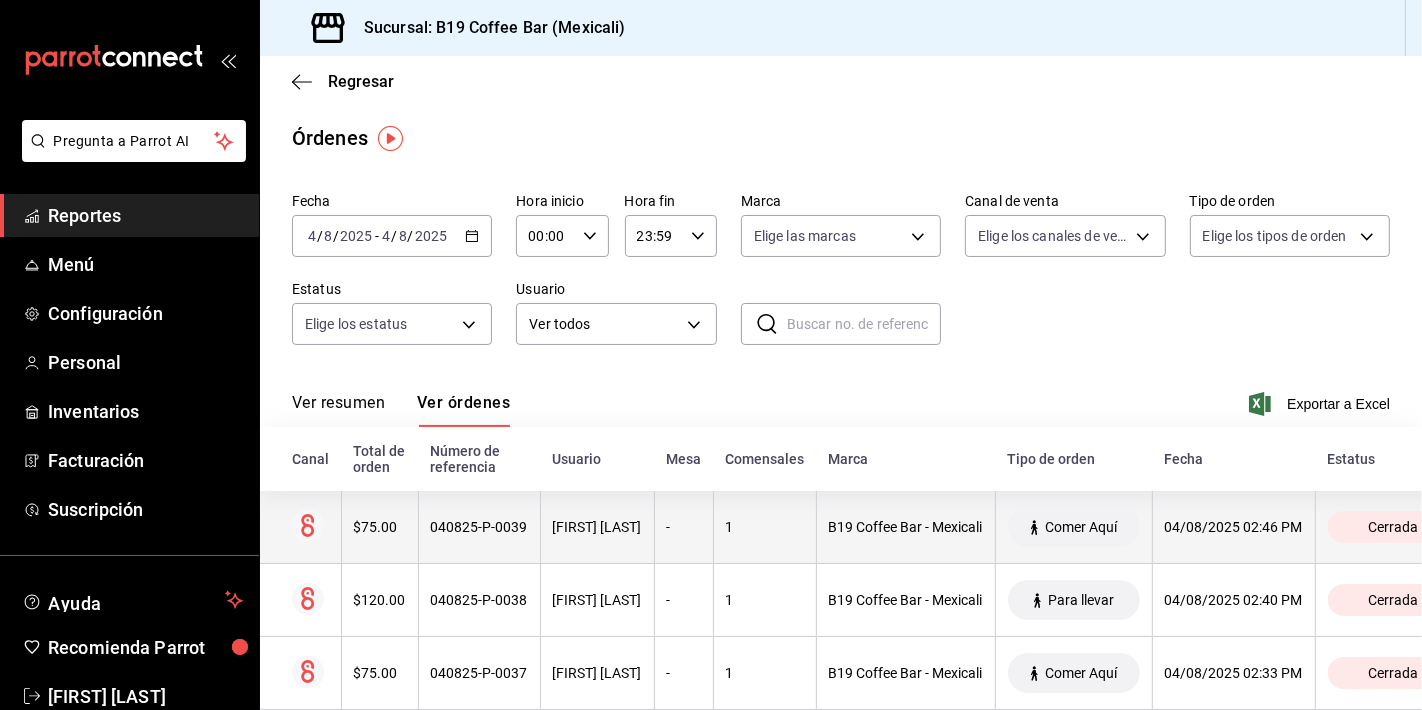 click on "[FIRST] [LAST]" at bounding box center (597, 527) 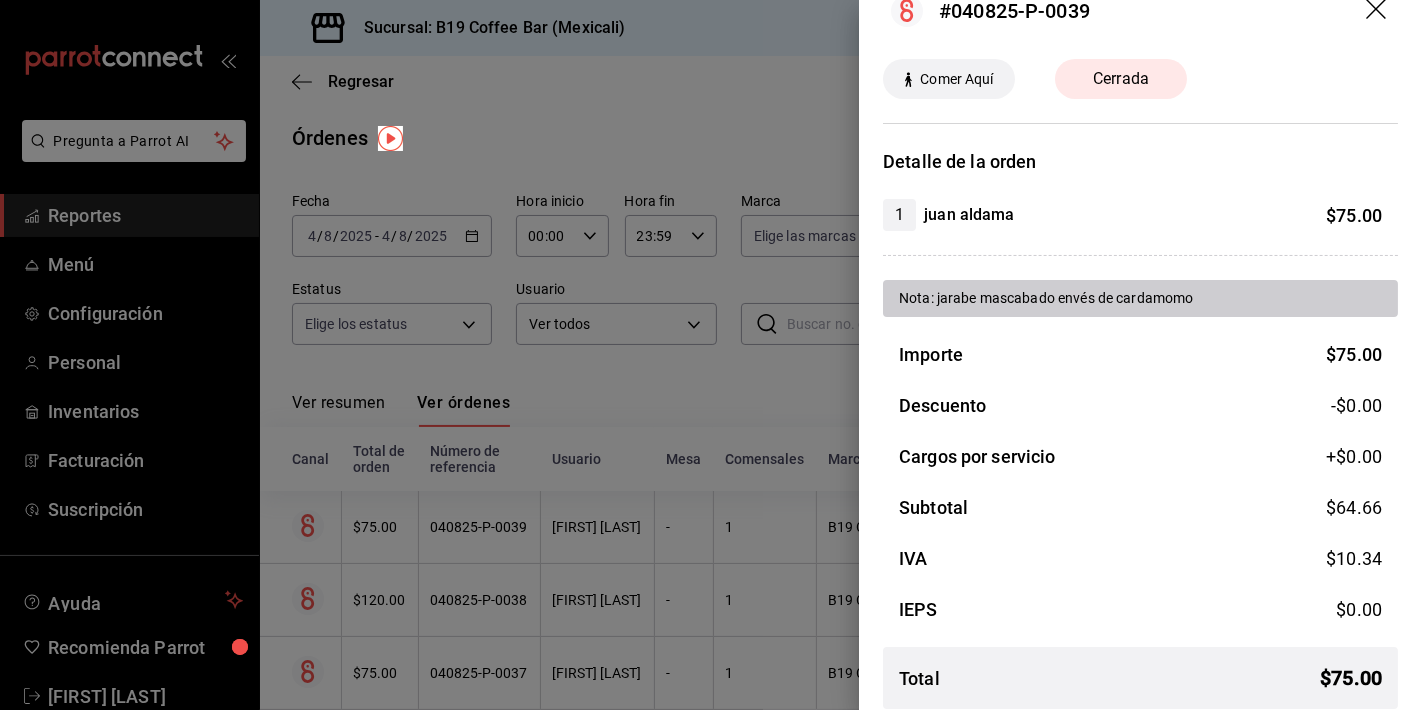 scroll, scrollTop: 0, scrollLeft: 0, axis: both 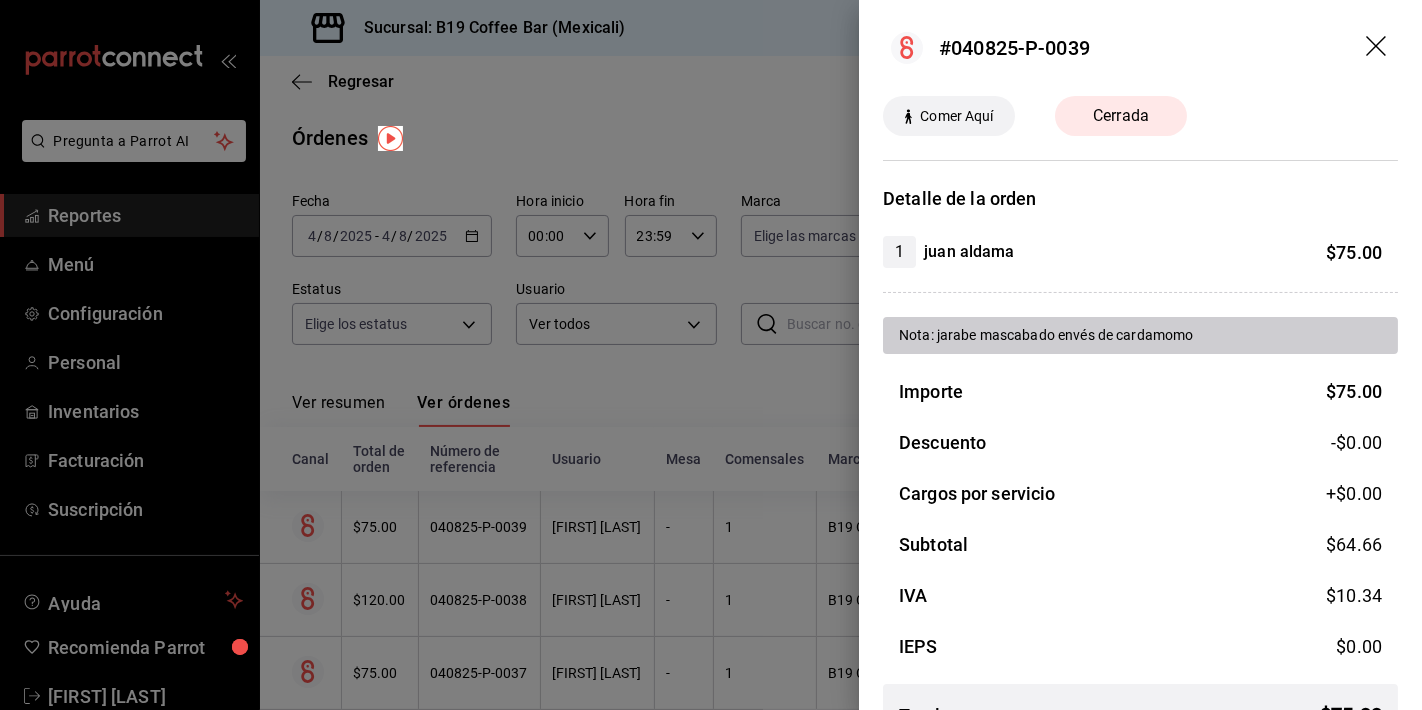 click at bounding box center (711, 355) 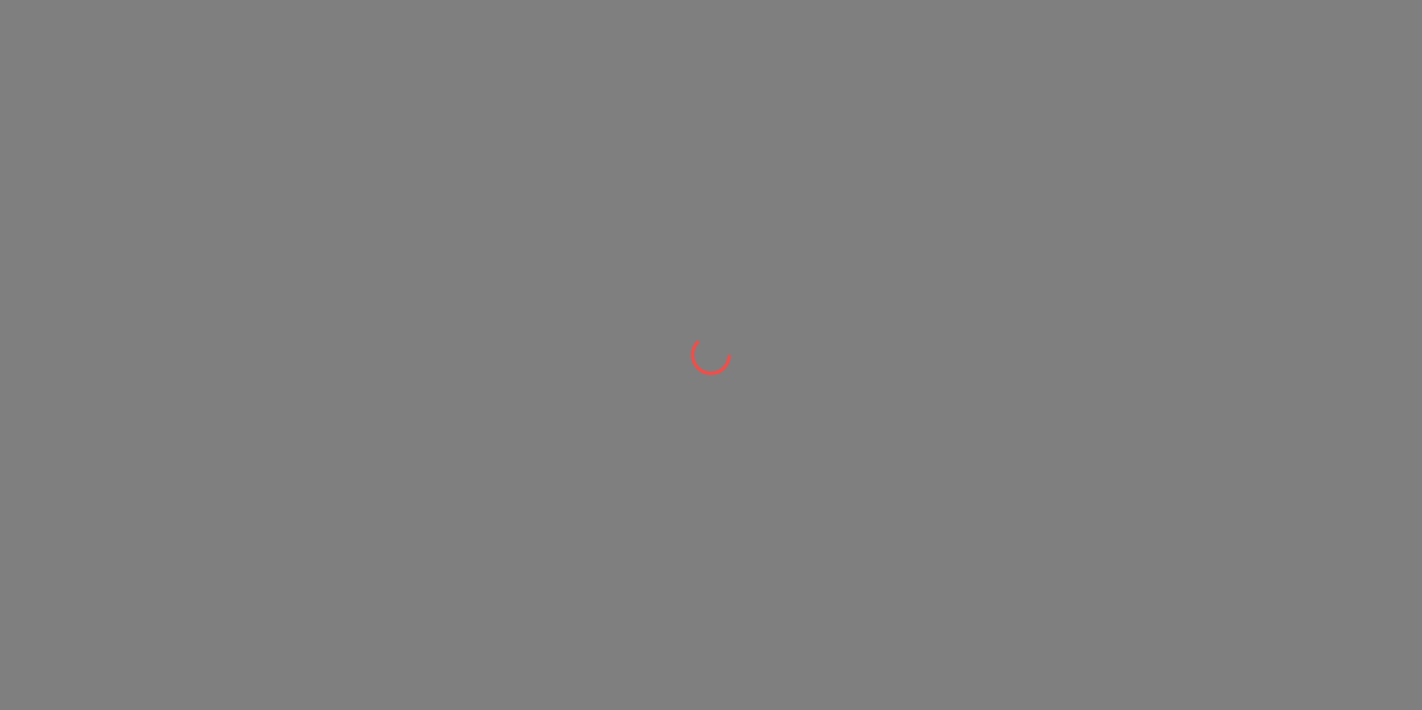 scroll, scrollTop: 0, scrollLeft: 0, axis: both 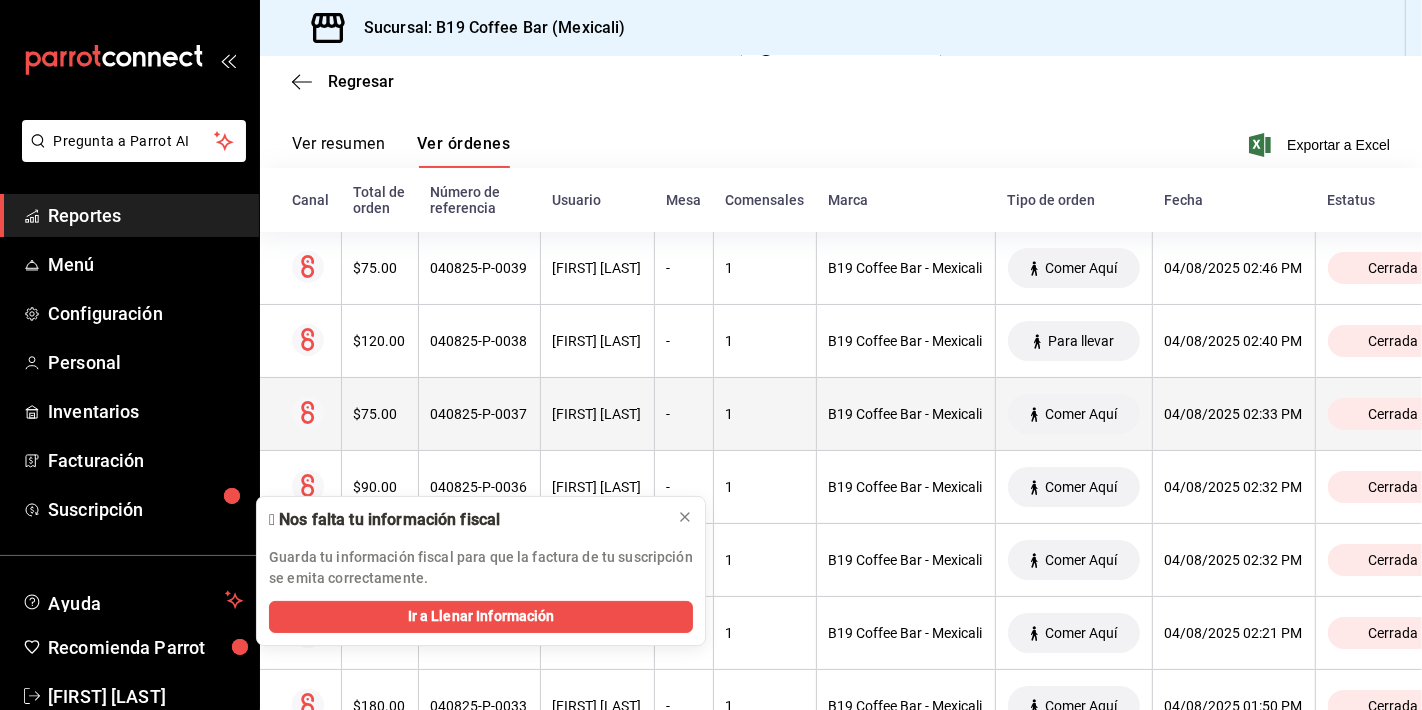 click on "040825-P-0037" at bounding box center [479, 414] 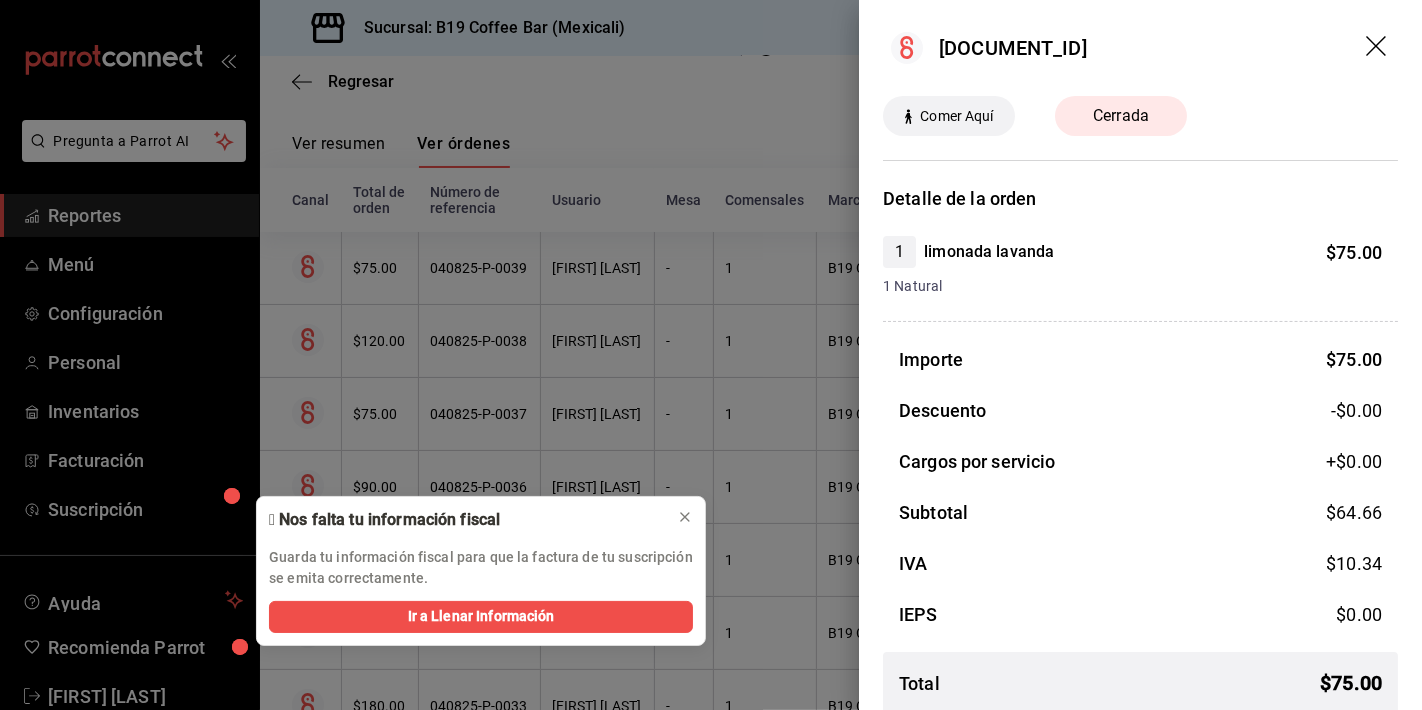 click at bounding box center (711, 355) 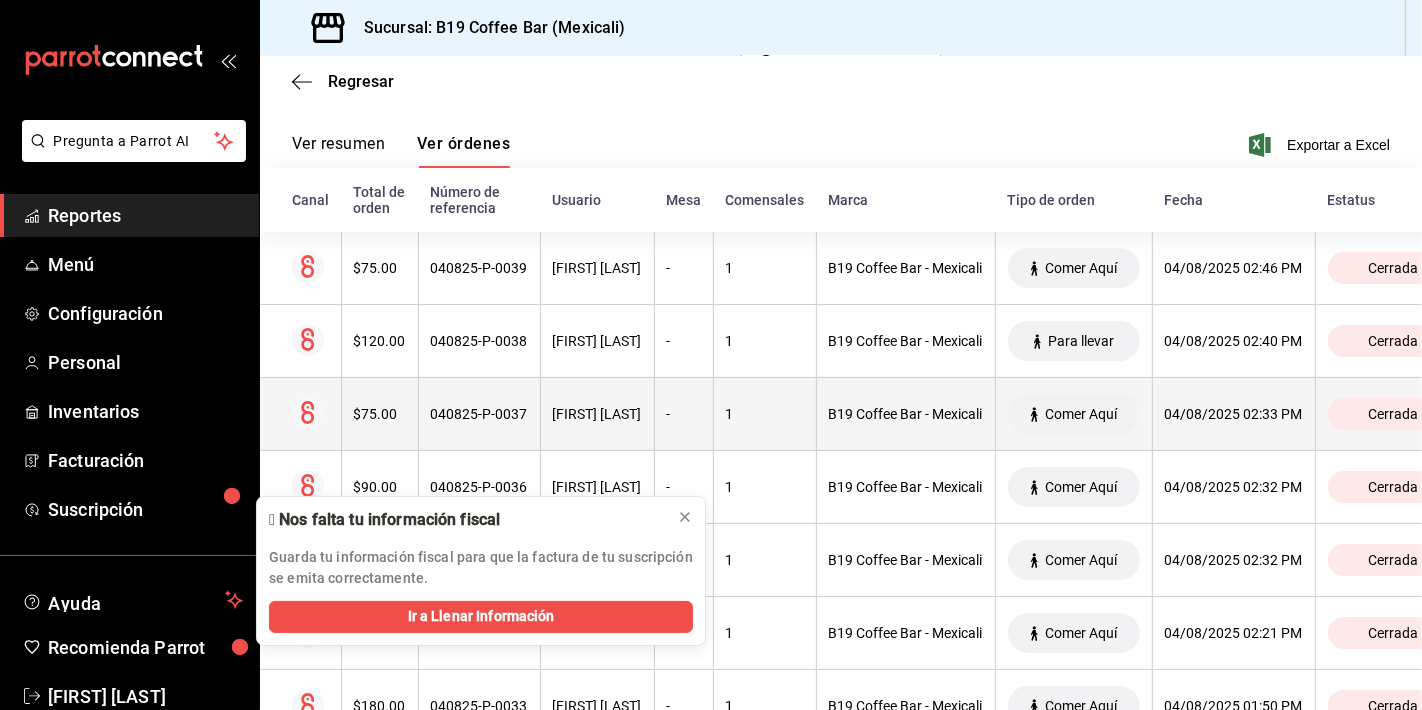 scroll, scrollTop: 555, scrollLeft: 0, axis: vertical 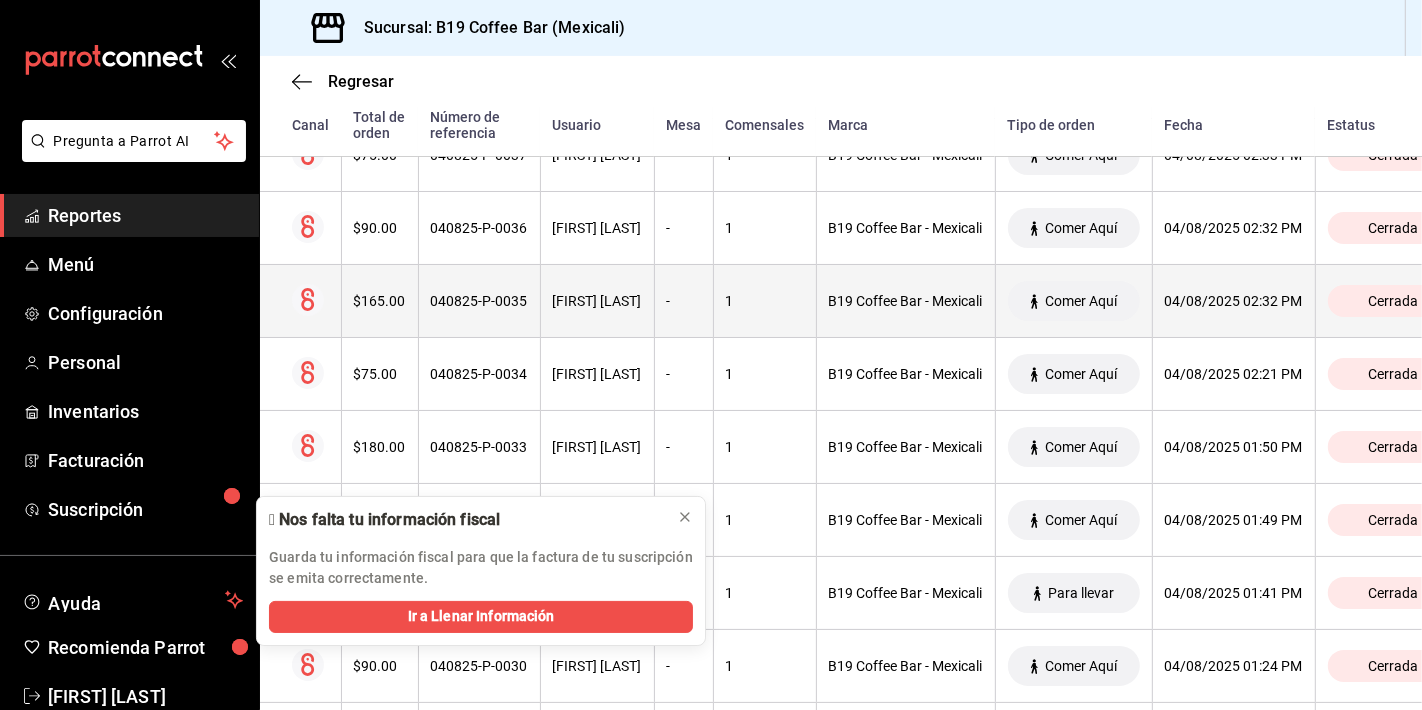 click on "040825-P-0035" at bounding box center (479, 301) 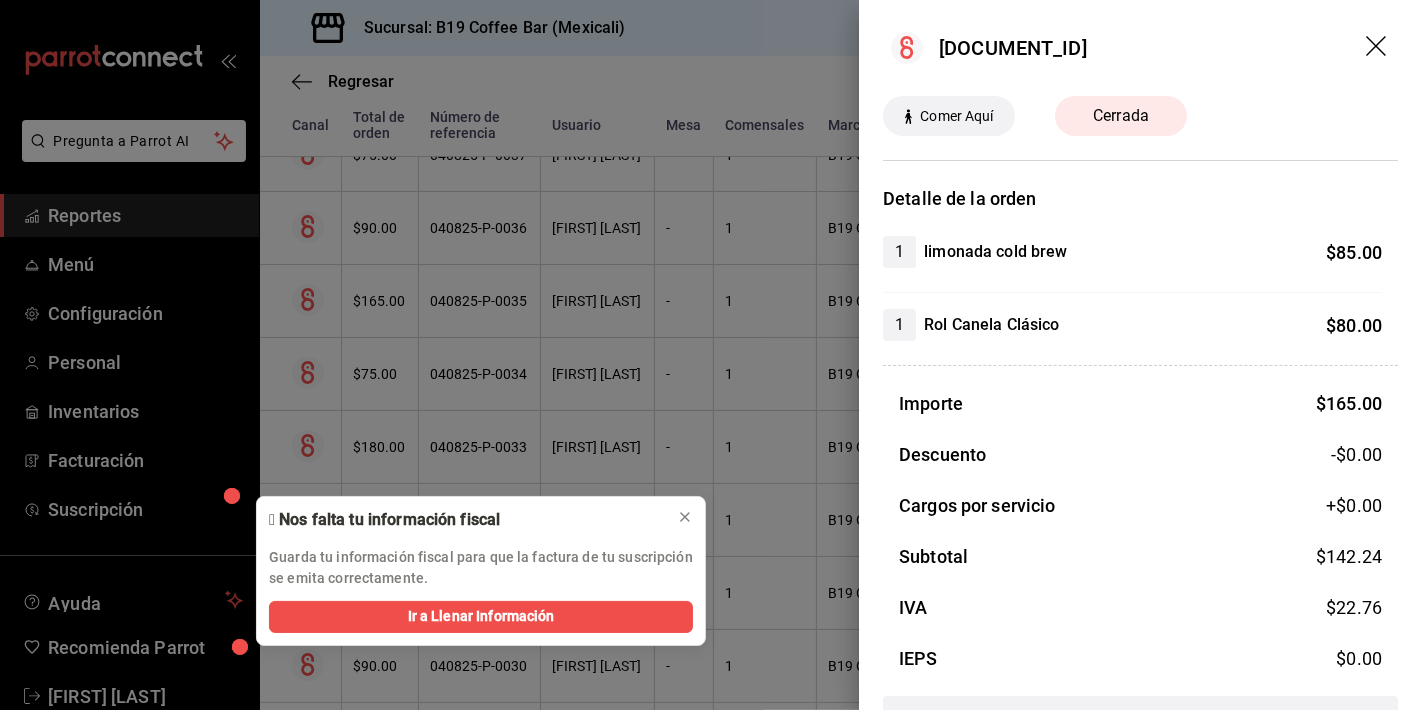 click at bounding box center [711, 355] 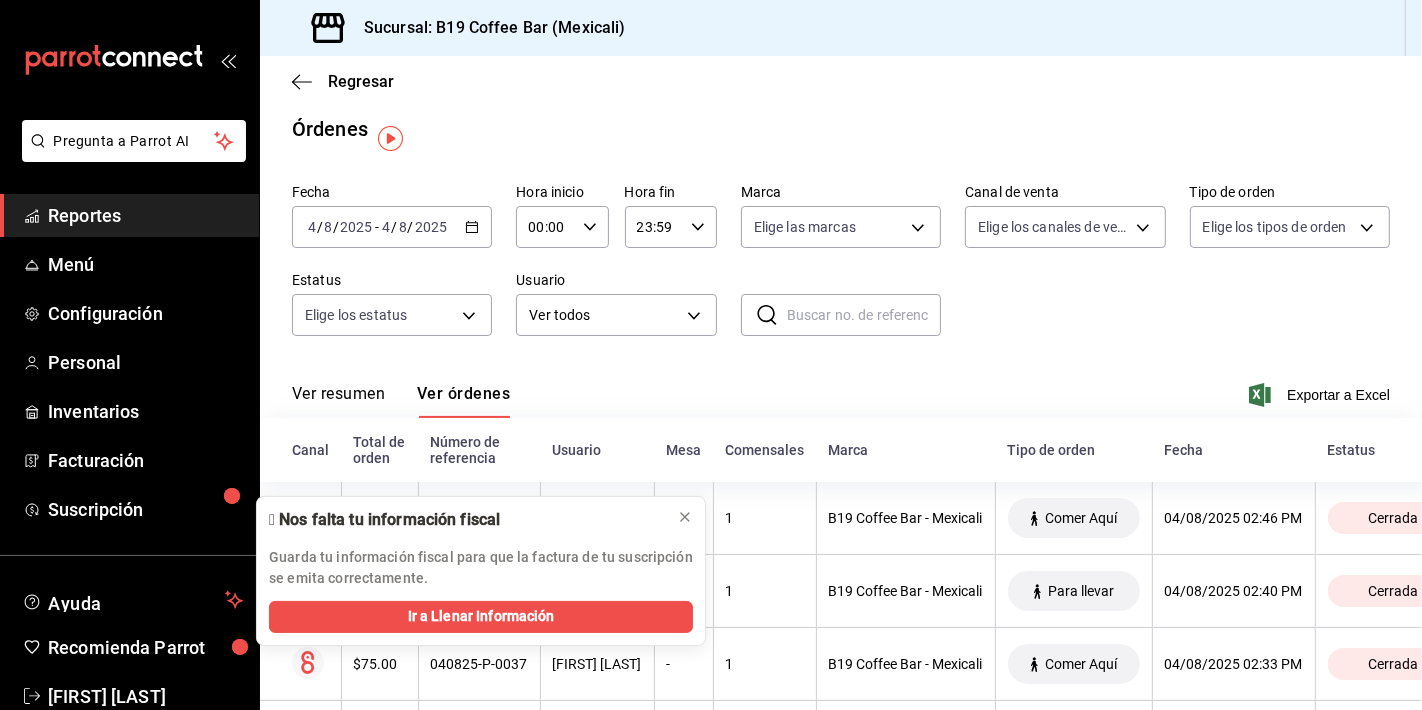 scroll, scrollTop: 0, scrollLeft: 0, axis: both 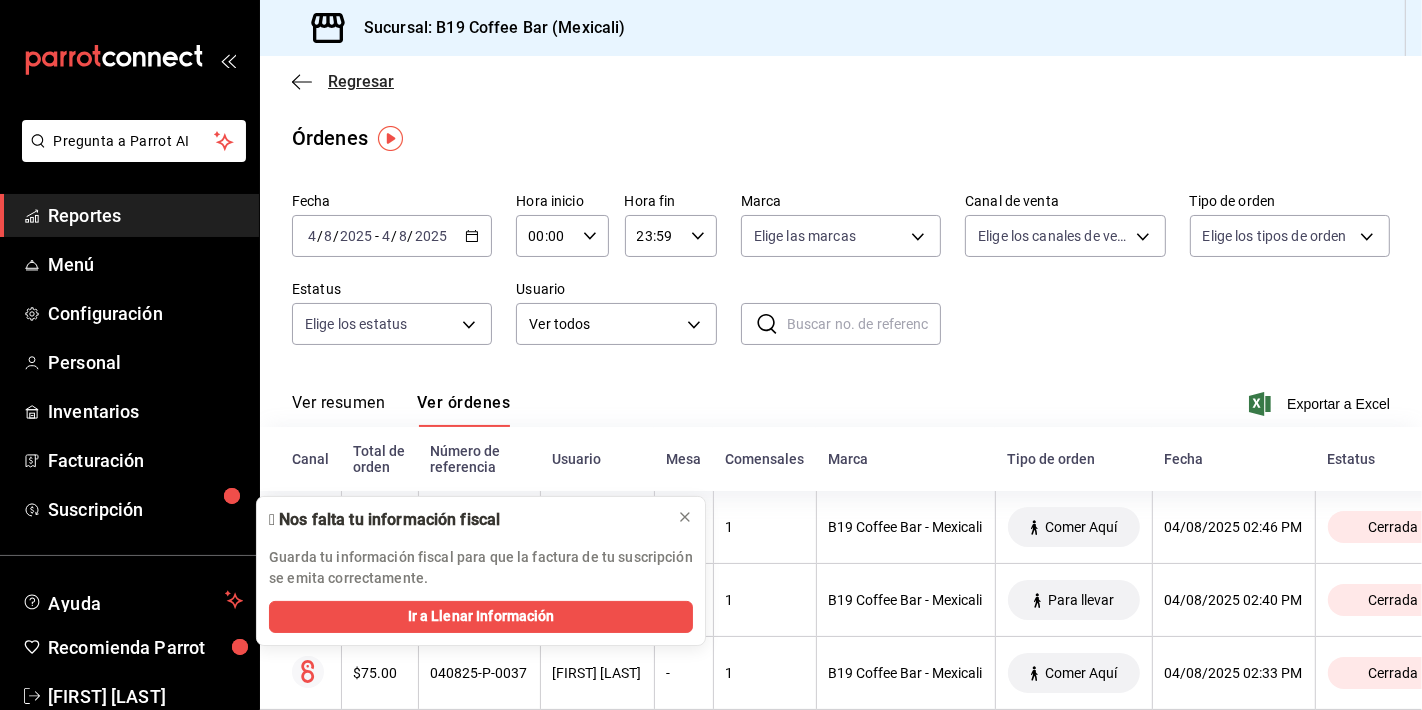 click on "Regresar" at bounding box center (343, 81) 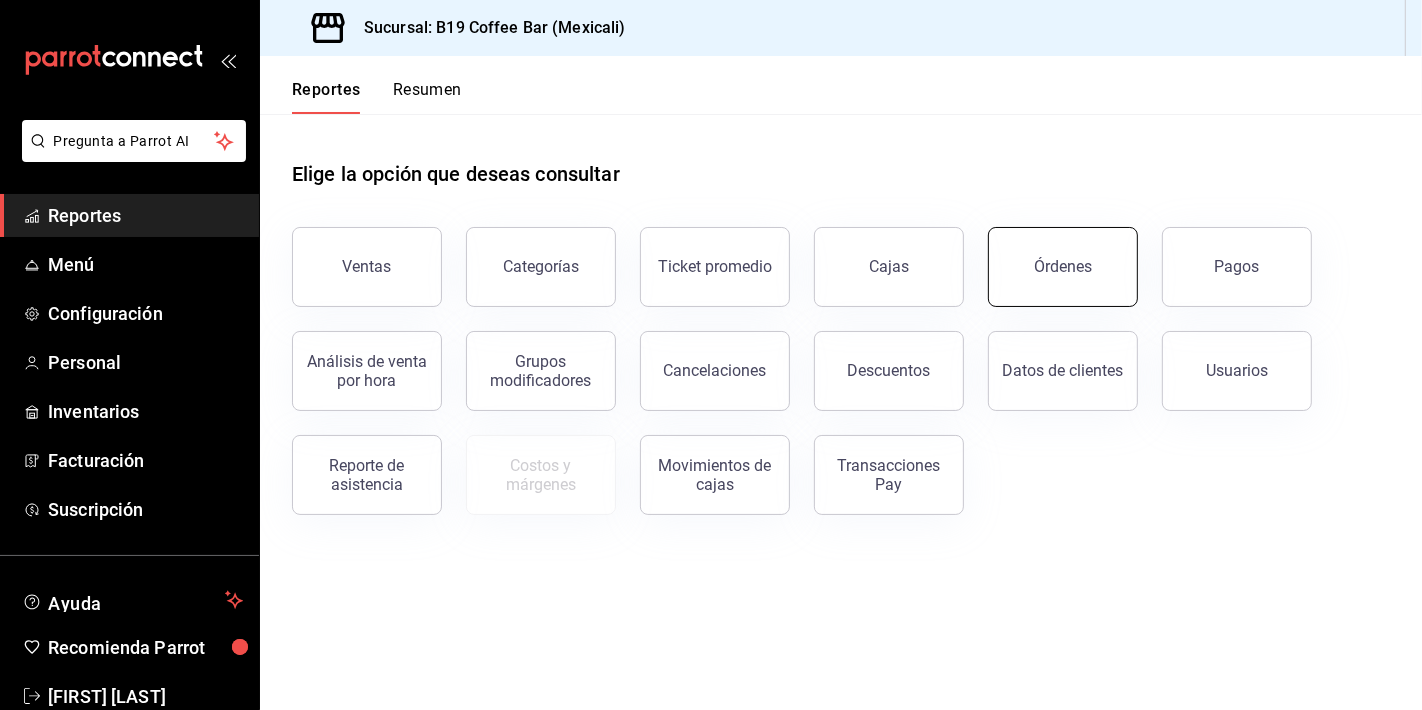 click on "Órdenes" at bounding box center (1063, 267) 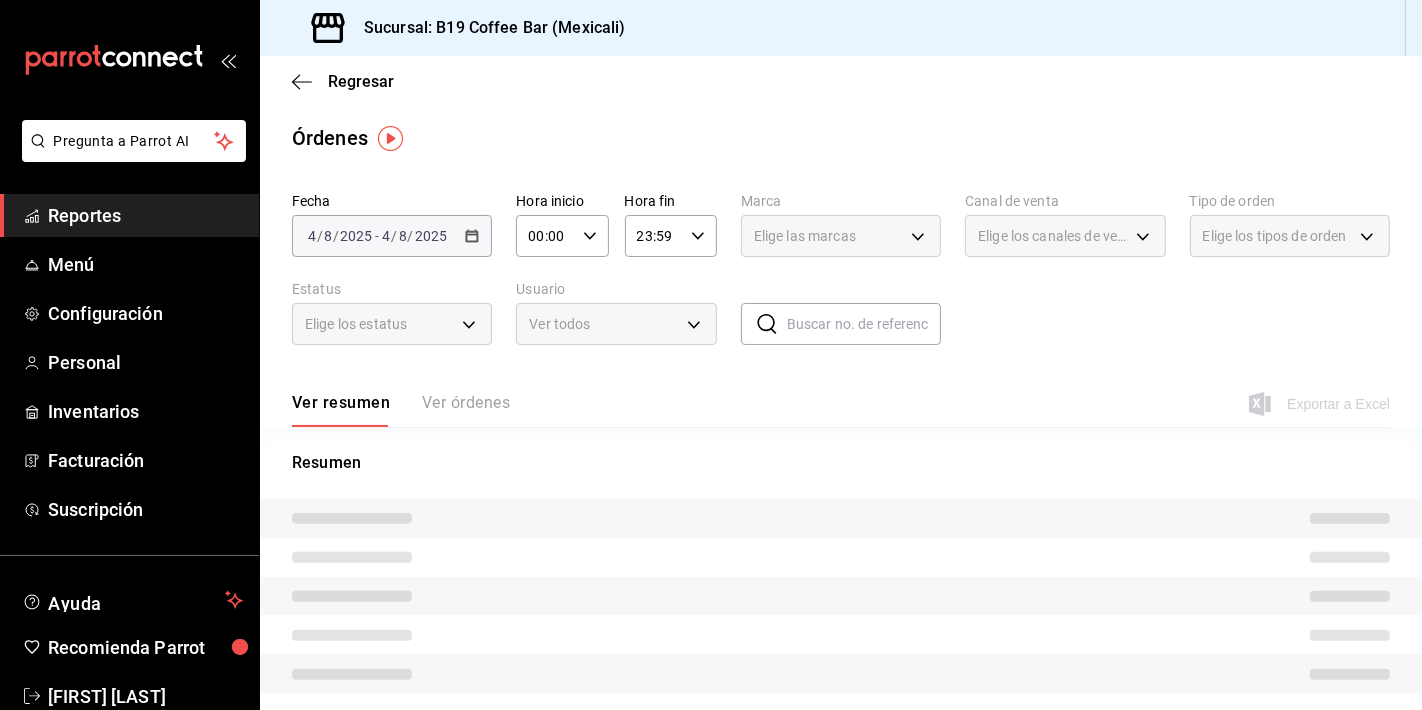 click on "Ver resumen Ver órdenes" at bounding box center (401, 410) 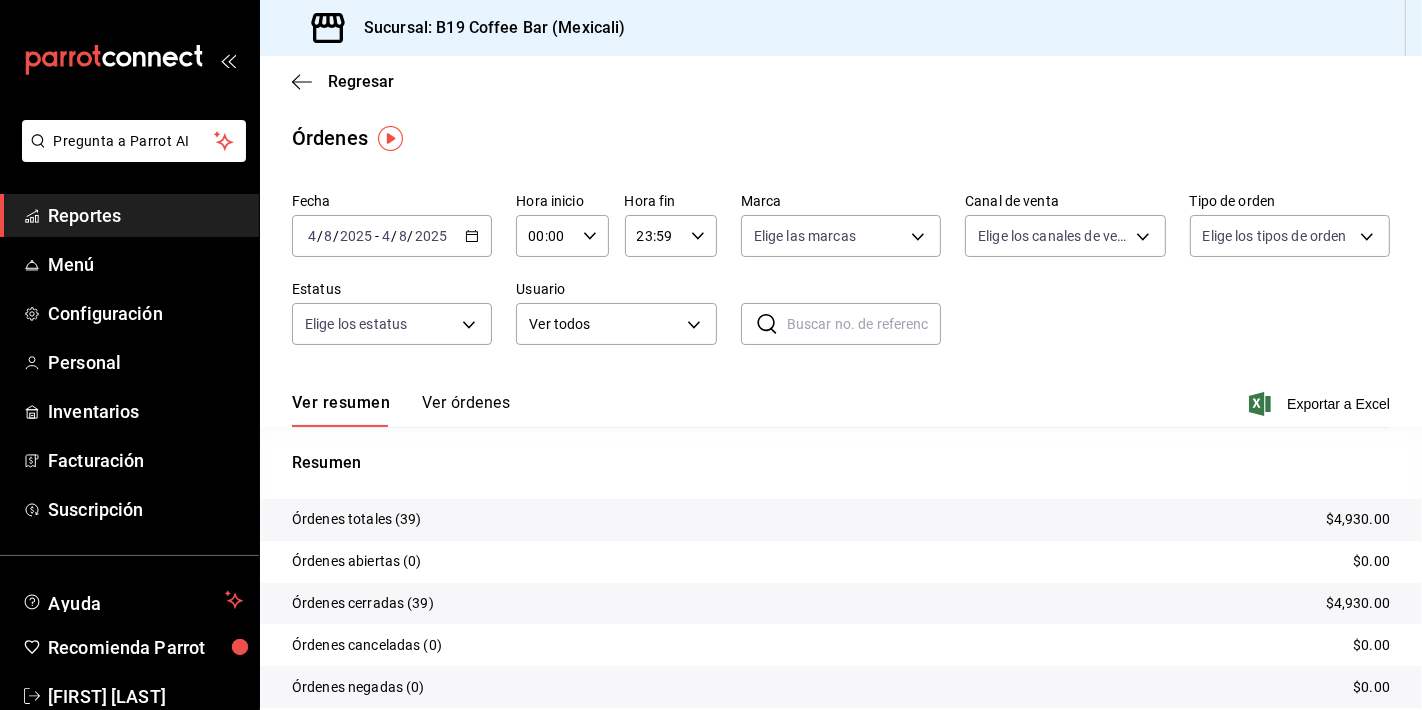 click on "Ver órdenes" at bounding box center (466, 410) 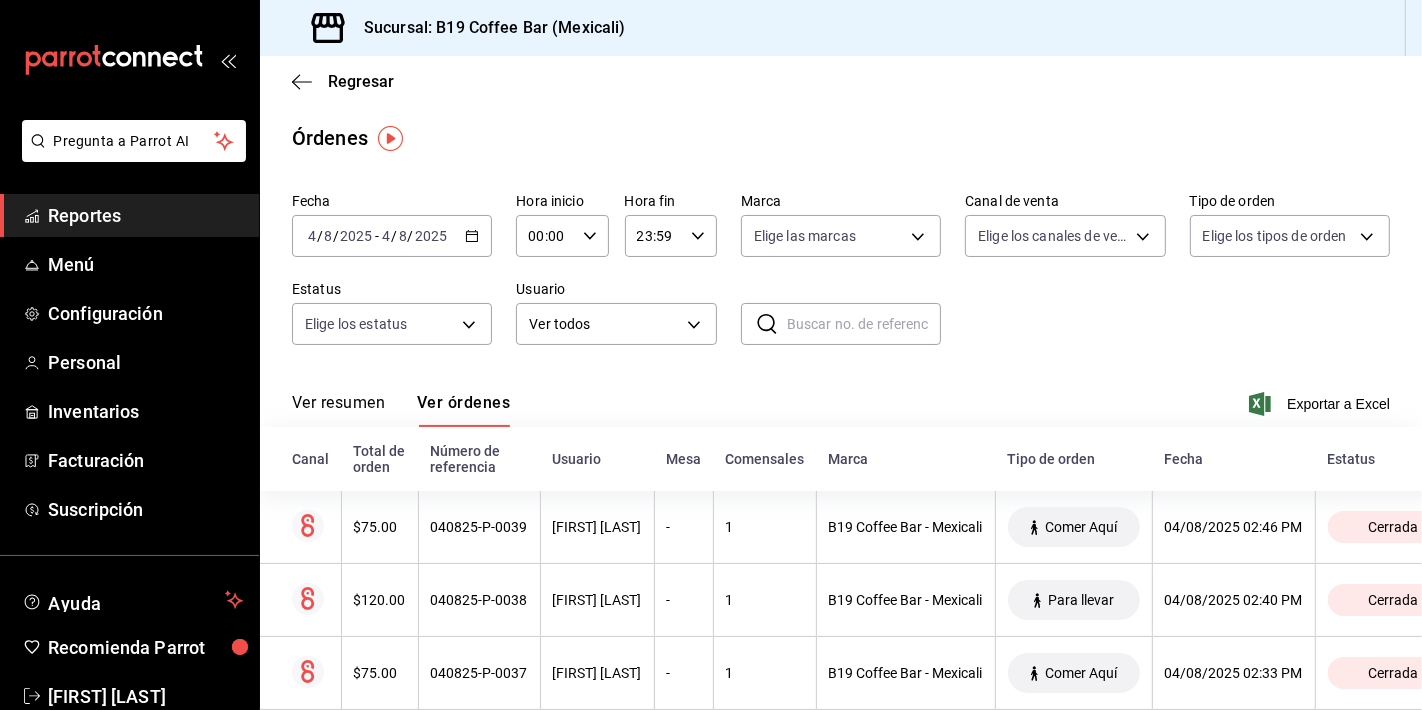 click on "Ver resumen Ver órdenes Exportar a Excel" at bounding box center (841, 398) 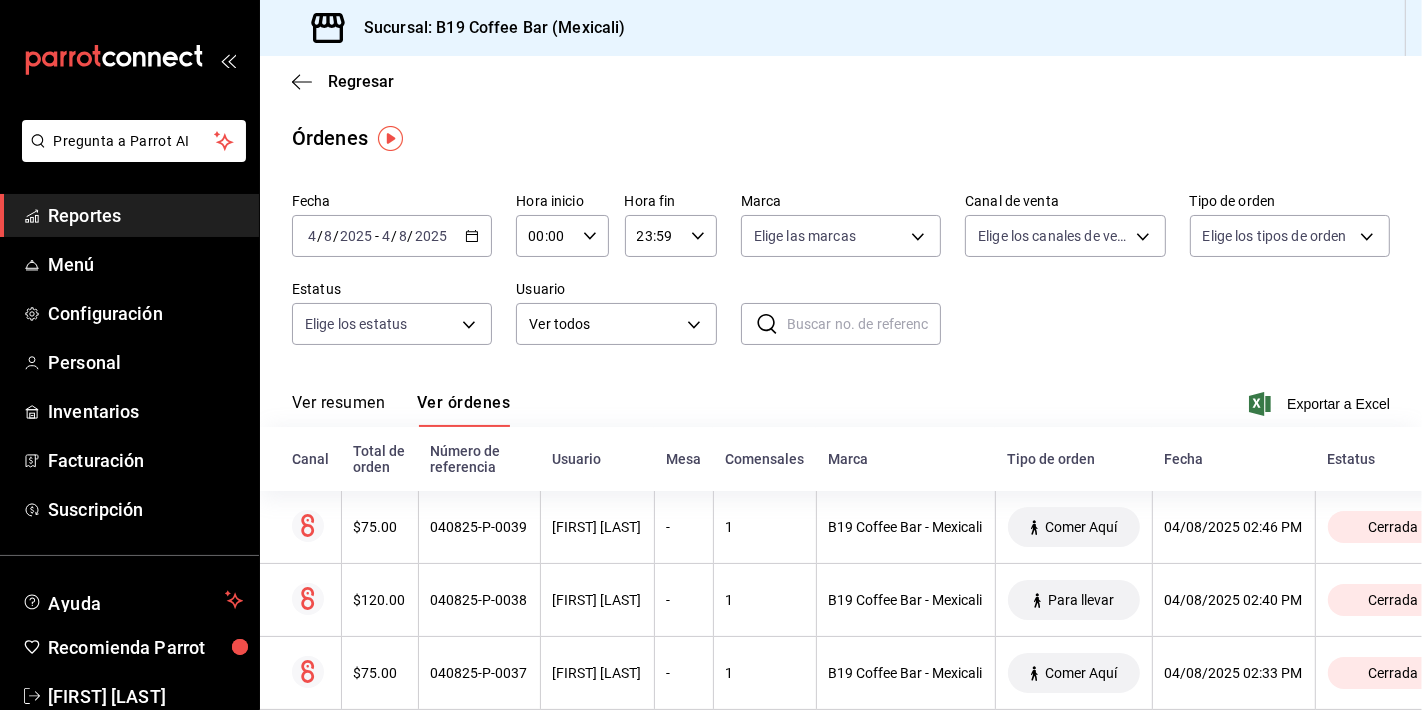 click on "Órdenes" at bounding box center [841, 138] 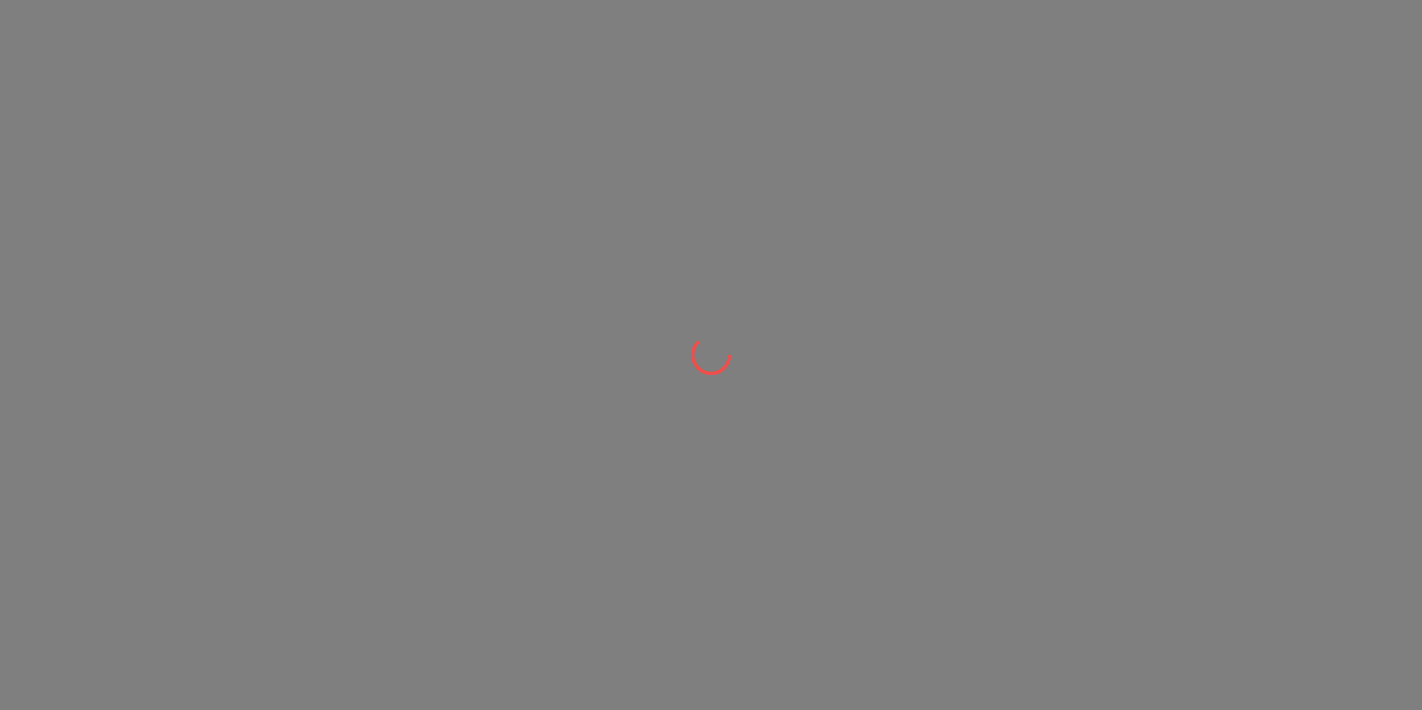 scroll, scrollTop: 0, scrollLeft: 0, axis: both 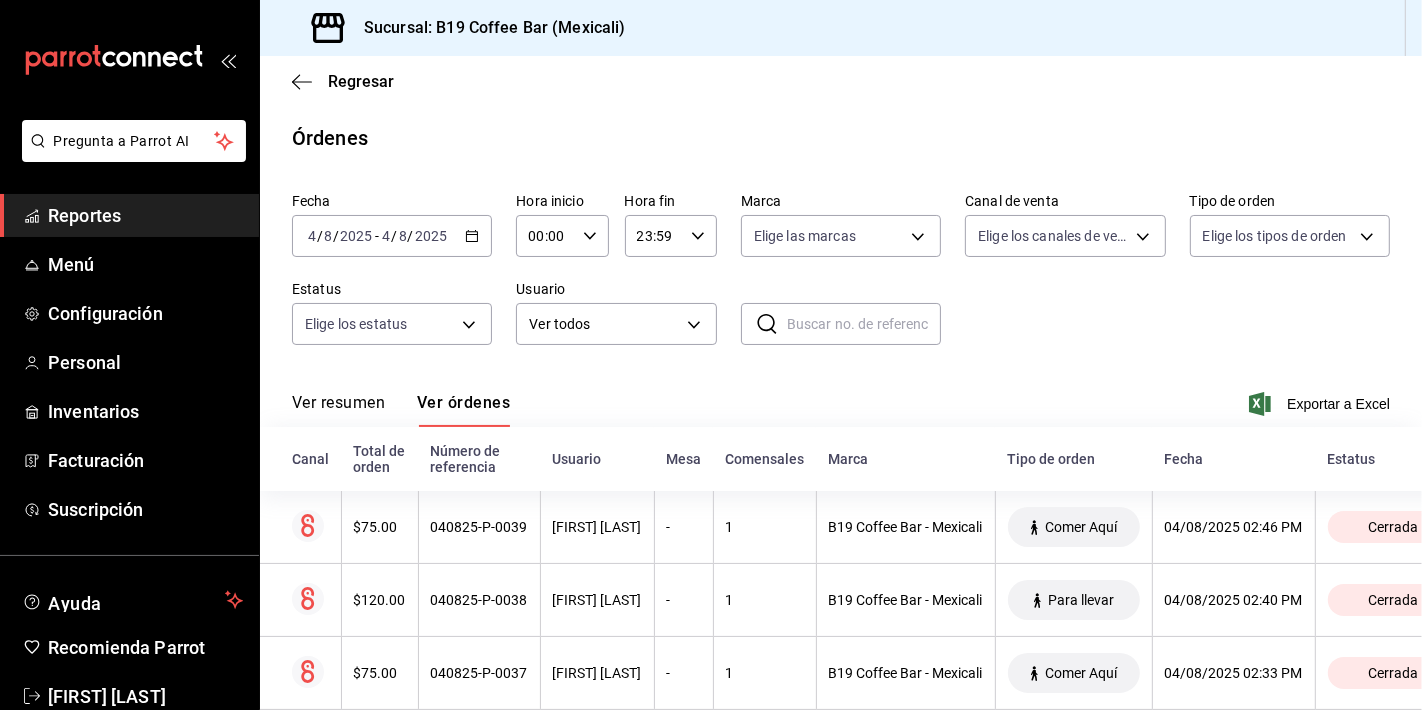 click on "Ver resumen Ver órdenes Exportar a Excel" at bounding box center [841, 398] 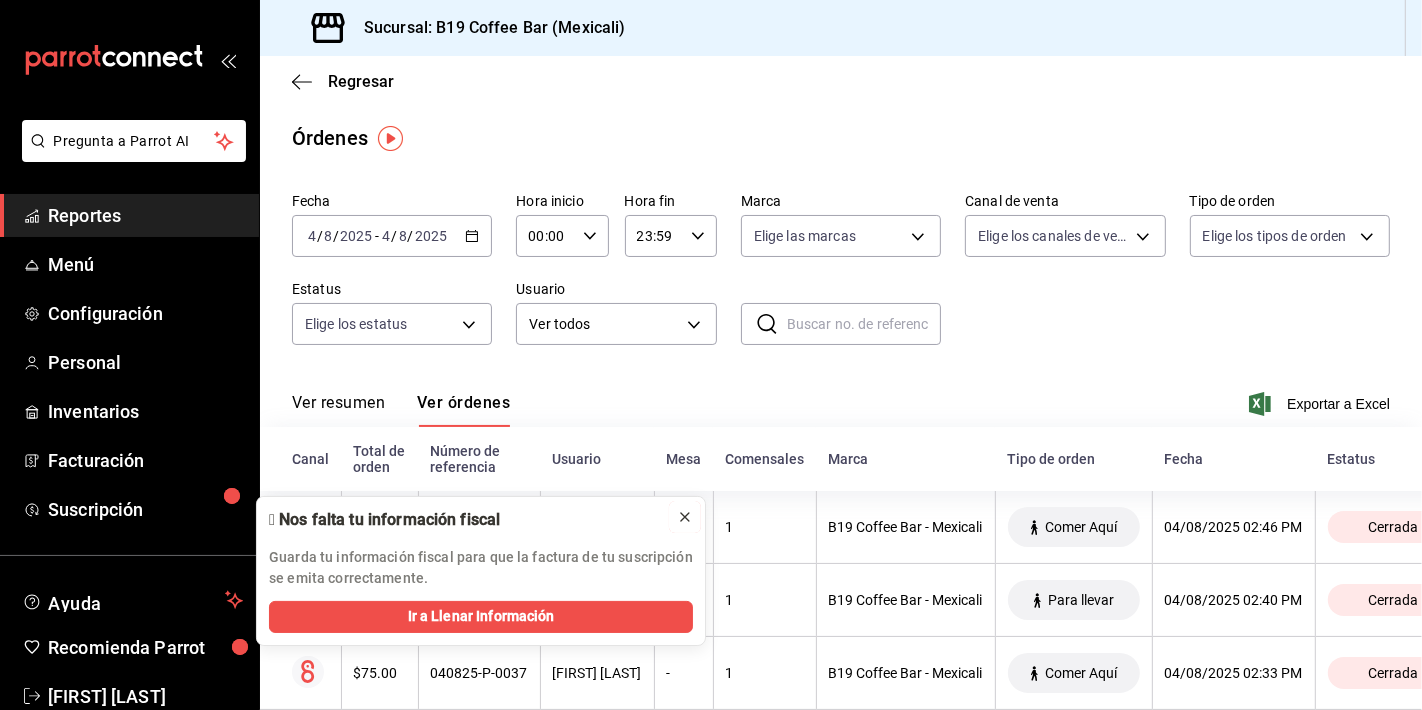 click 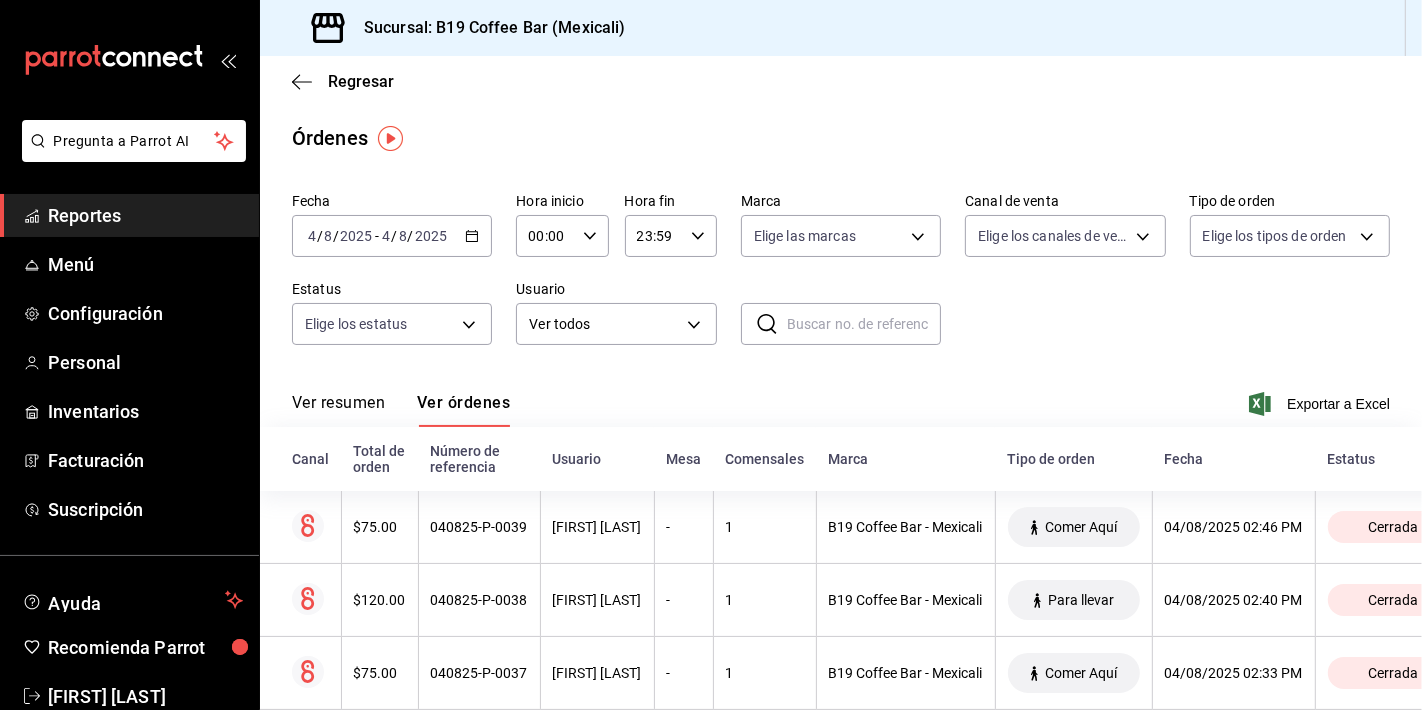 click on "Mesa" at bounding box center (683, 459) 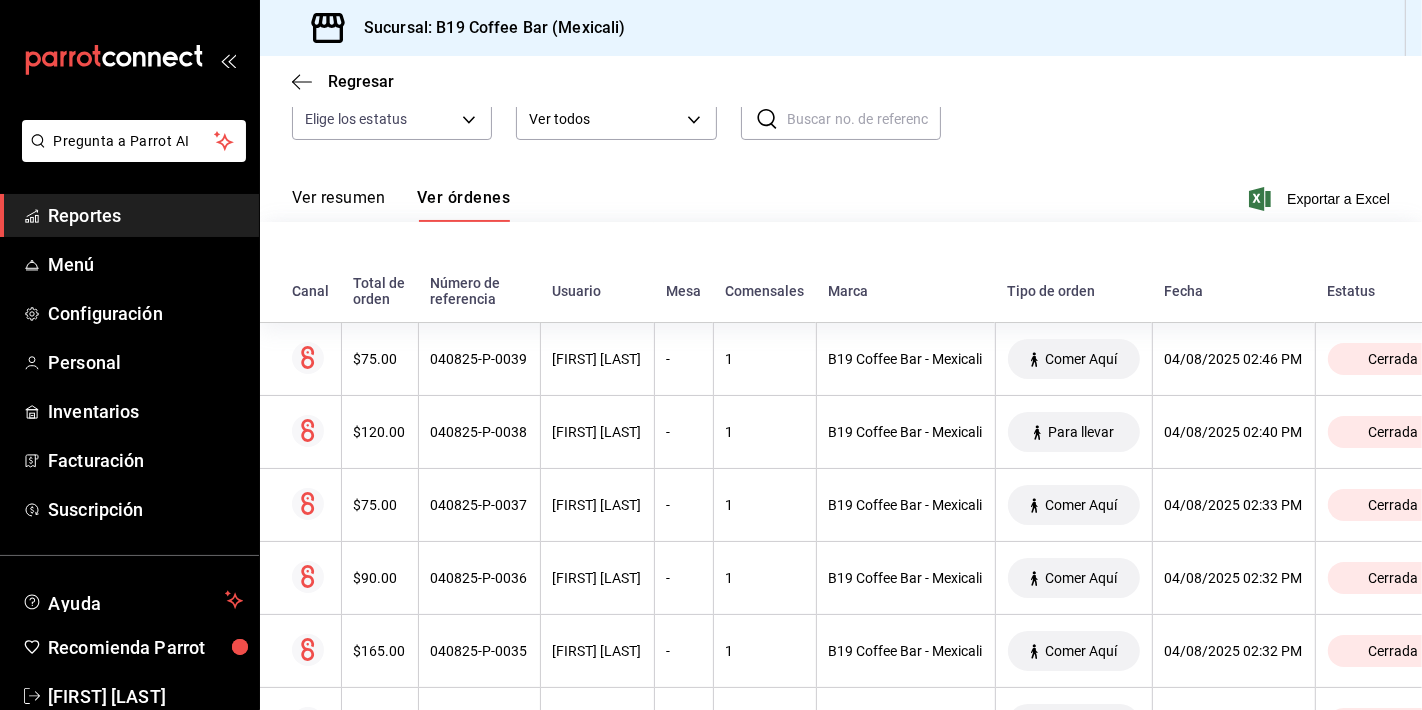 scroll, scrollTop: 0, scrollLeft: 0, axis: both 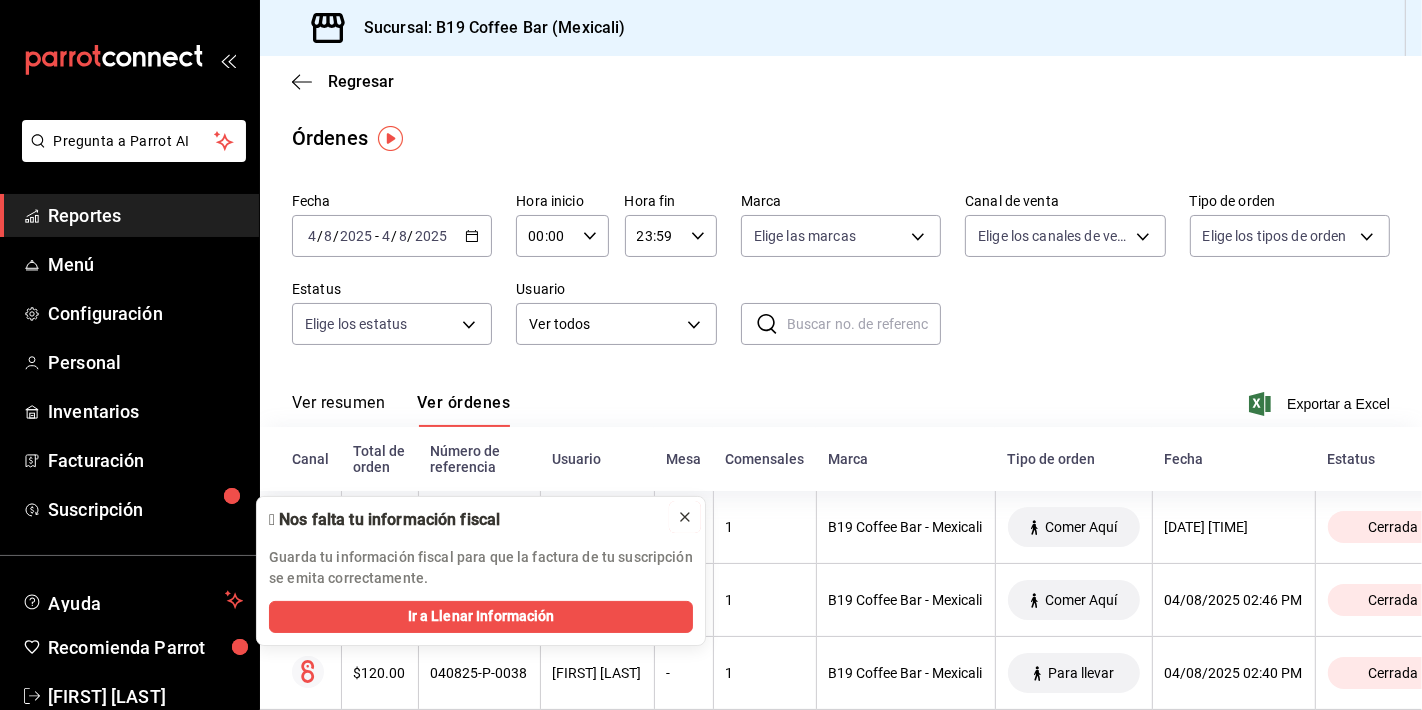 click at bounding box center (685, 517) 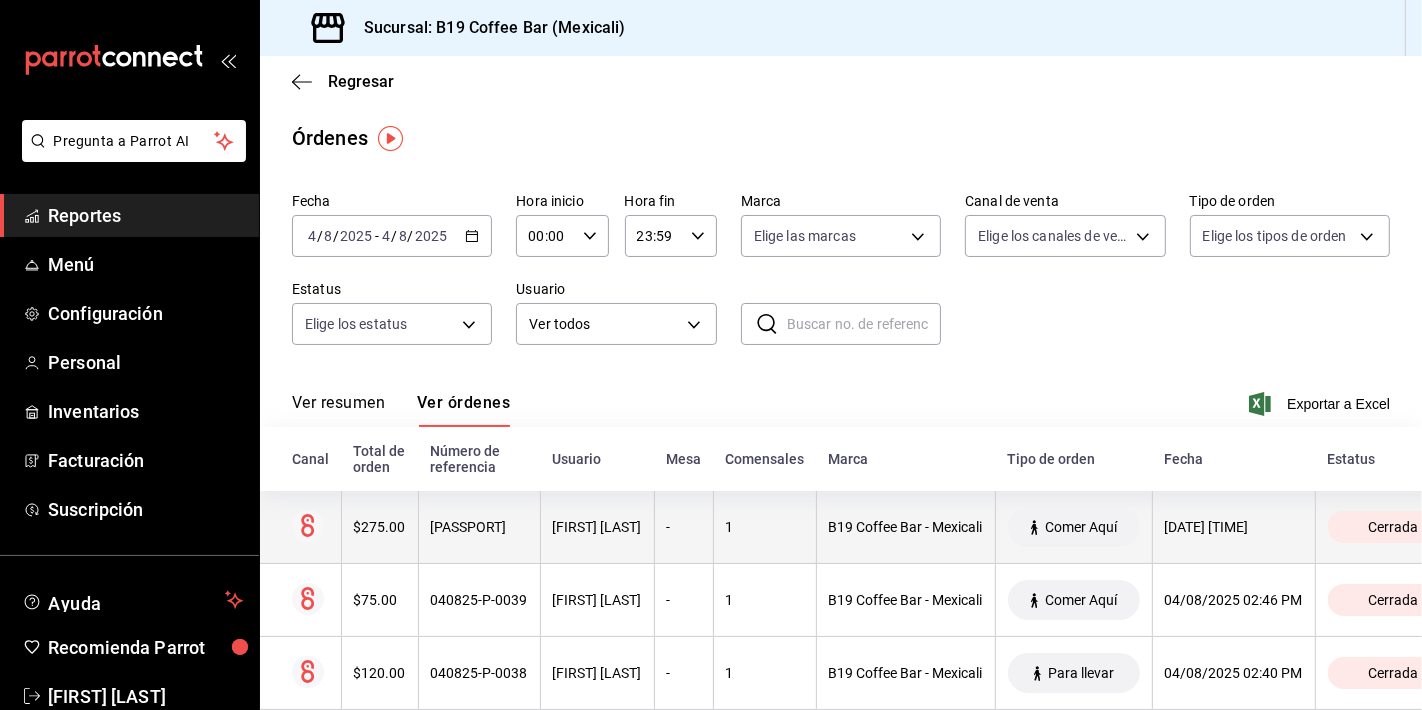click on "[PASSPORT]" at bounding box center (479, 527) 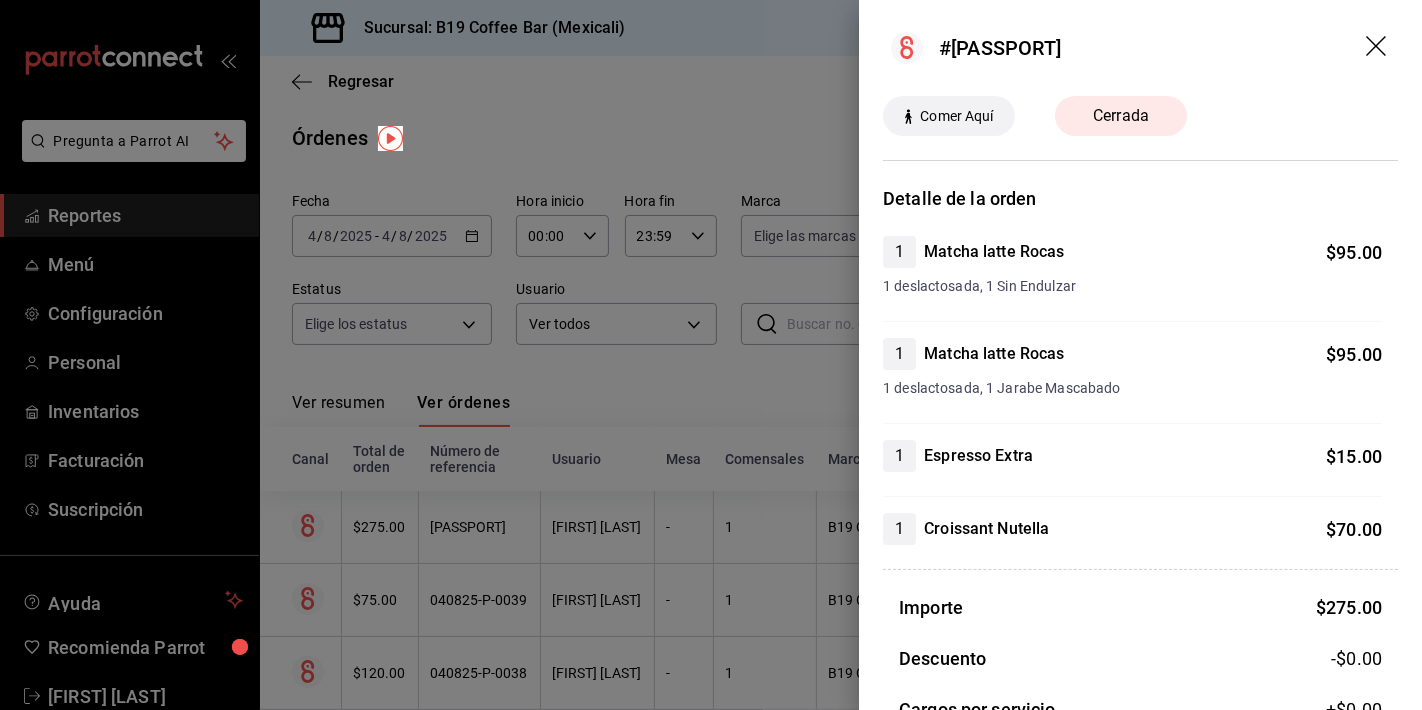 click 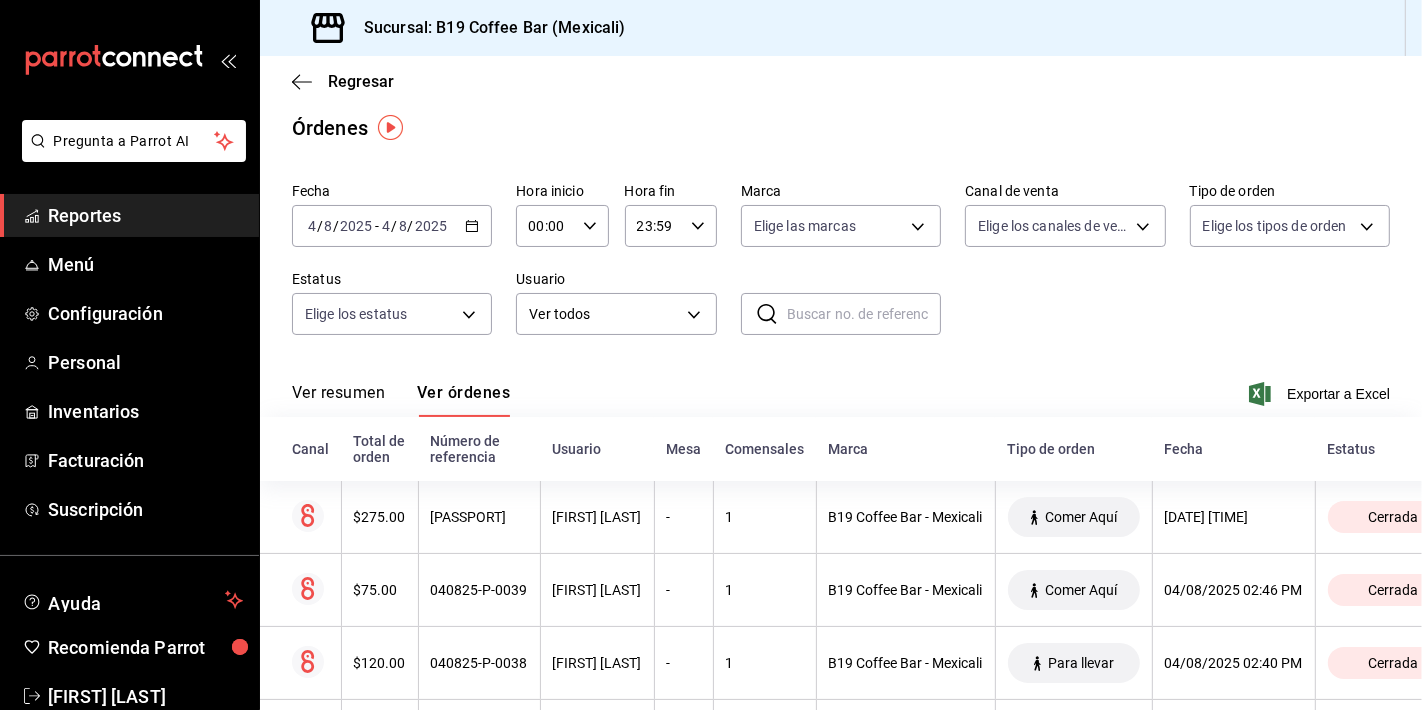 scroll, scrollTop: 0, scrollLeft: 0, axis: both 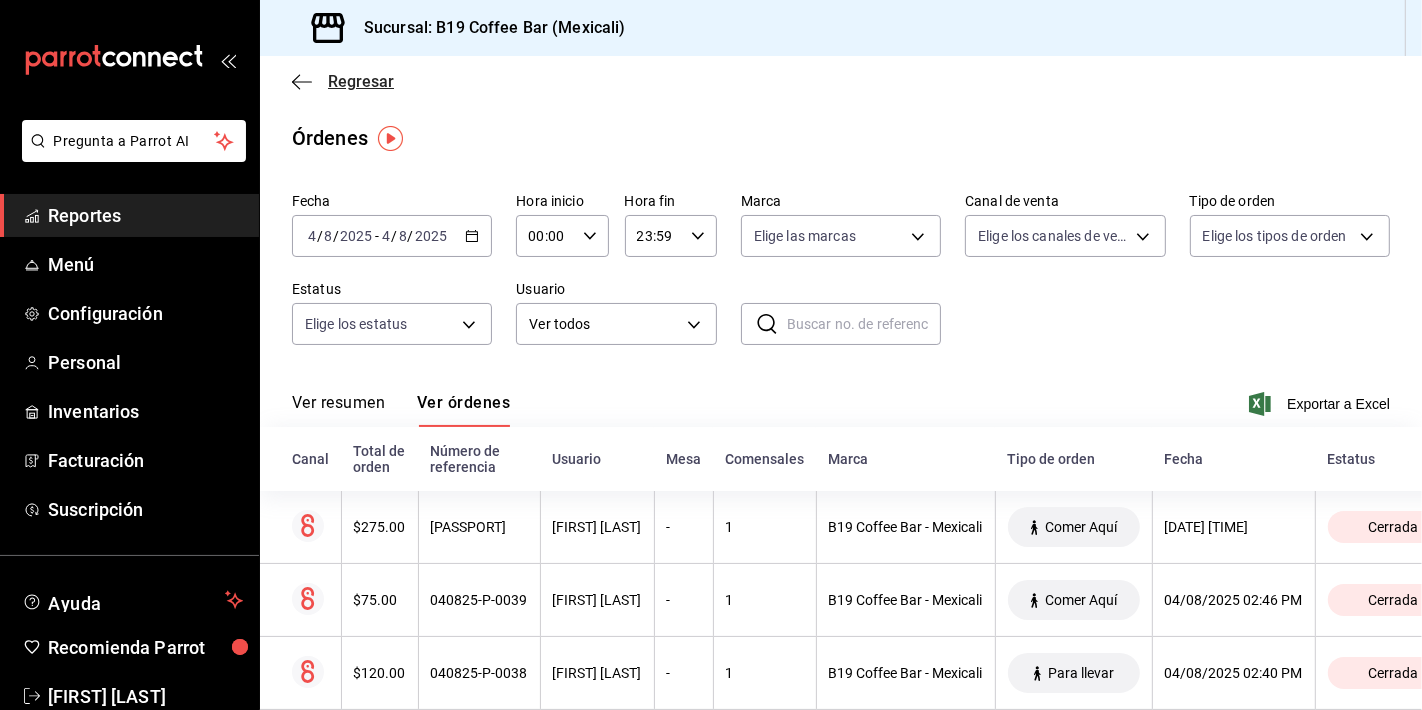 click 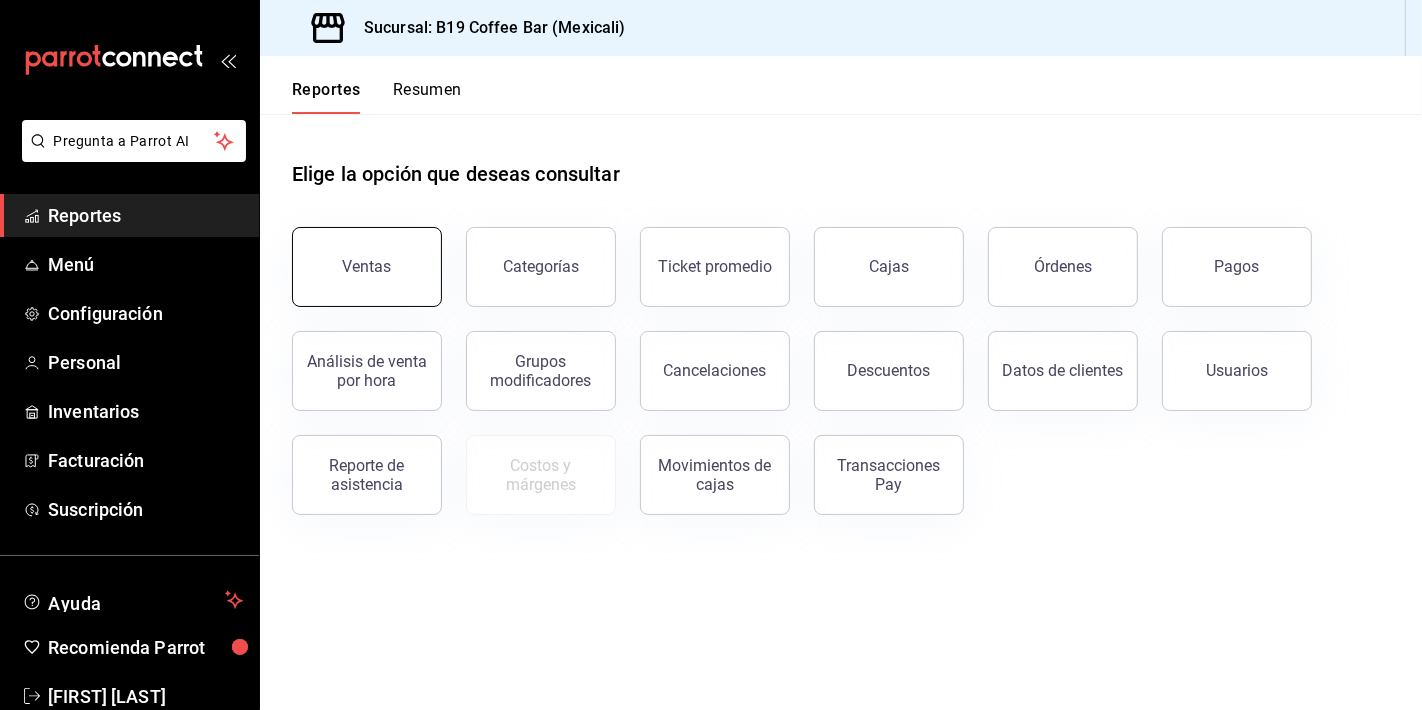 click on "Ventas" at bounding box center [367, 267] 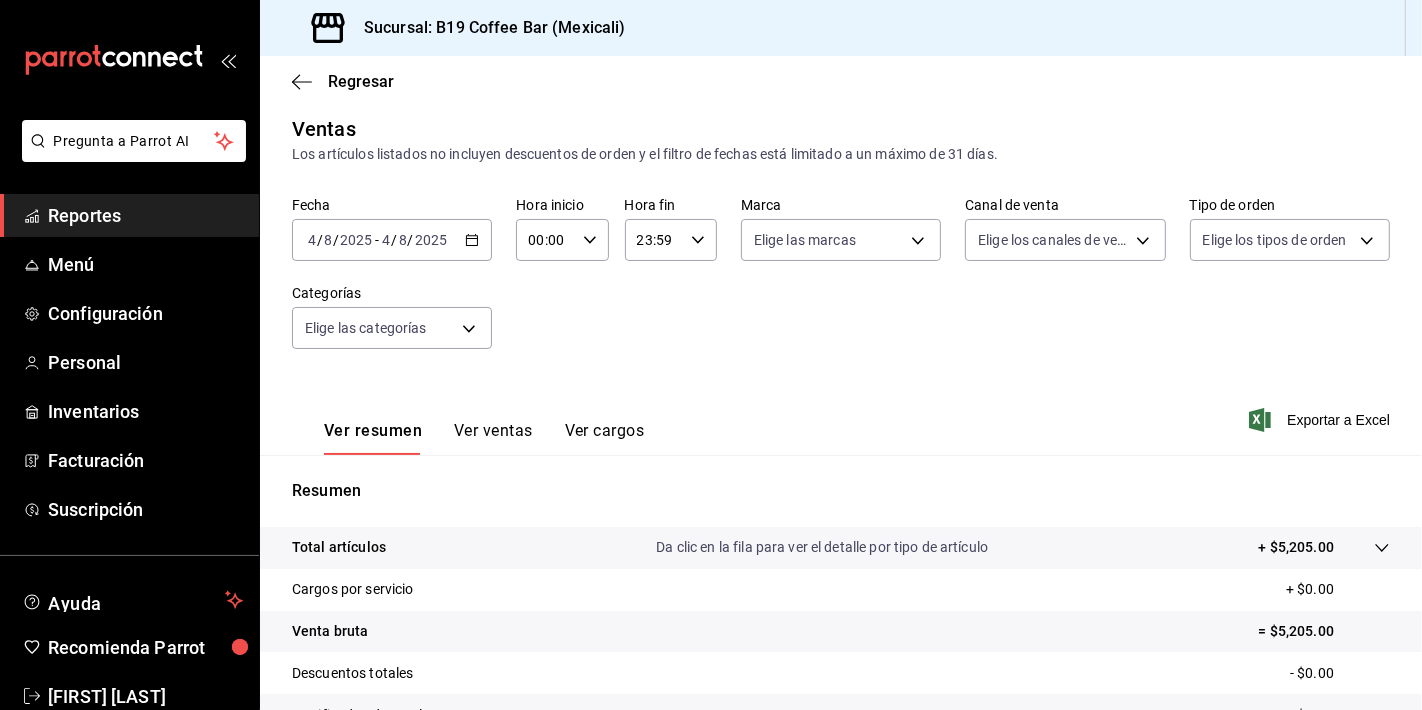 scroll, scrollTop: 0, scrollLeft: 0, axis: both 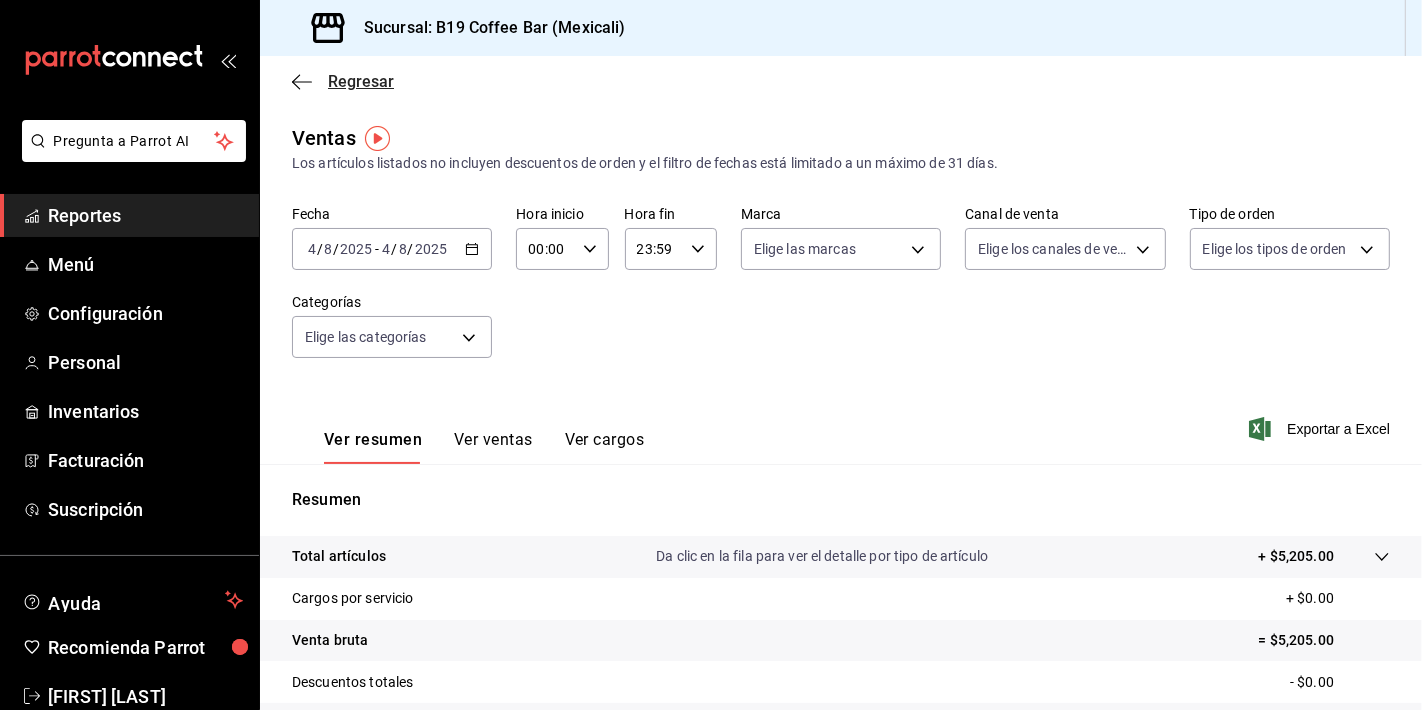 click 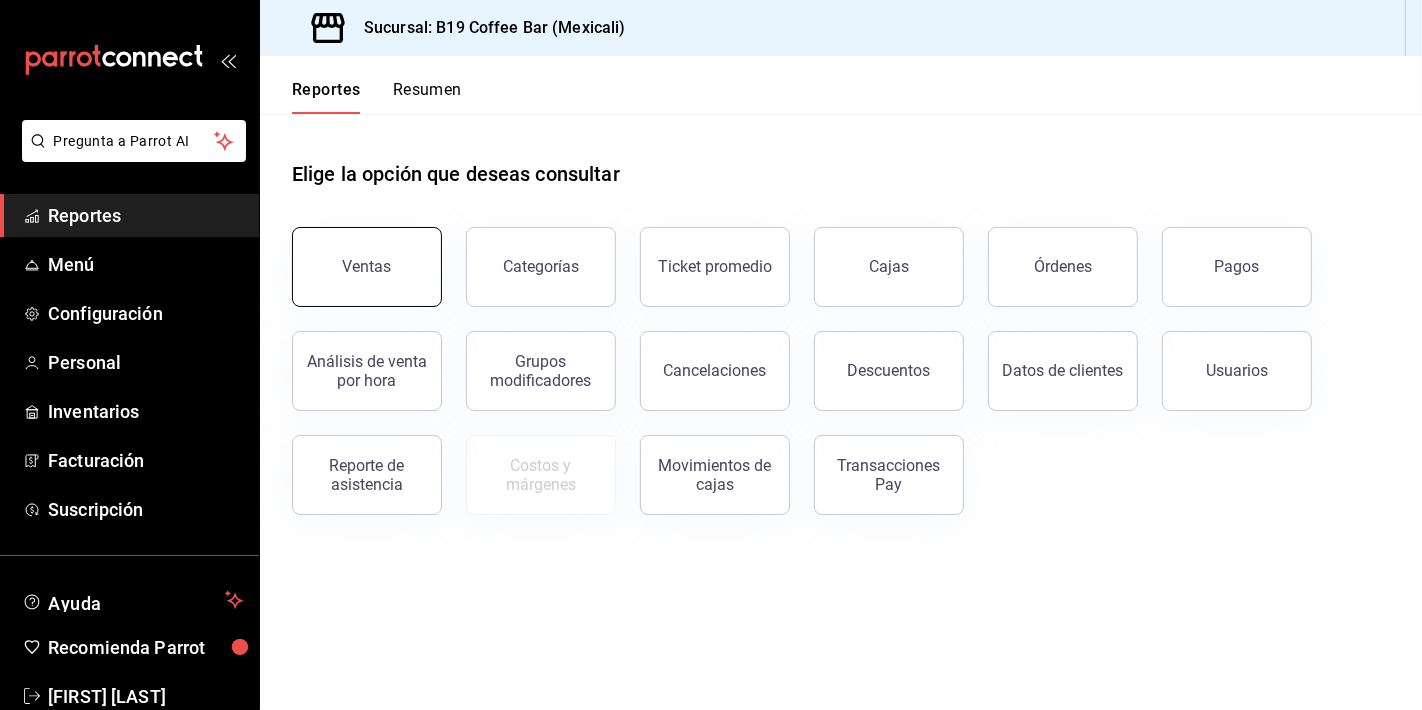 click on "Ventas" at bounding box center [367, 267] 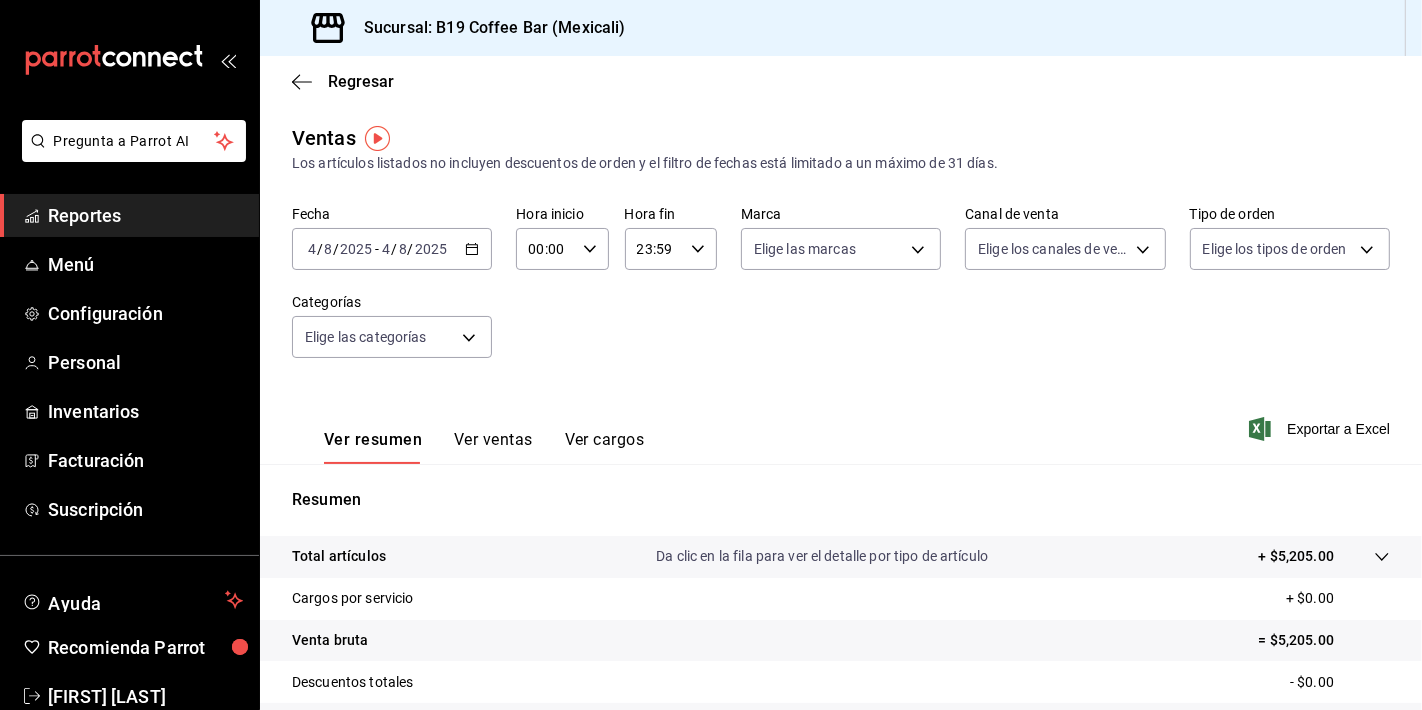 click on "Regresar Ventas Los artículos listados no incluyen descuentos de orden y el filtro de fechas está limitado a un máximo de 31 días. Fecha [DATE] [DATE] - [DATE] [DATE] Hora inicio 00:00 Hora inicio Hora fin 23:59 Hora fin Marca Elige las marcas Canal de venta Elige los canales de venta Tipo de orden Elige los tipos de orden Categorías Elige las categorías Ver resumen Ver ventas Ver cargos Exportar a Excel Resumen Total artículos Da clic en la fila para ver el detalle por tipo de artículo + $5,205.00 Cargos por servicio + $0.00 Venta bruta = $5,205.00 Descuentos totales - $0.00 Certificados de regalo - $0.00 Venta total = $5,205.00 Impuestos - $717.93 Venta neta = $4,487.07" at bounding box center [841, 507] 